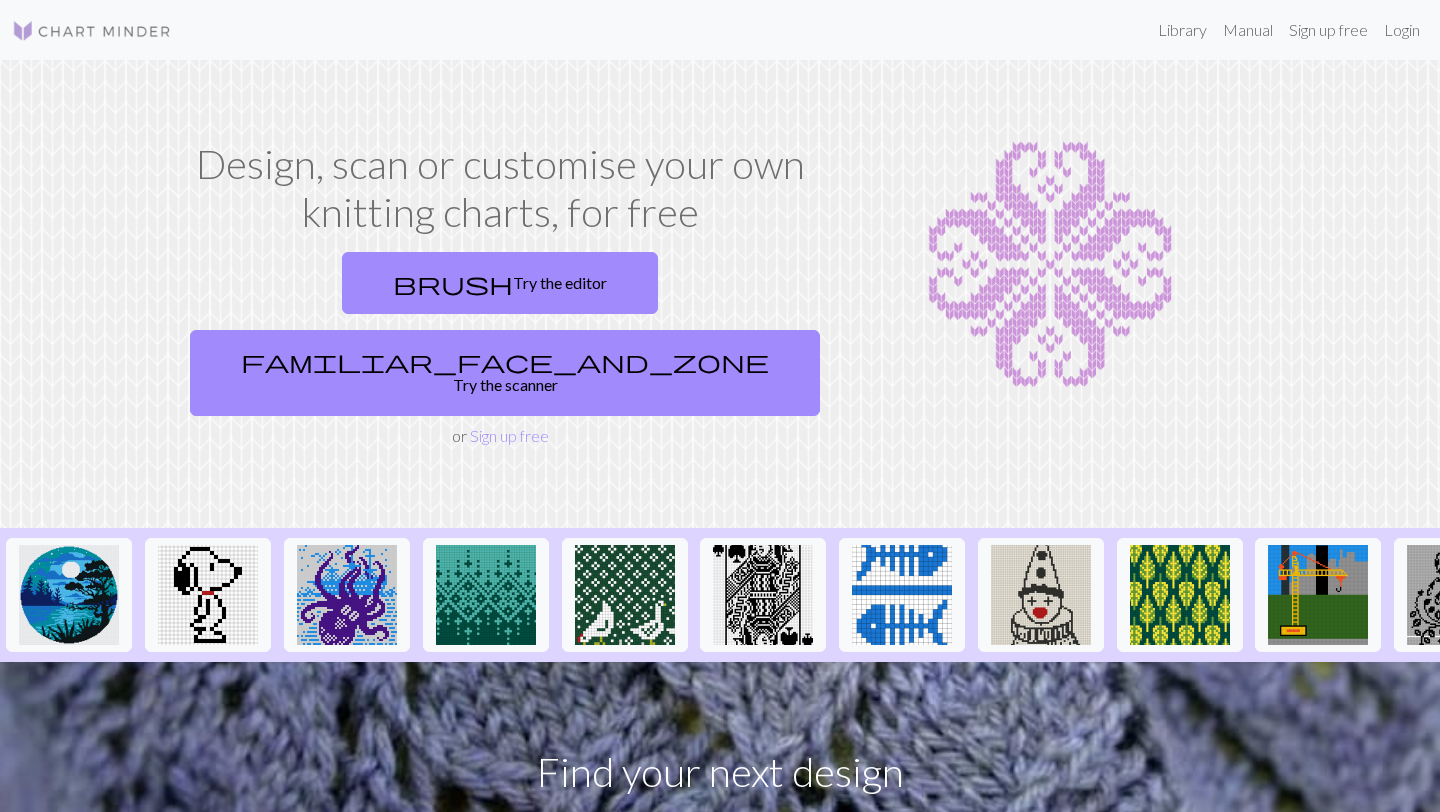 scroll, scrollTop: 0, scrollLeft: 0, axis: both 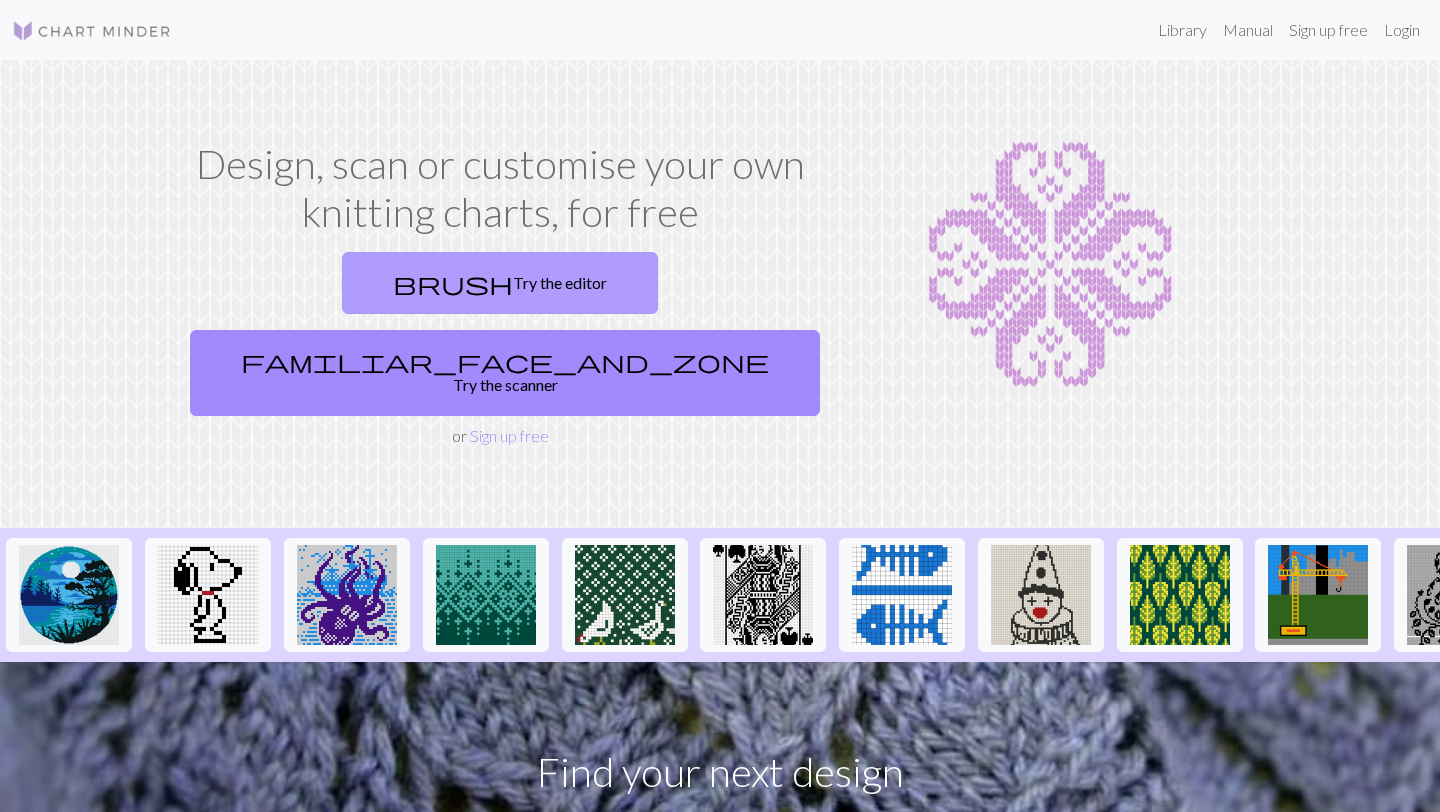 click on "brush  Try the editor" at bounding box center [500, 283] 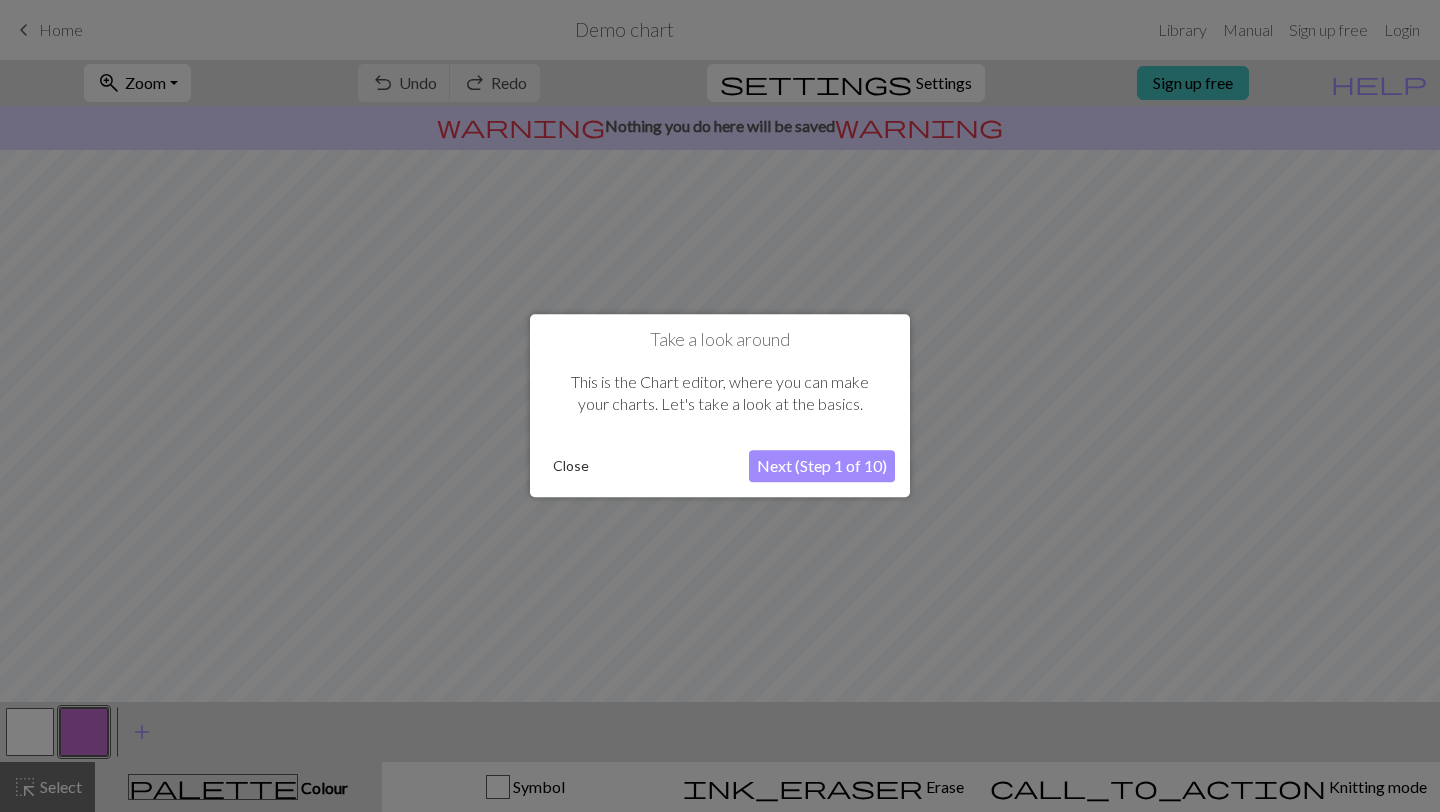 click on "Next (Step 1 of 10)" at bounding box center [822, 467] 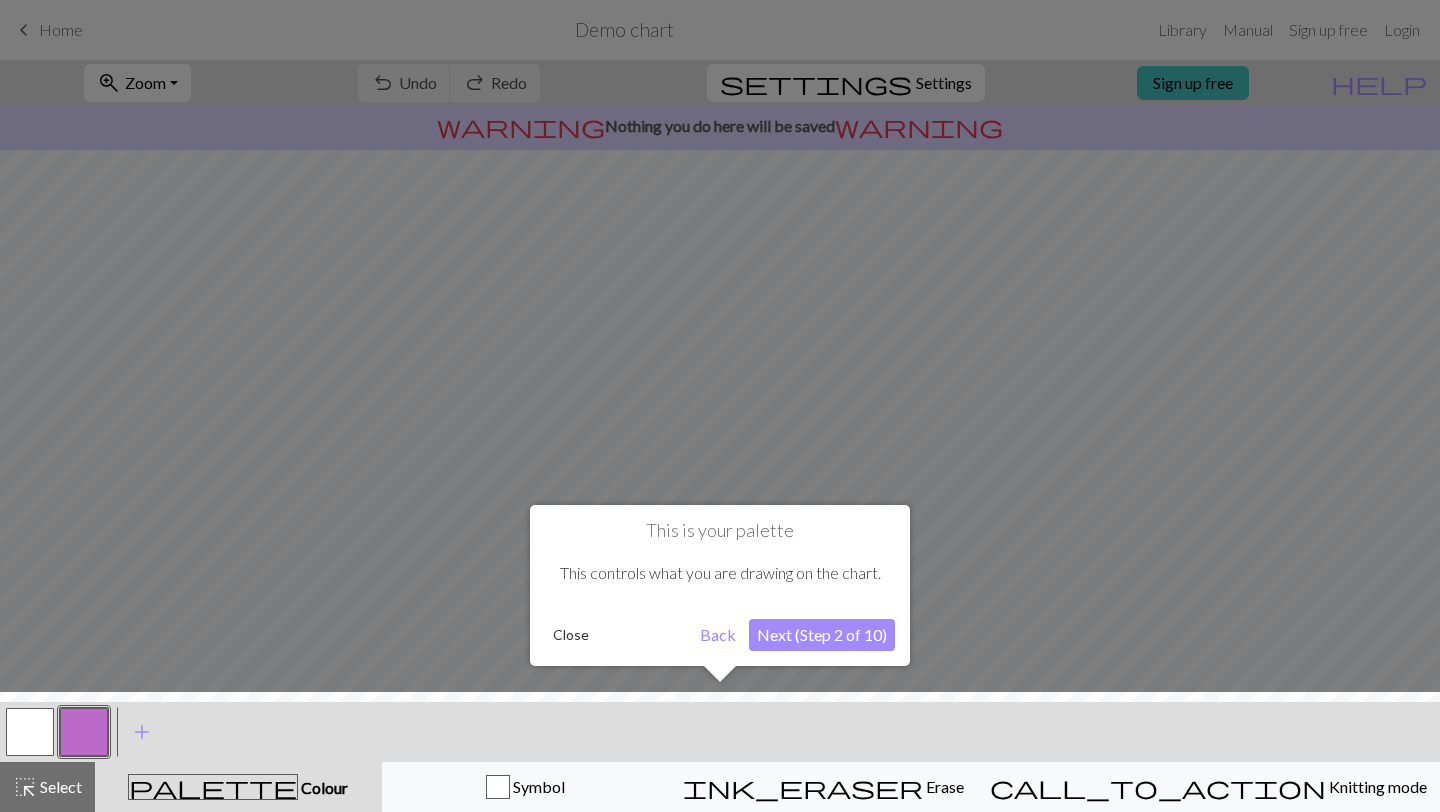 click on "Next (Step 2 of 10)" at bounding box center (822, 635) 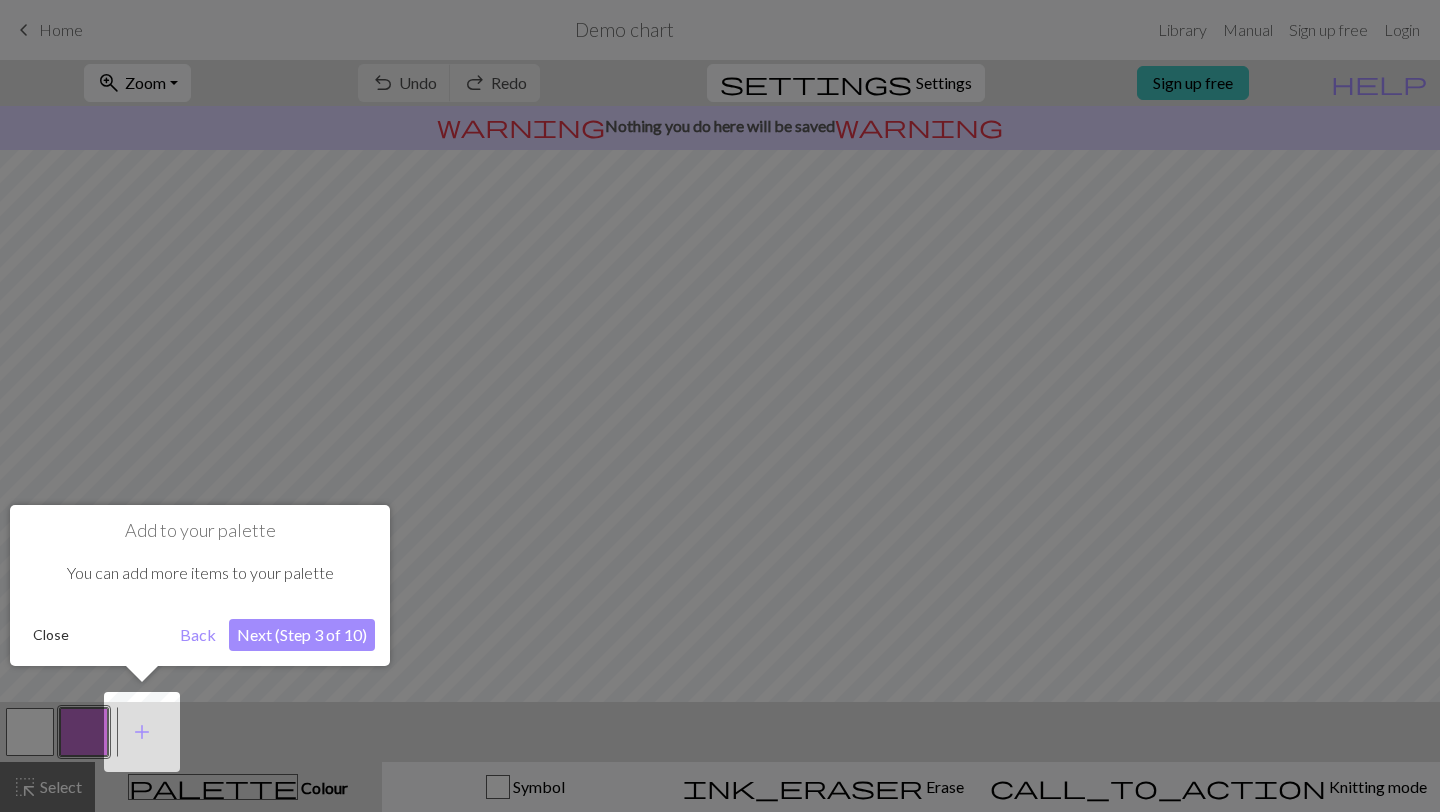 click on "Next (Step 3 of 10)" at bounding box center (302, 635) 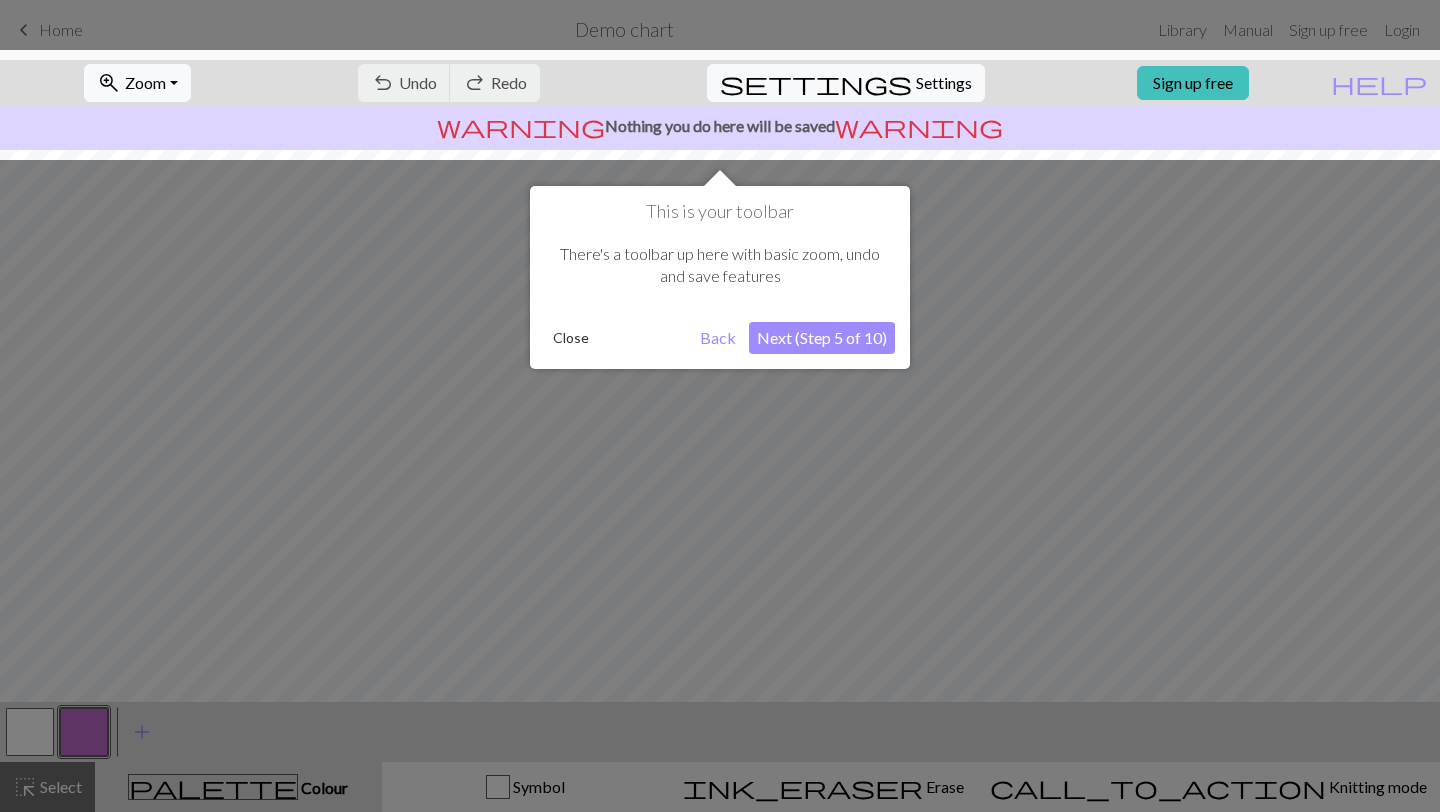 click at bounding box center [720, 406] 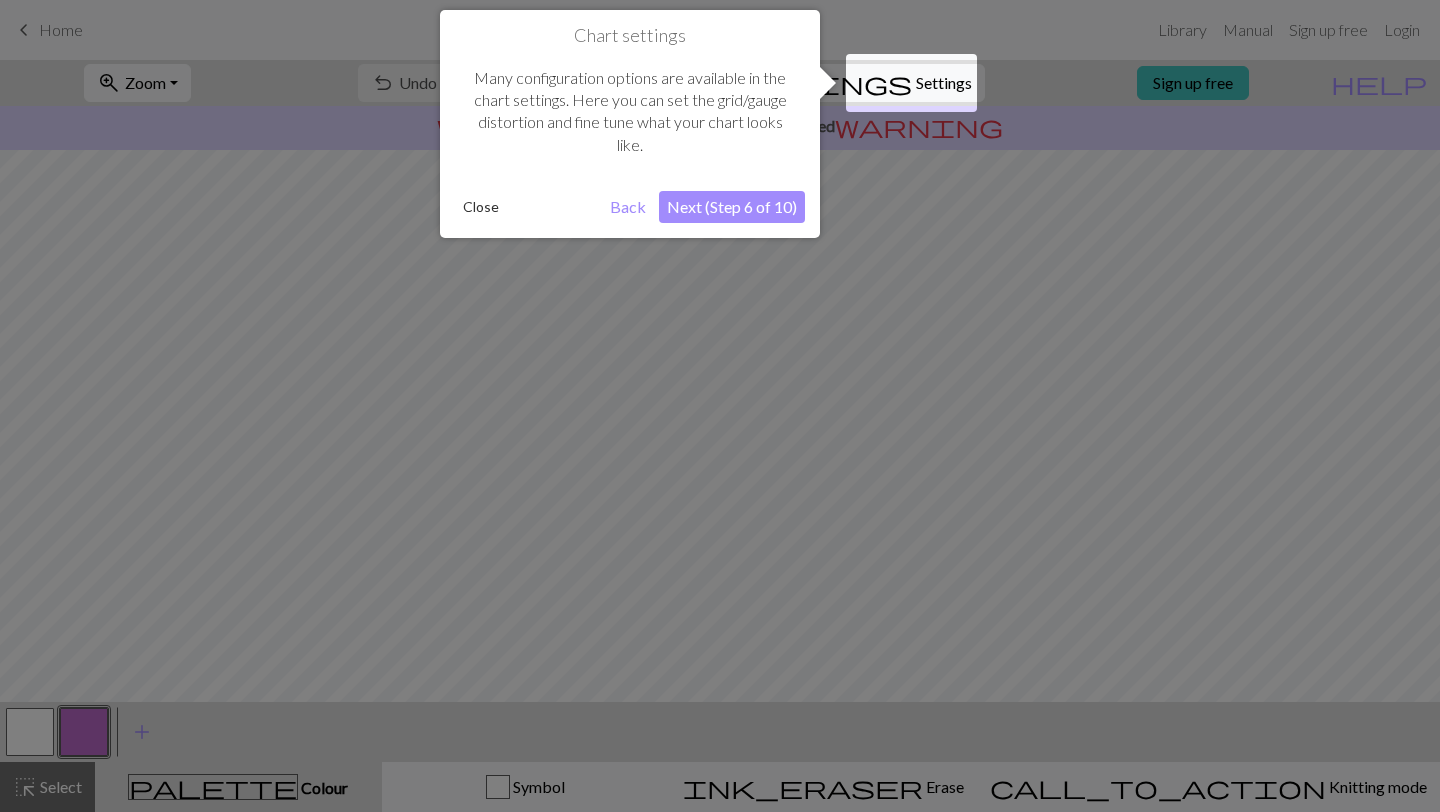 click on "Next (Step 6 of 10)" at bounding box center (732, 207) 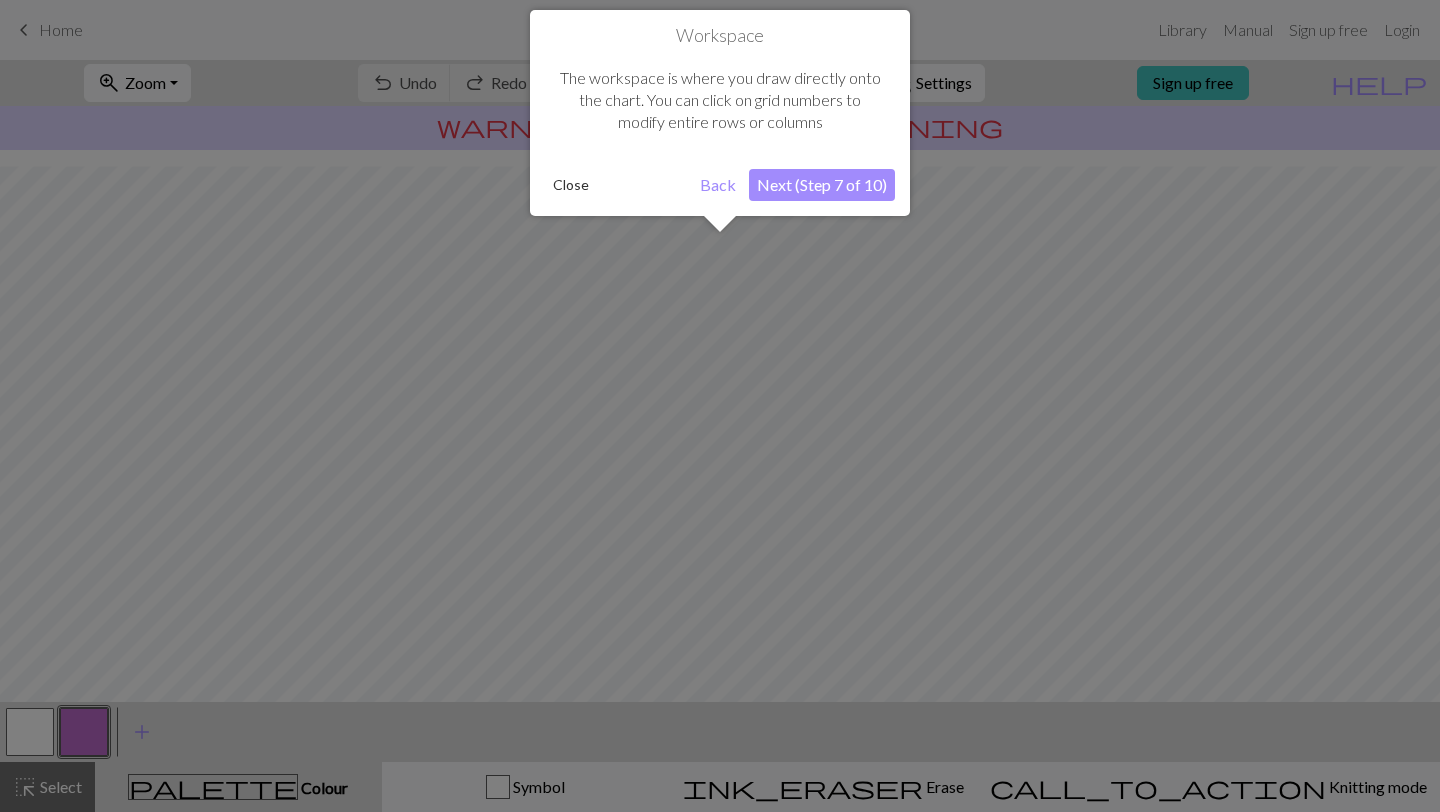 scroll, scrollTop: 120, scrollLeft: 0, axis: vertical 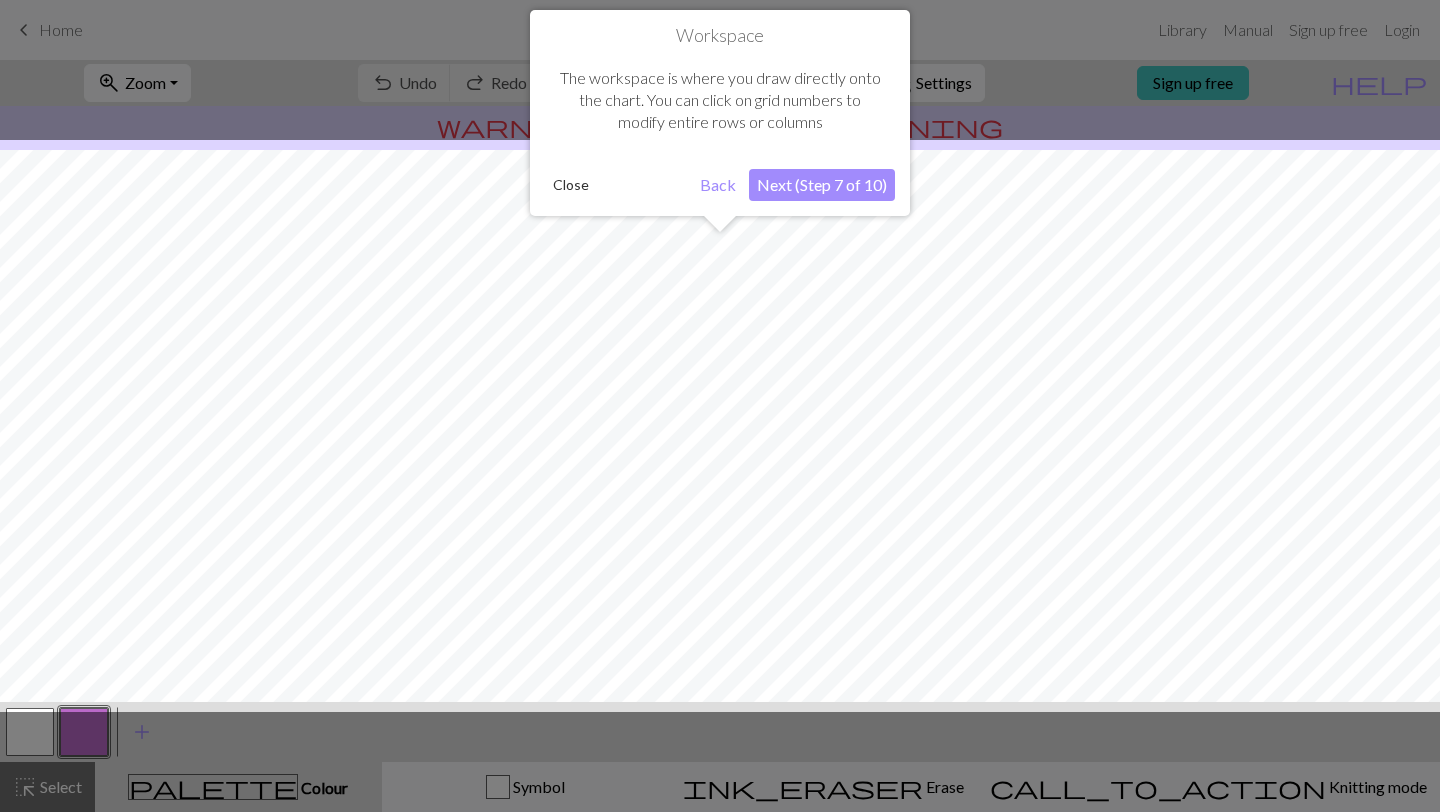 click on "Next (Step 7 of 10)" at bounding box center (822, 185) 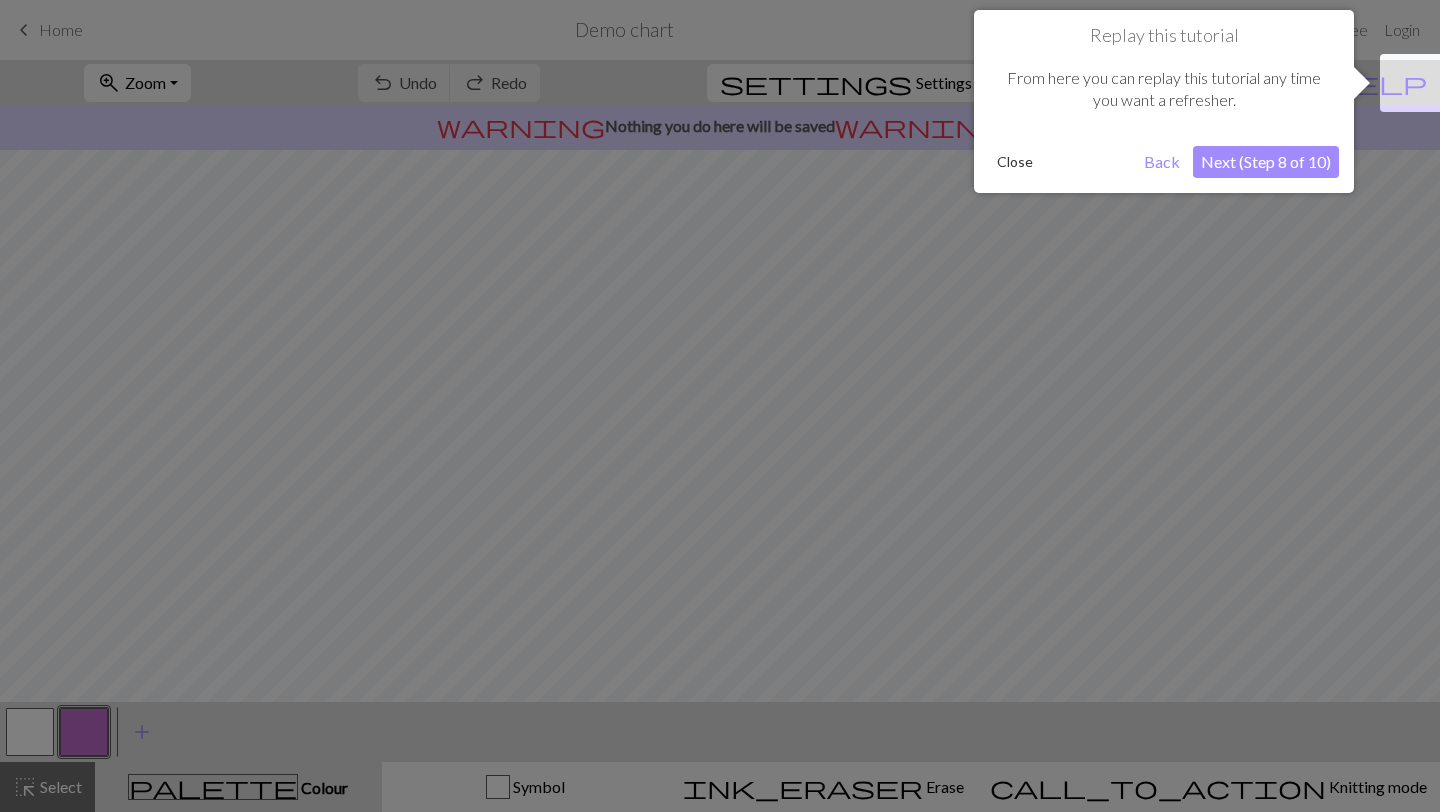 click on "Next (Step 8 of 10)" at bounding box center (1266, 162) 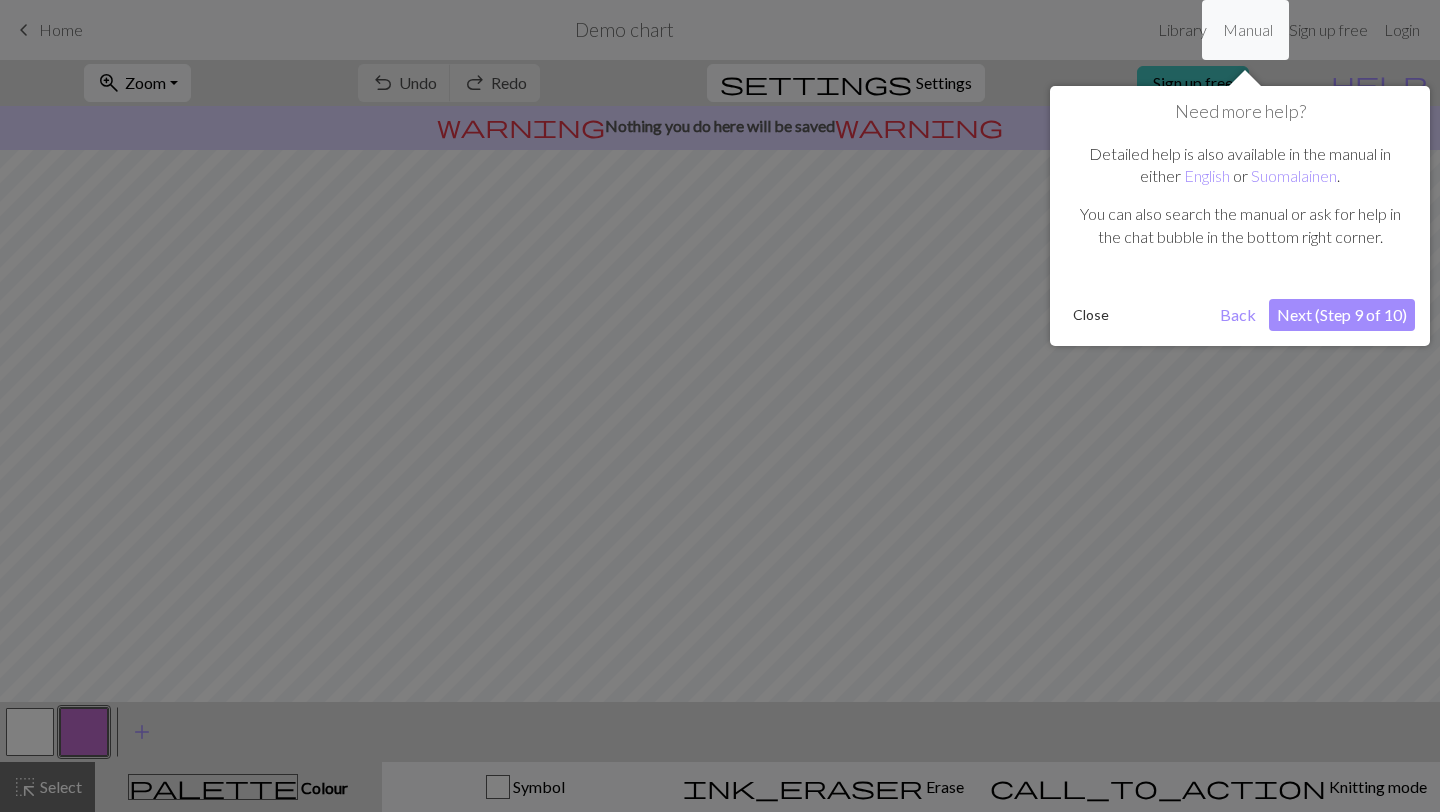 click on "Next (Step 9 of 10)" at bounding box center [1342, 315] 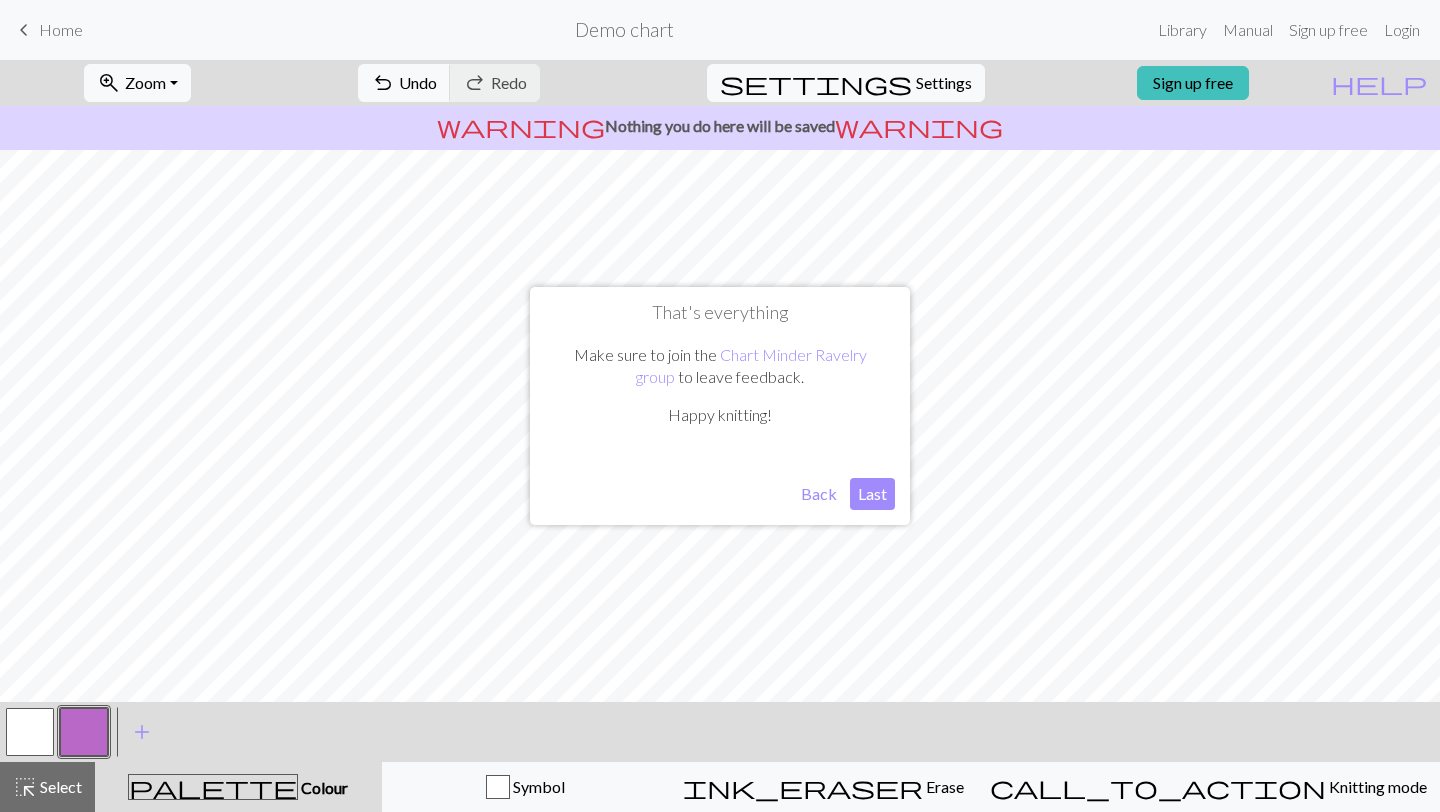 click on "Back" at bounding box center (819, 494) 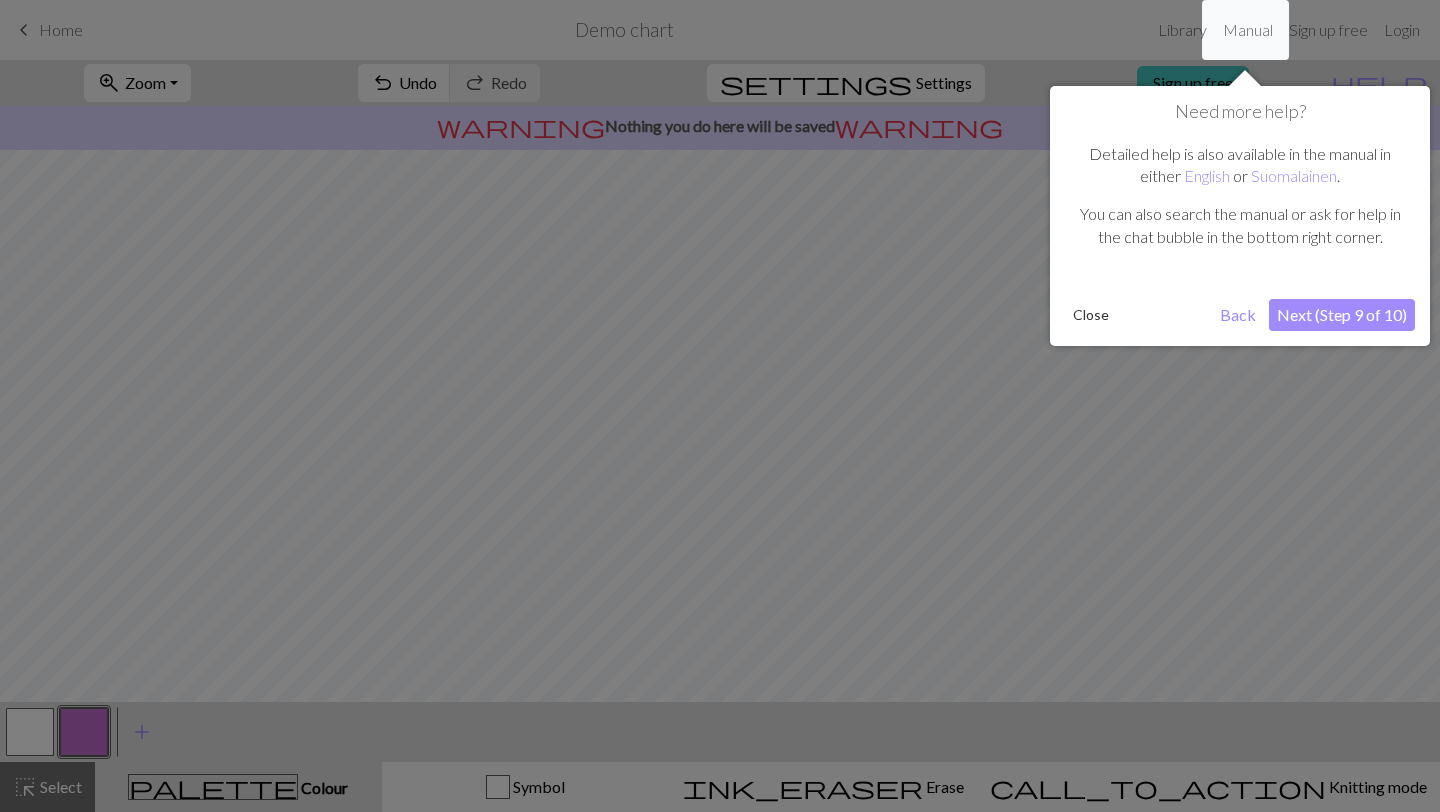 click on "Close" at bounding box center (1091, 315) 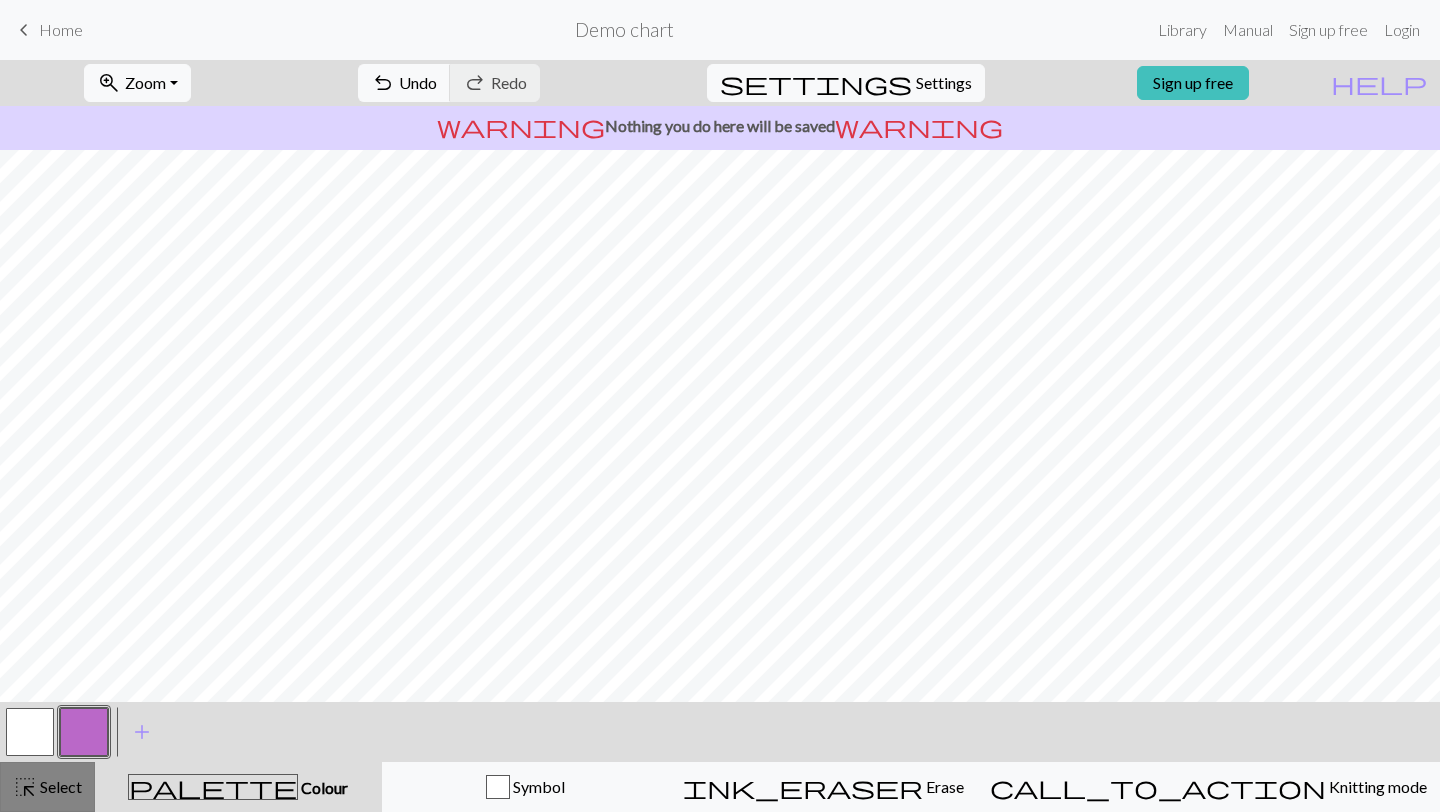 click on "highlight_alt" at bounding box center (25, 787) 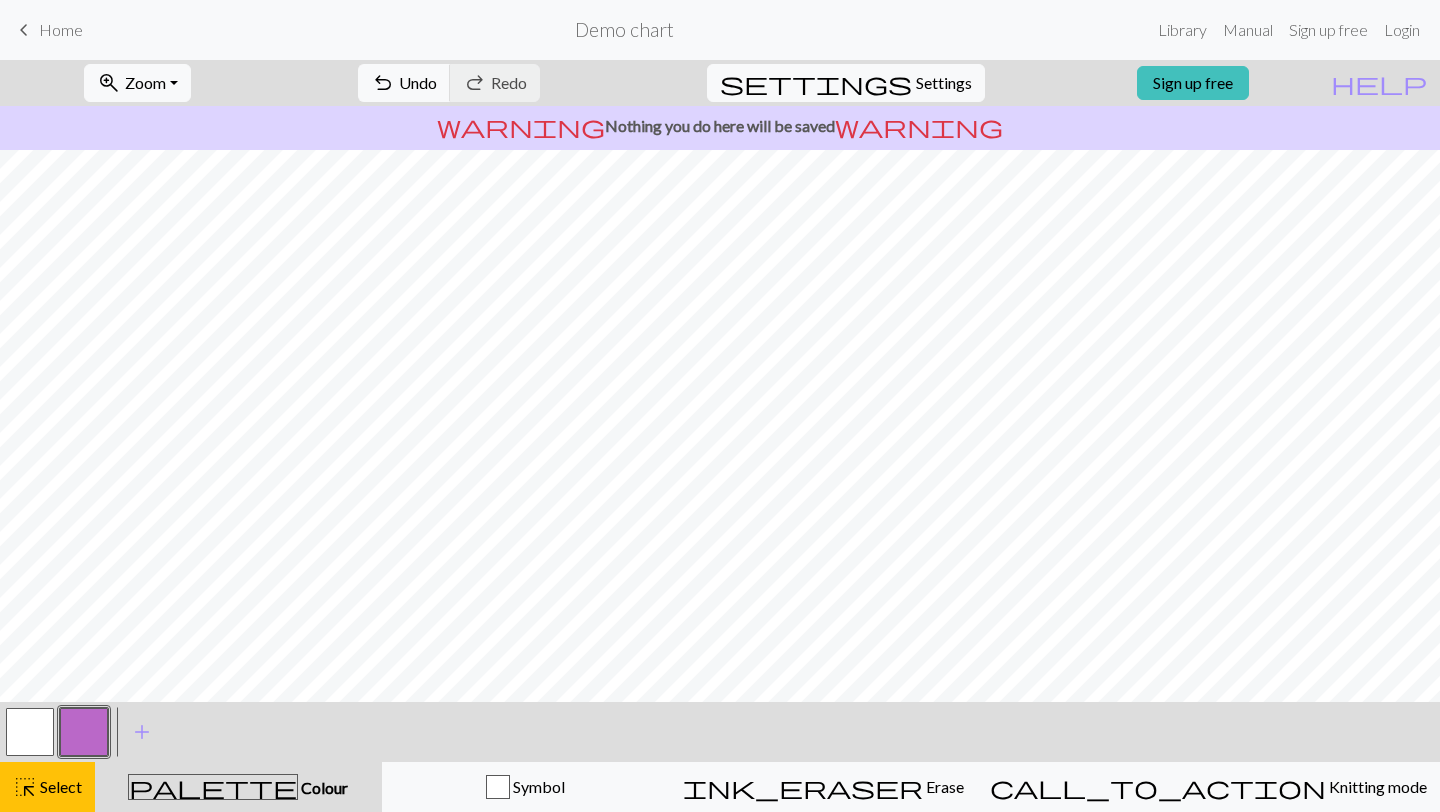 click on "Home" at bounding box center [61, 29] 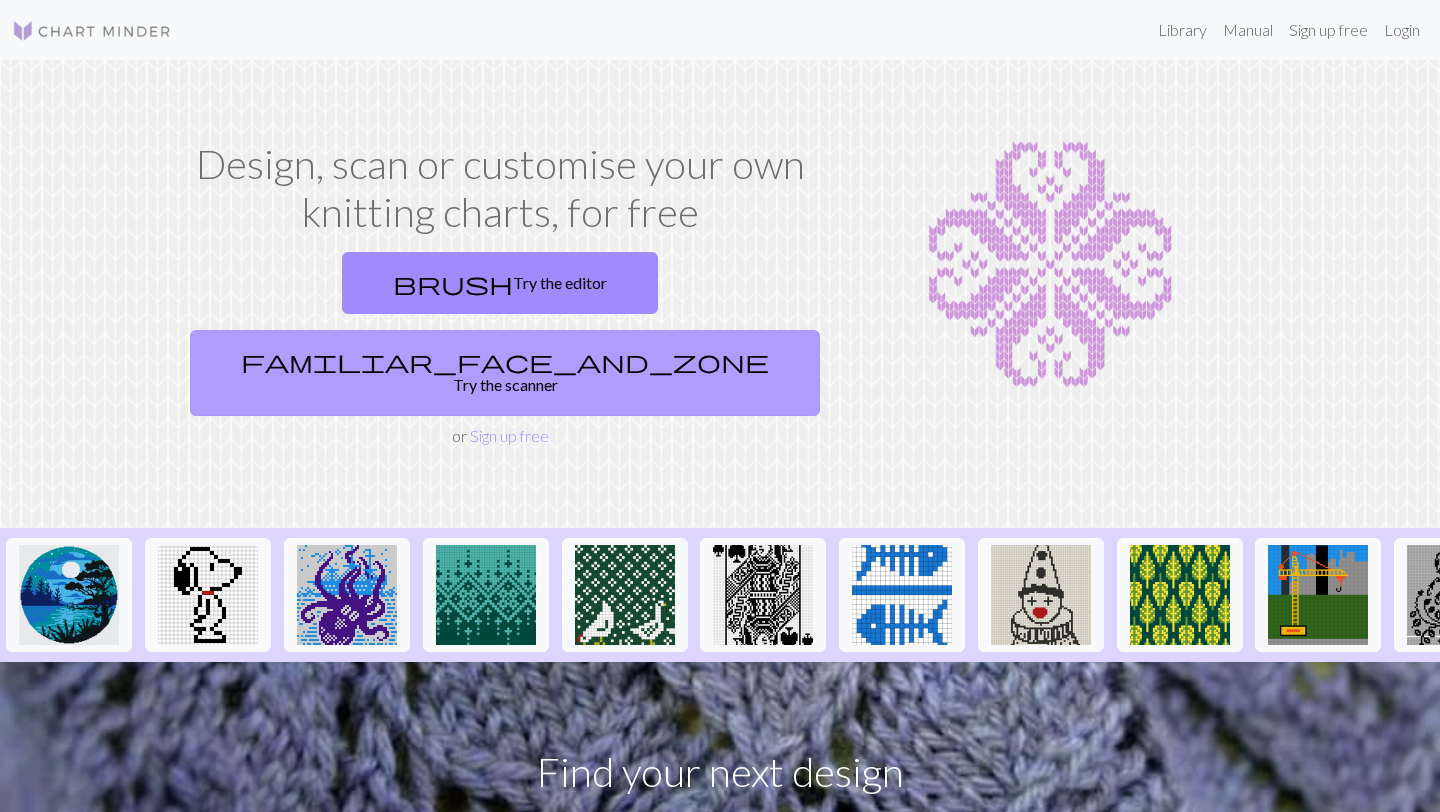 click on "familiar_face_and_zone  Try the scanner" at bounding box center [505, 373] 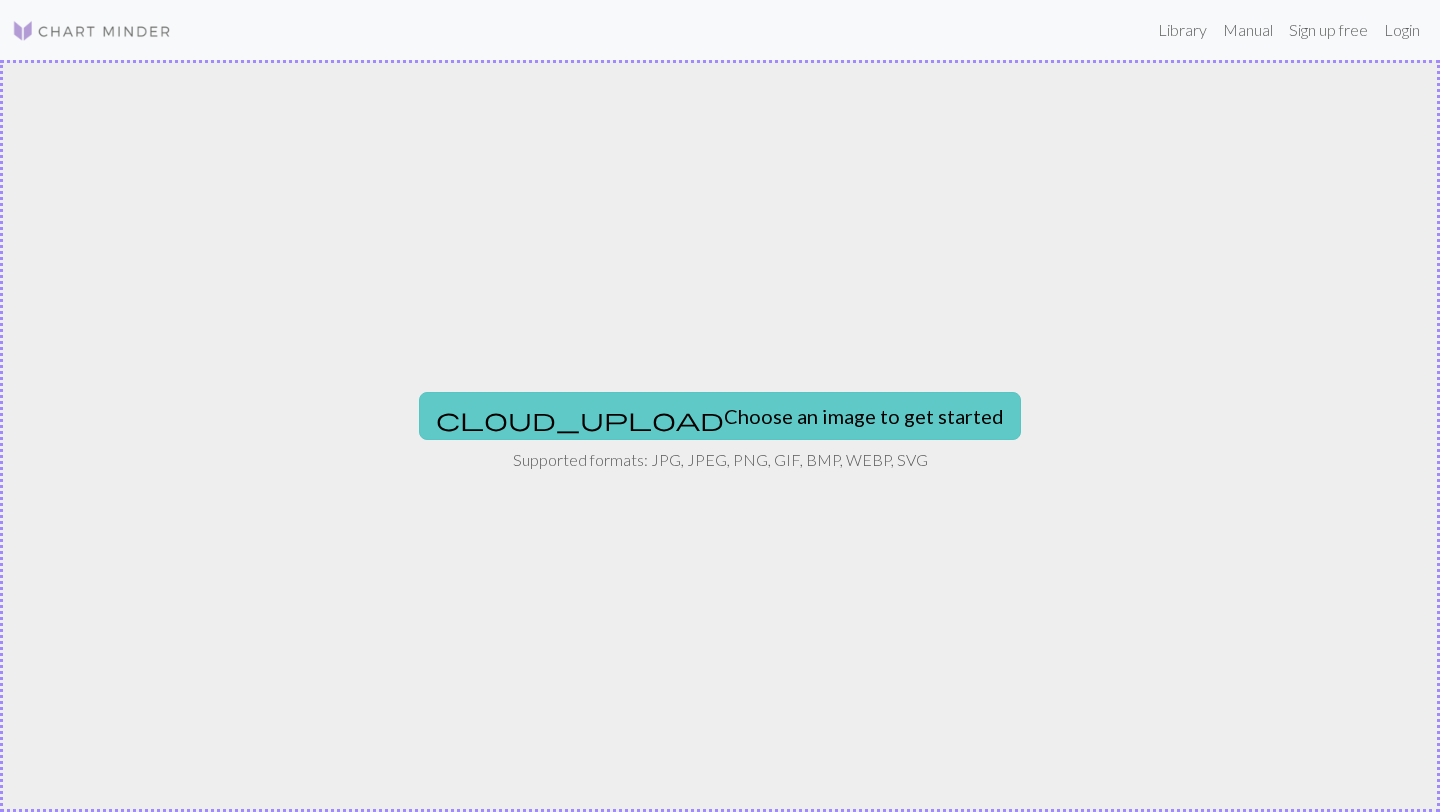click on "cloud_upload  Choose an image to get started" at bounding box center (720, 416) 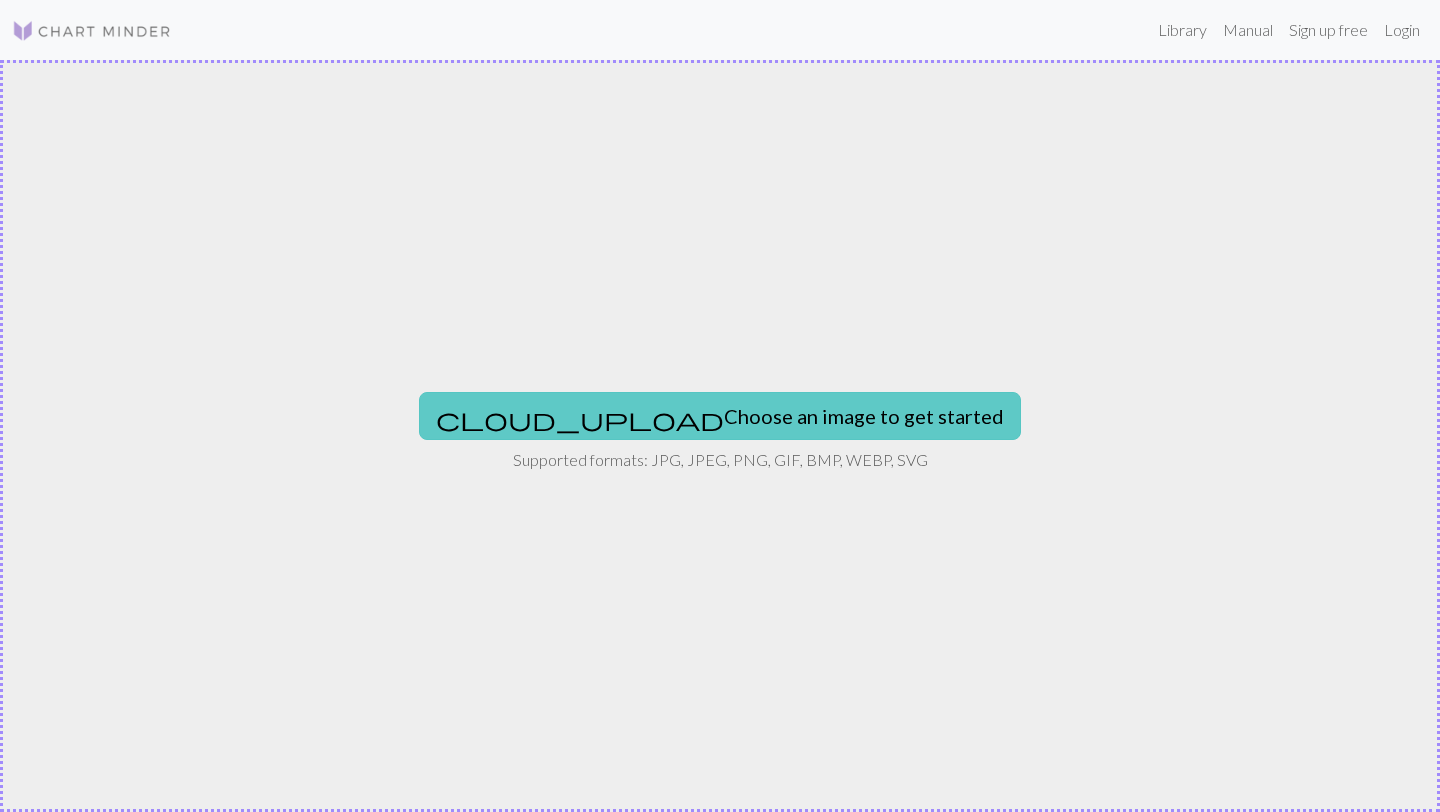 click on "cloud_upload  Choose an image to get started" at bounding box center (720, 416) 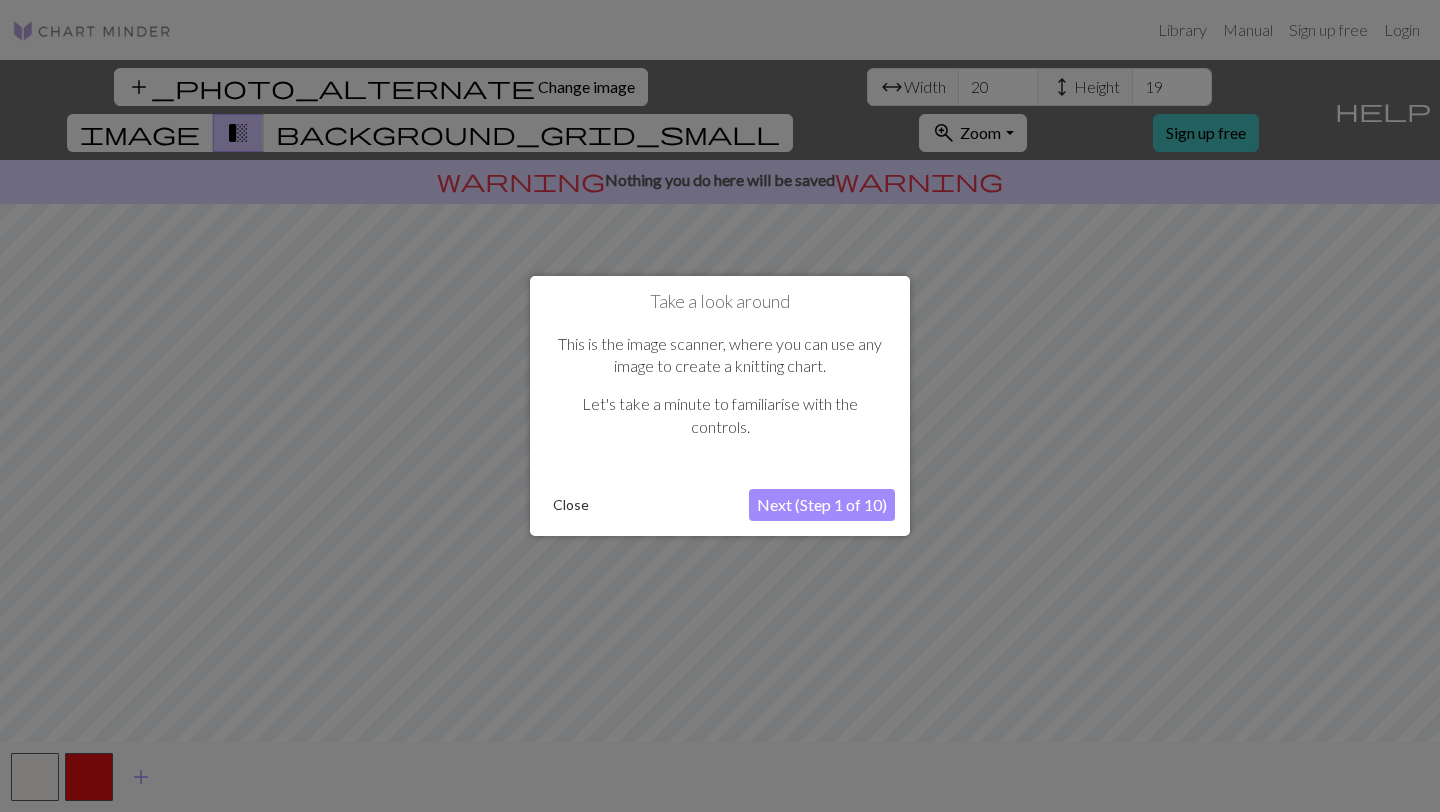 click on "Close" at bounding box center [571, 505] 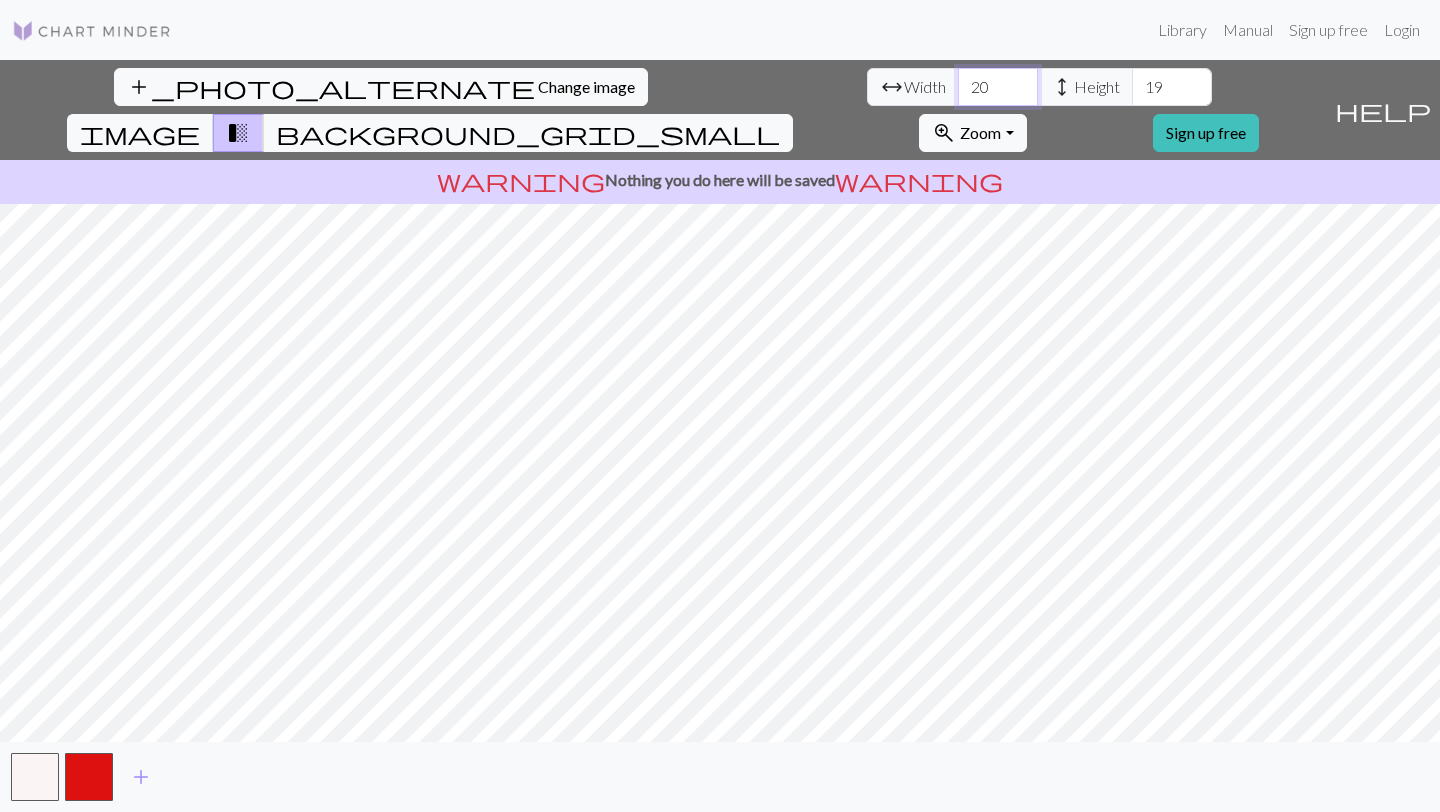 click on "20" at bounding box center (998, 87) 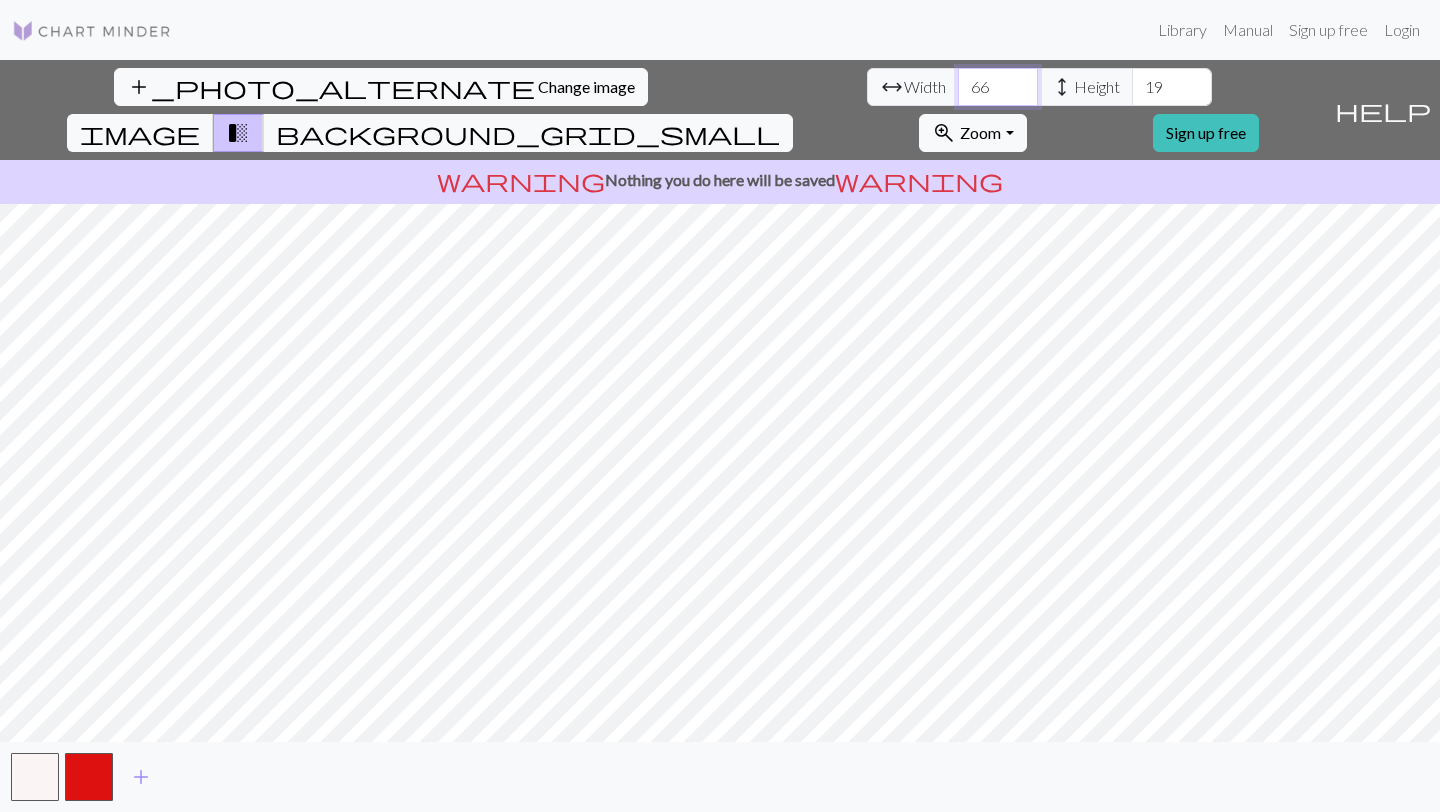 type on "66" 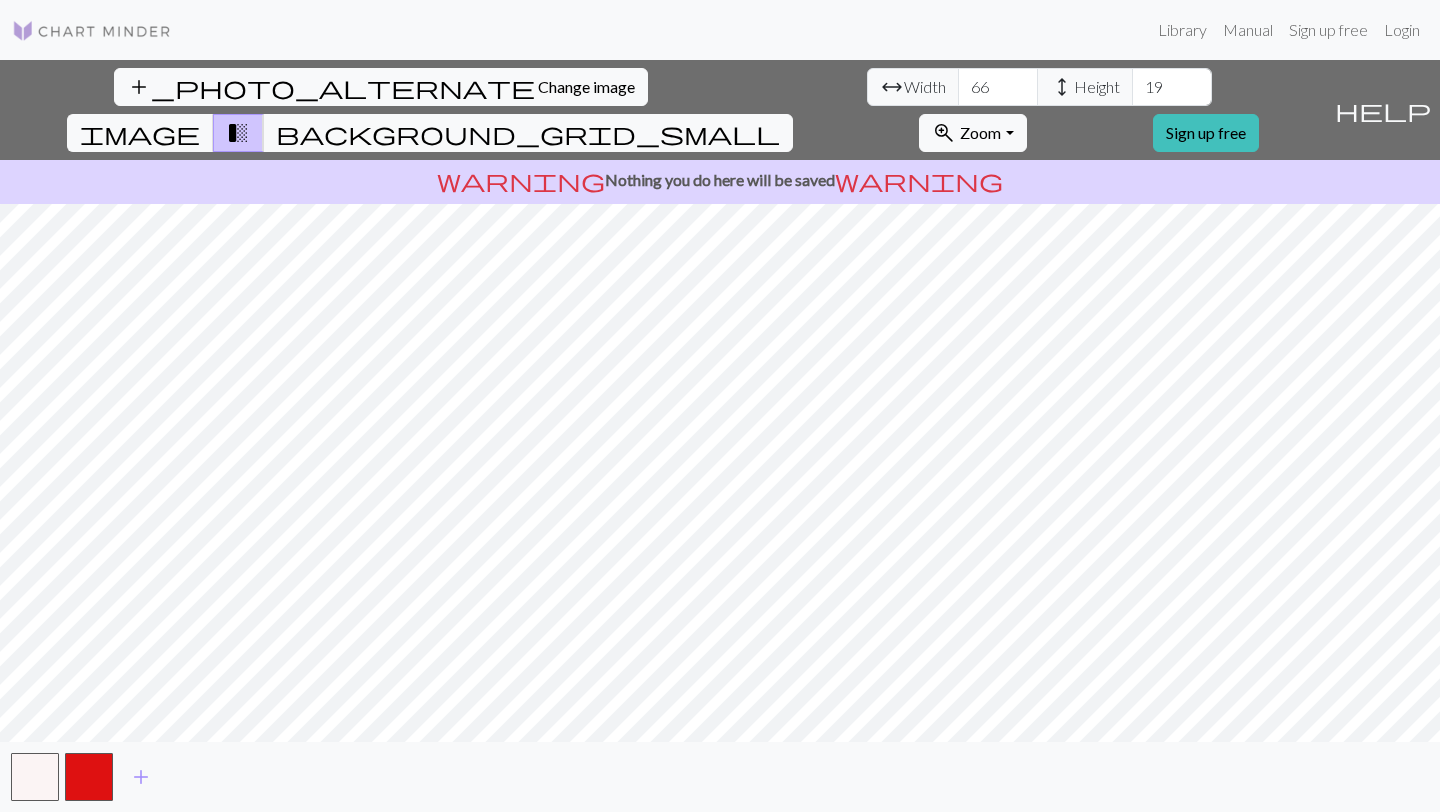 click on "add_photo_alternate   Change image arrow_range   Width 66 height   Height 19 image transition_fade background_grid_small zoom_in Zoom Zoom Fit all Fit width Fit height 50% 100% 150% 200% Sign up free help Show me around warning  Nothing you do here will be saved  warning add" at bounding box center [720, 436] 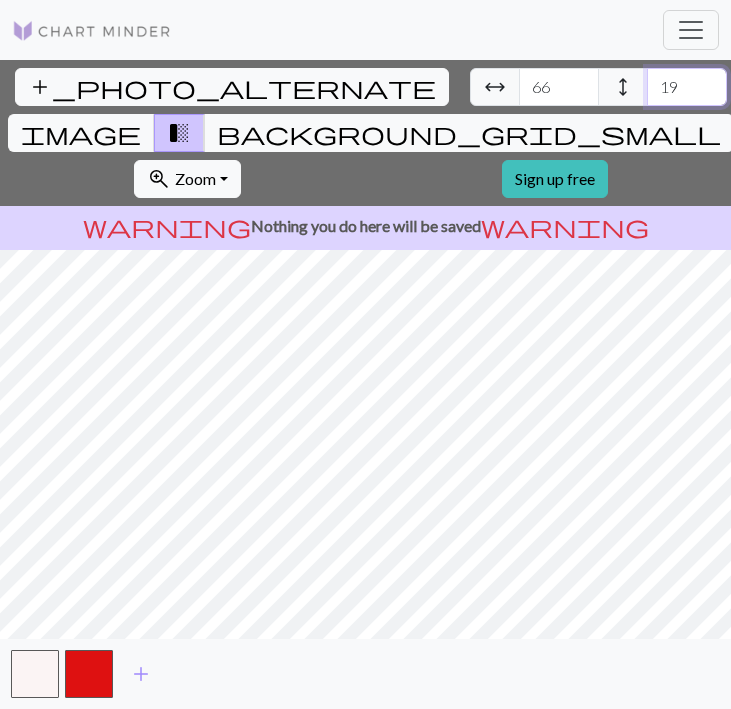 click on "19" at bounding box center (687, 87) 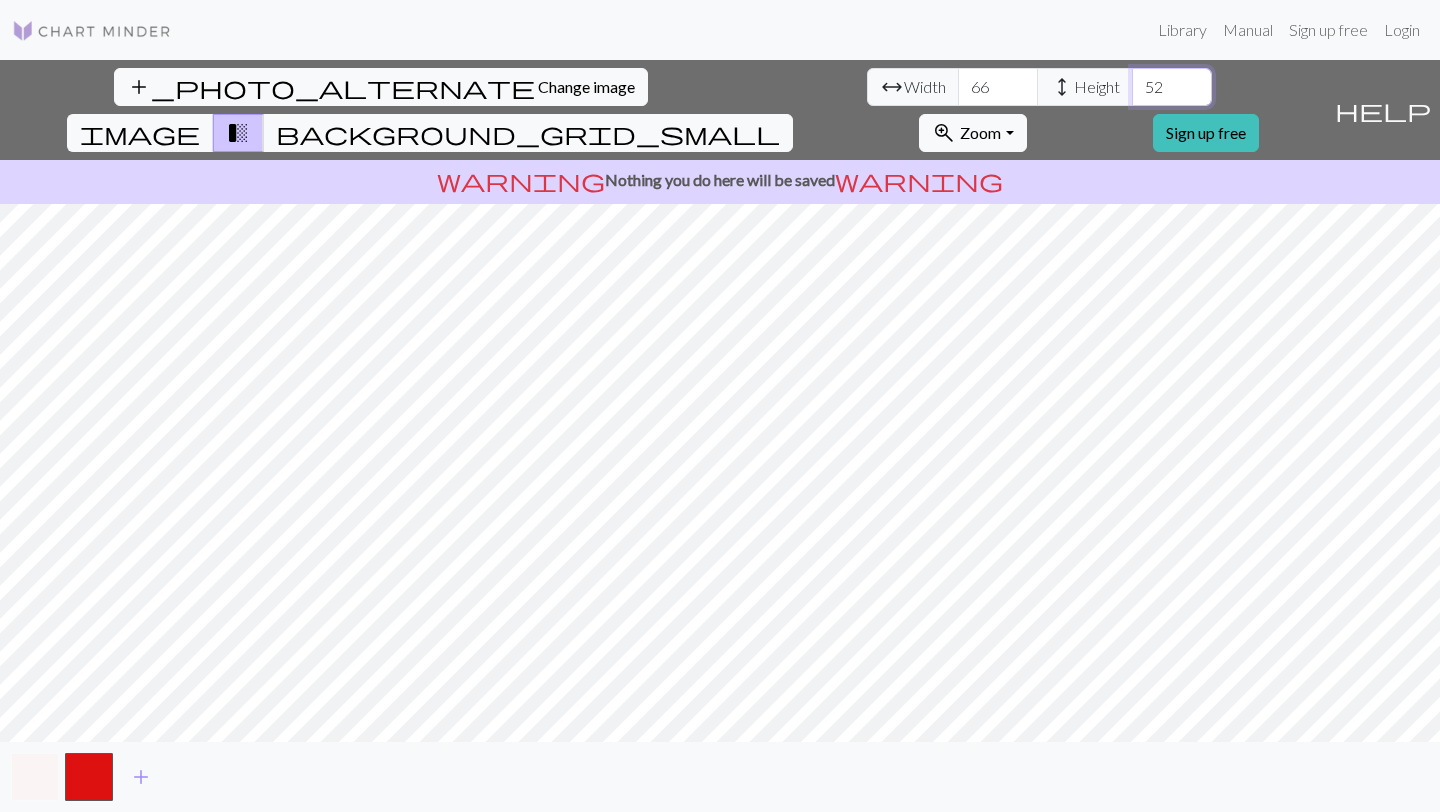 type on "52" 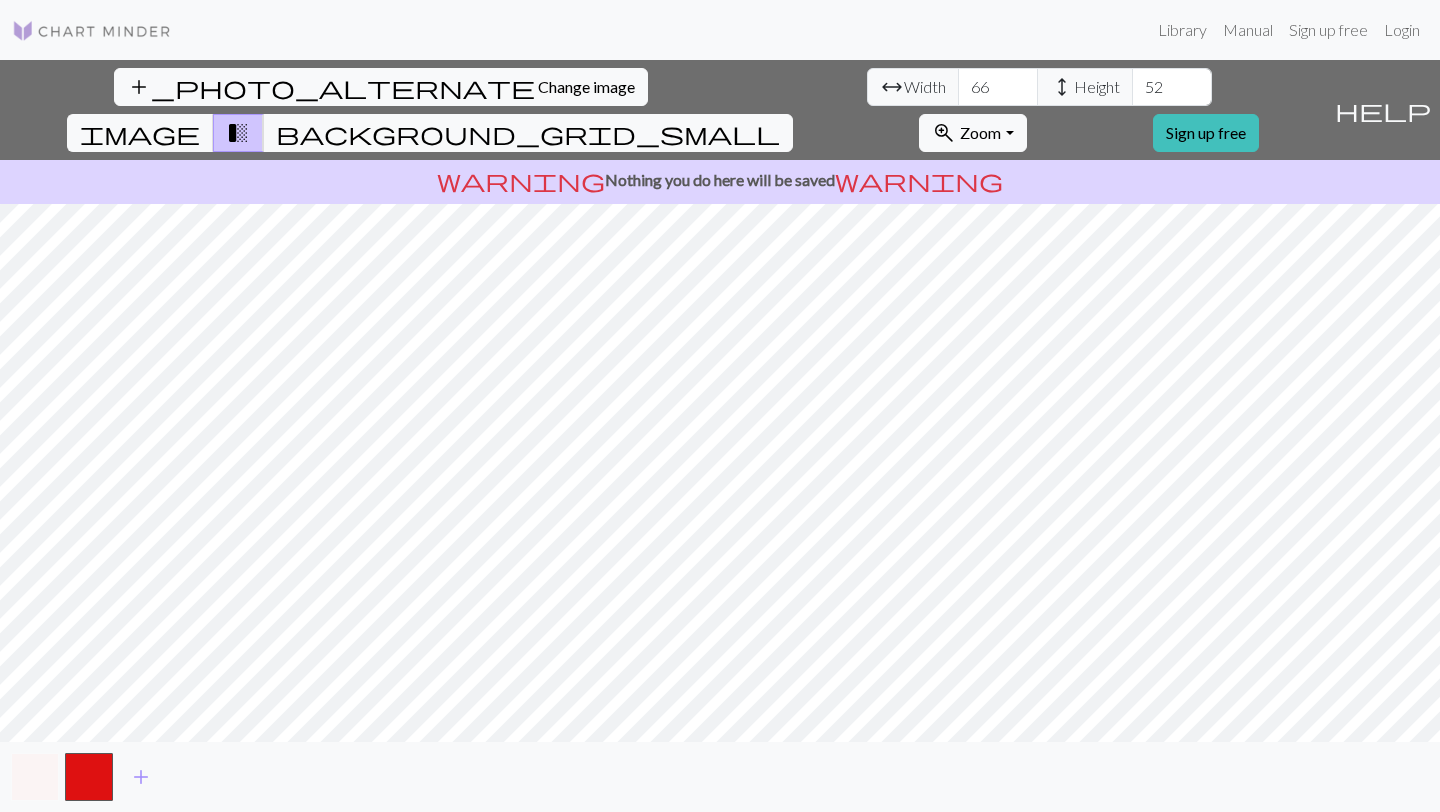 click at bounding box center (35, 777) 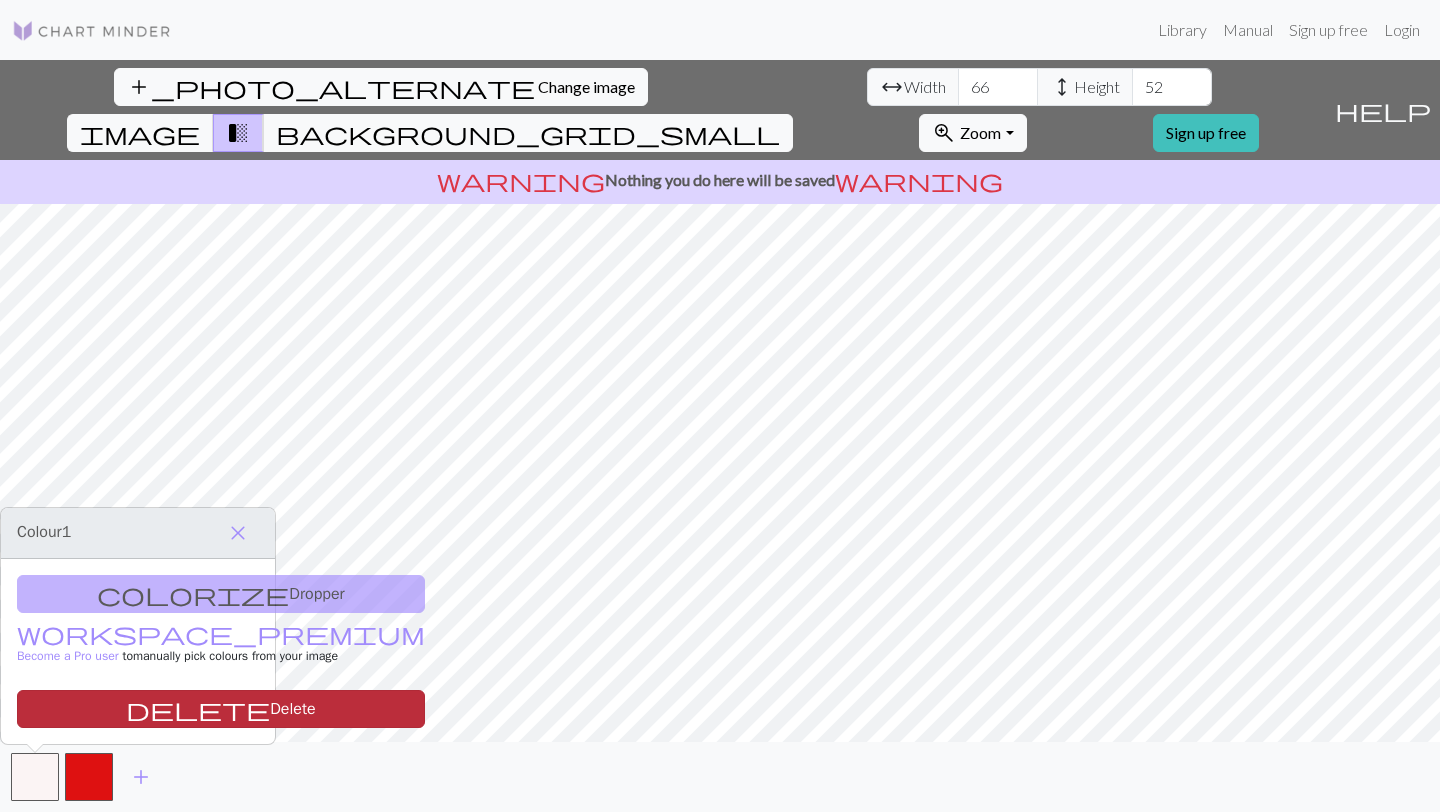 click on "delete Delete" at bounding box center [221, 709] 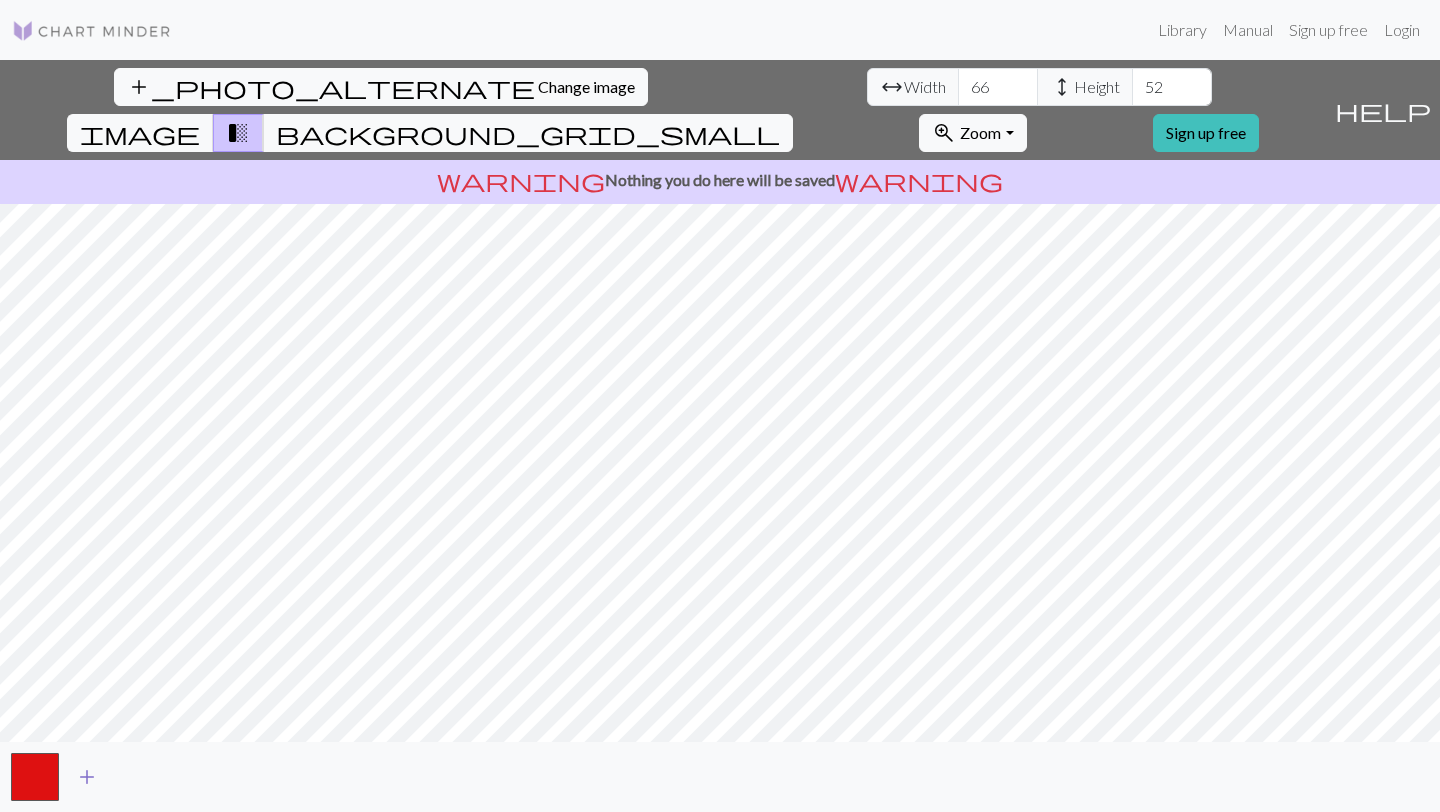 click on "add" at bounding box center (87, 777) 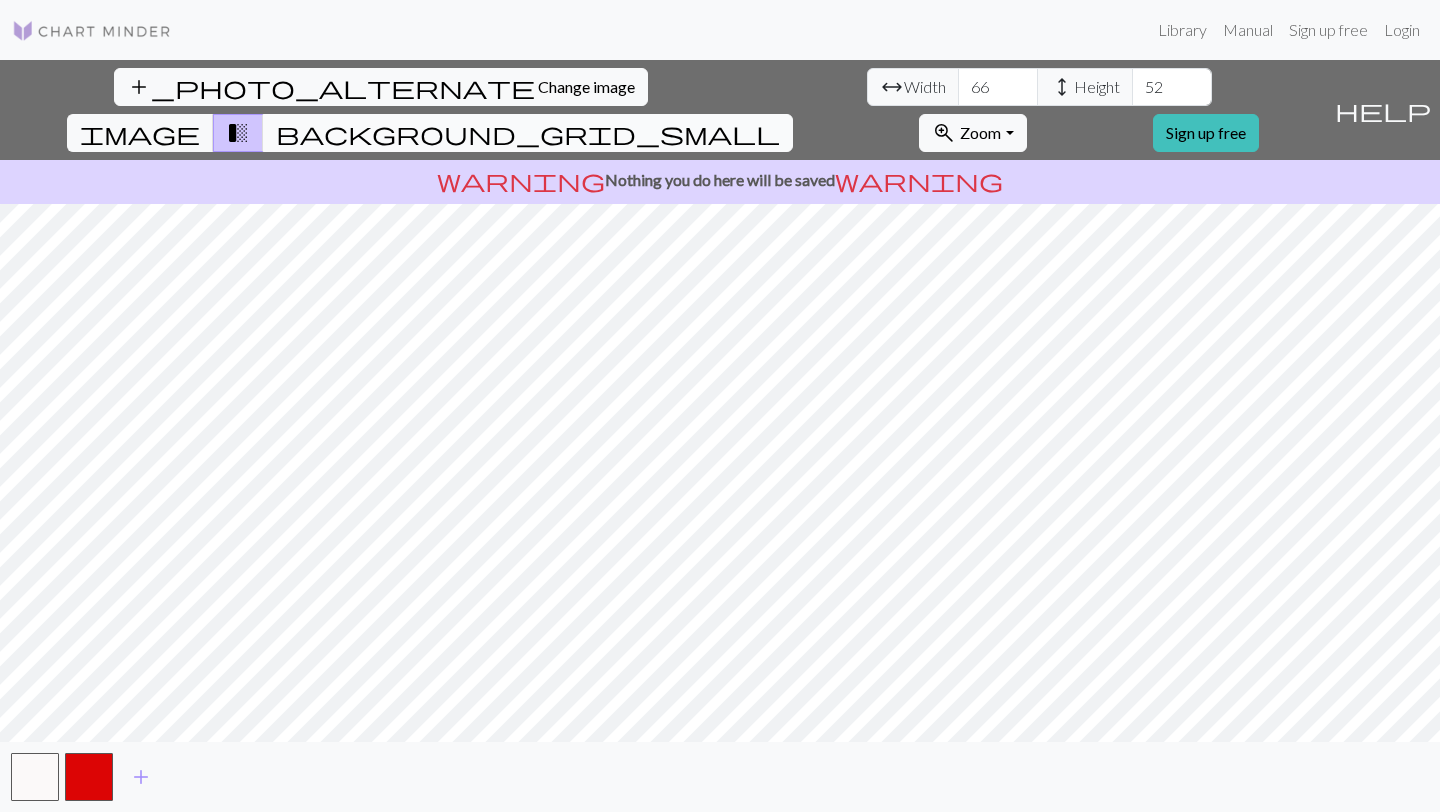 click on "background_grid_small" at bounding box center [528, 133] 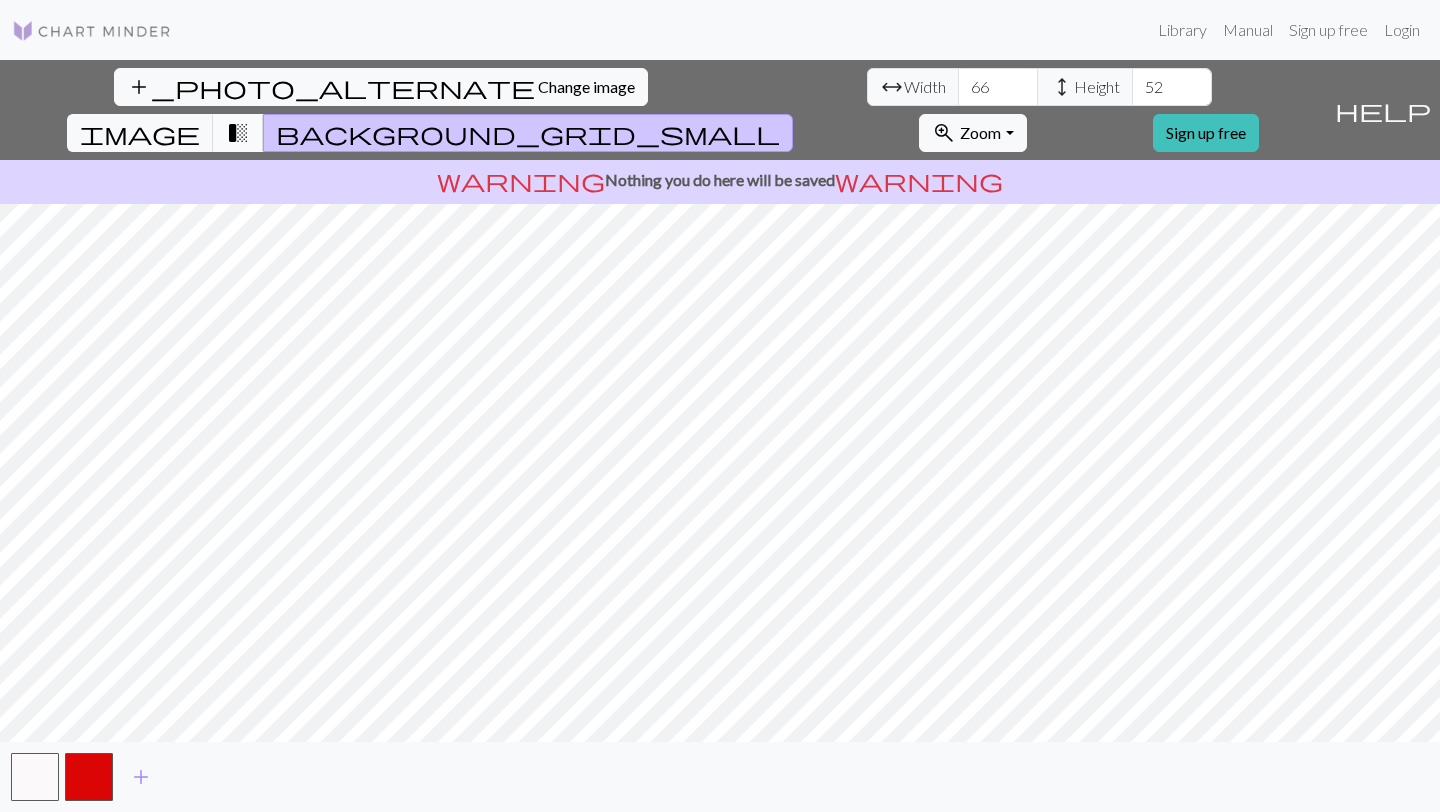 click on "transition_fade" at bounding box center [238, 133] 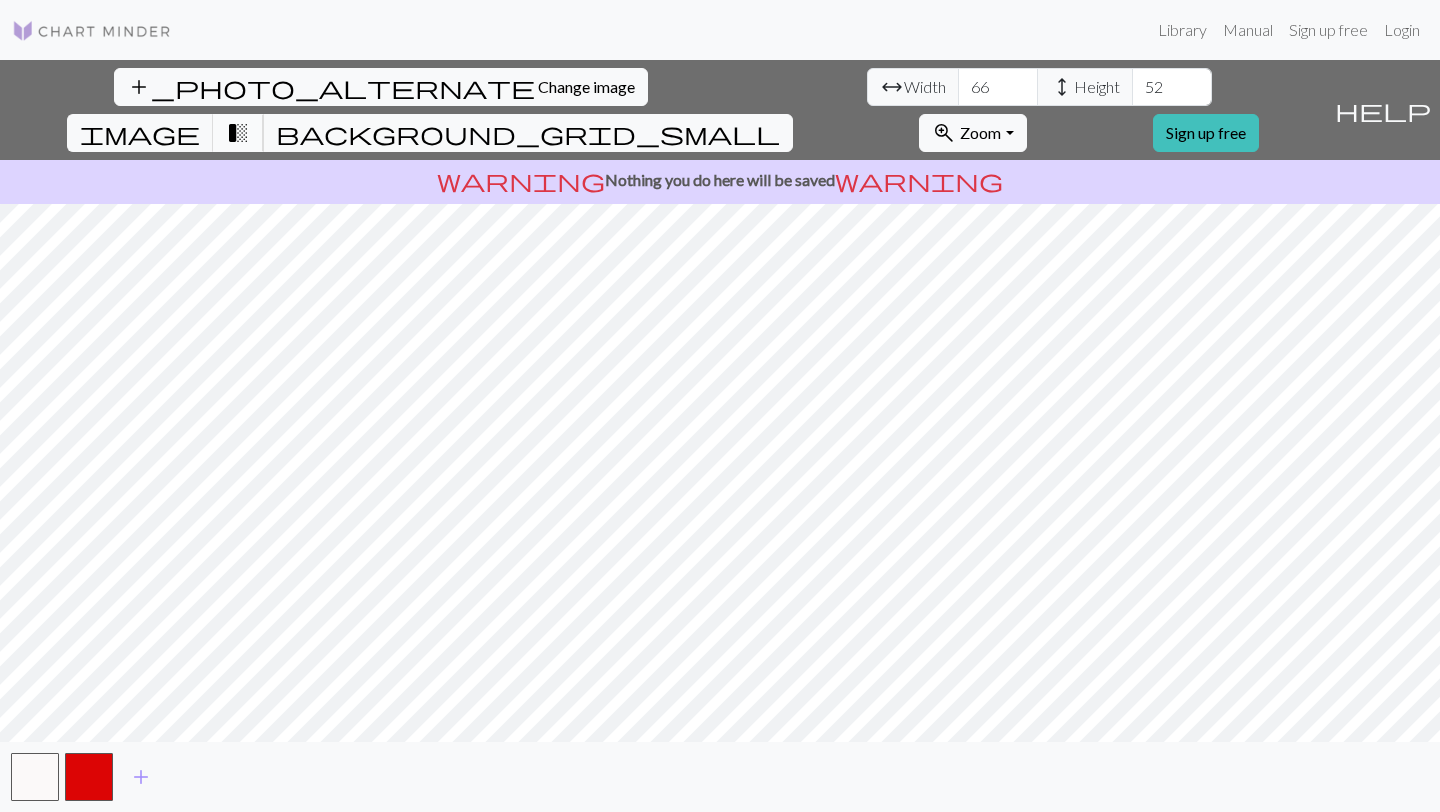 click on "transition_fade" at bounding box center [238, 133] 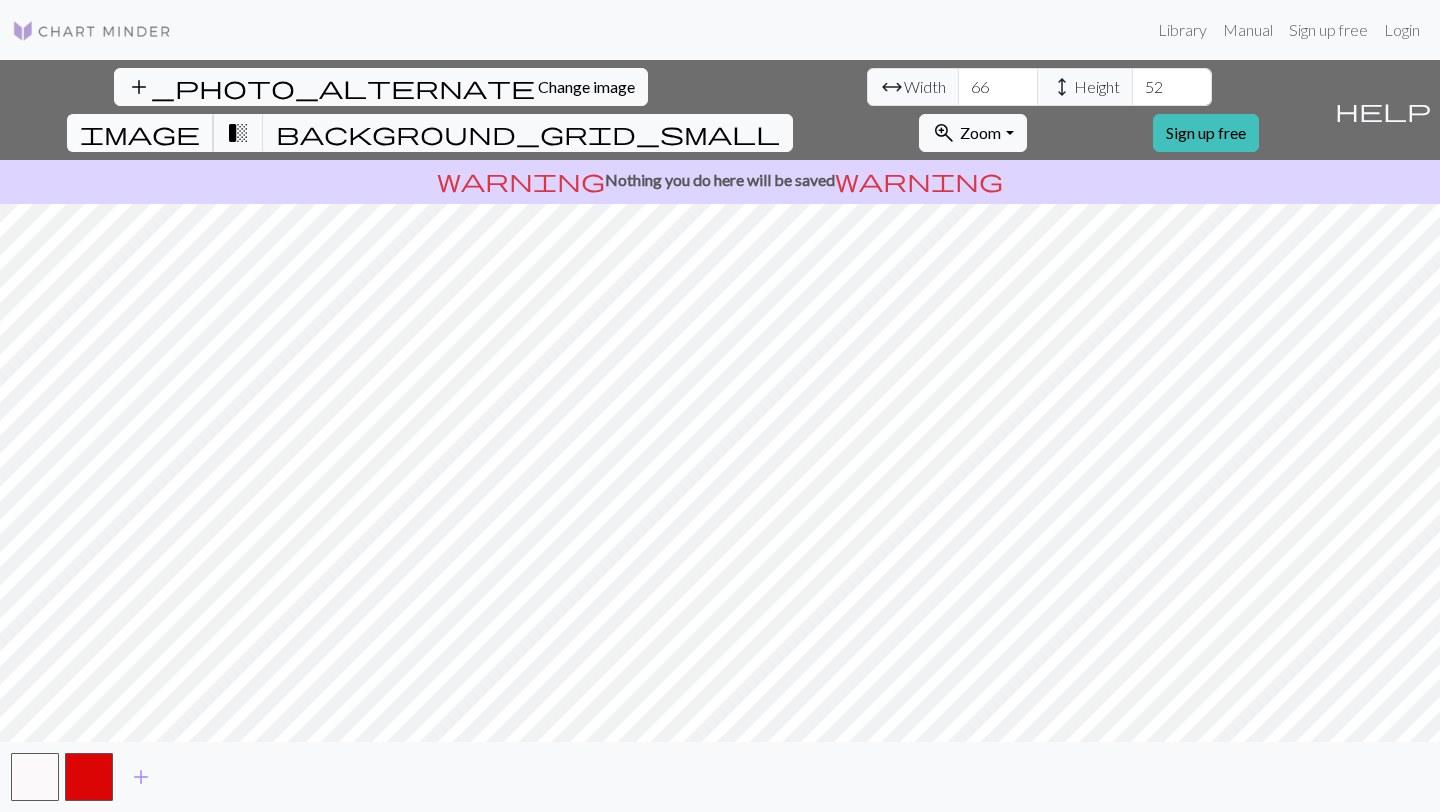 click on "image" at bounding box center [140, 133] 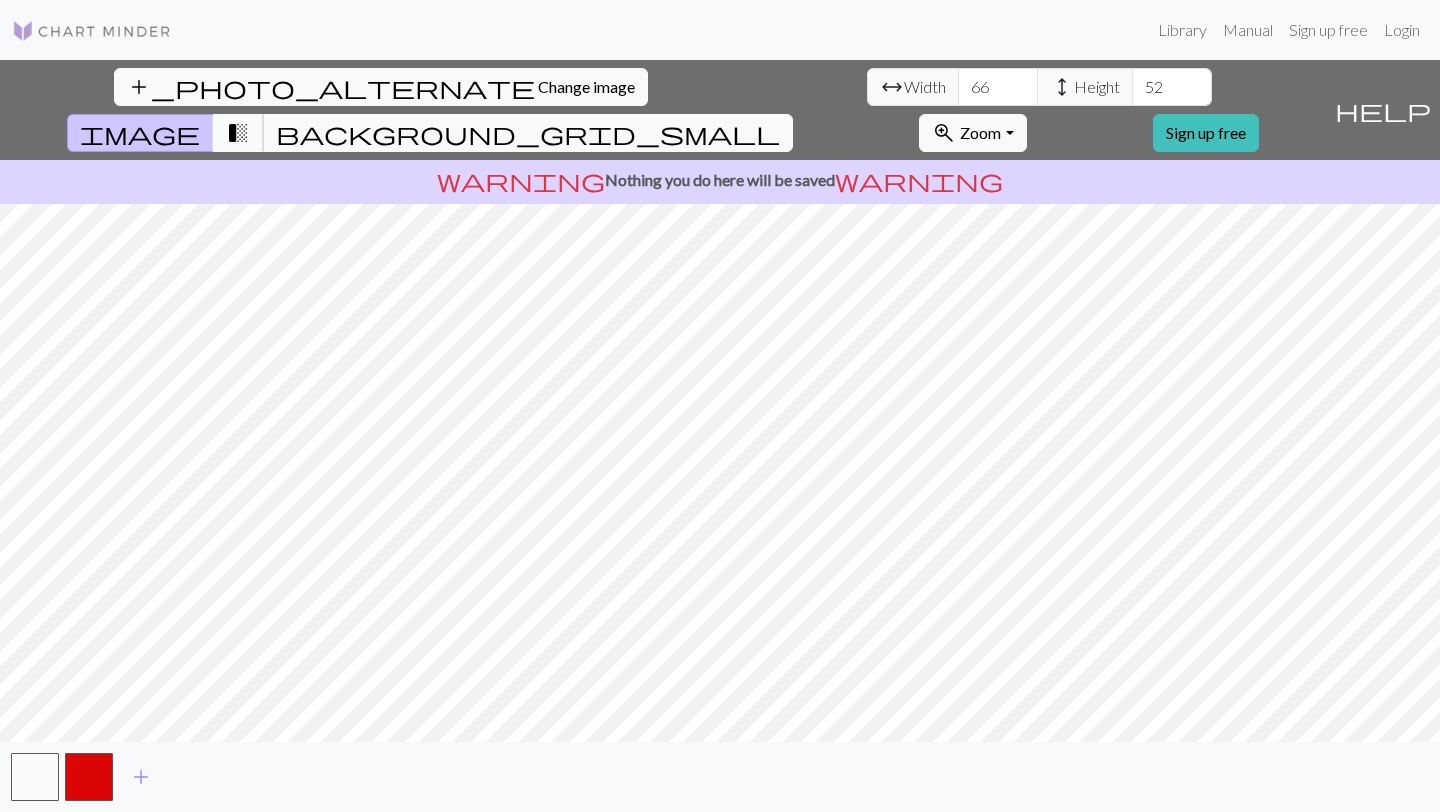 click on "transition_fade" at bounding box center (238, 133) 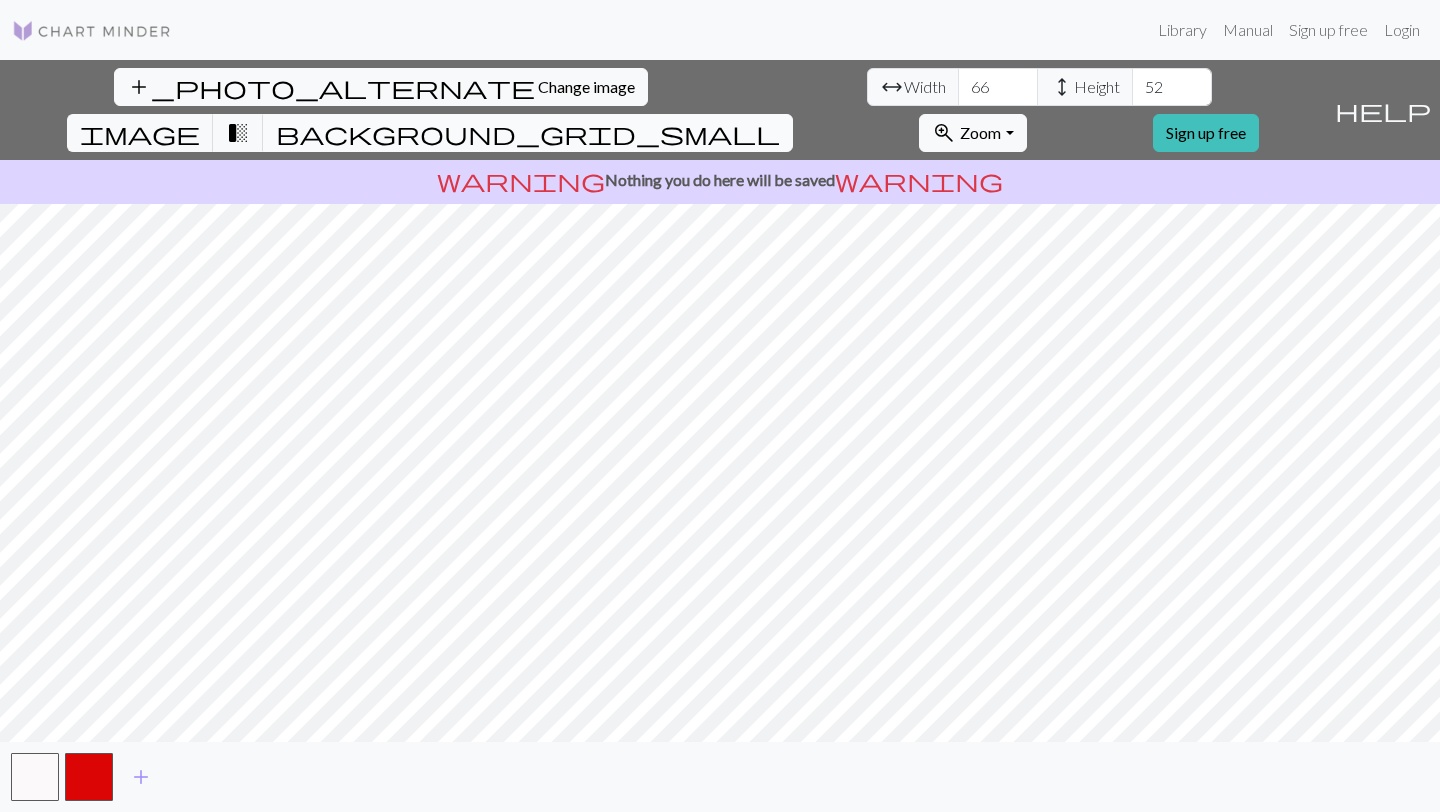click on "background_grid_small" at bounding box center [528, 133] 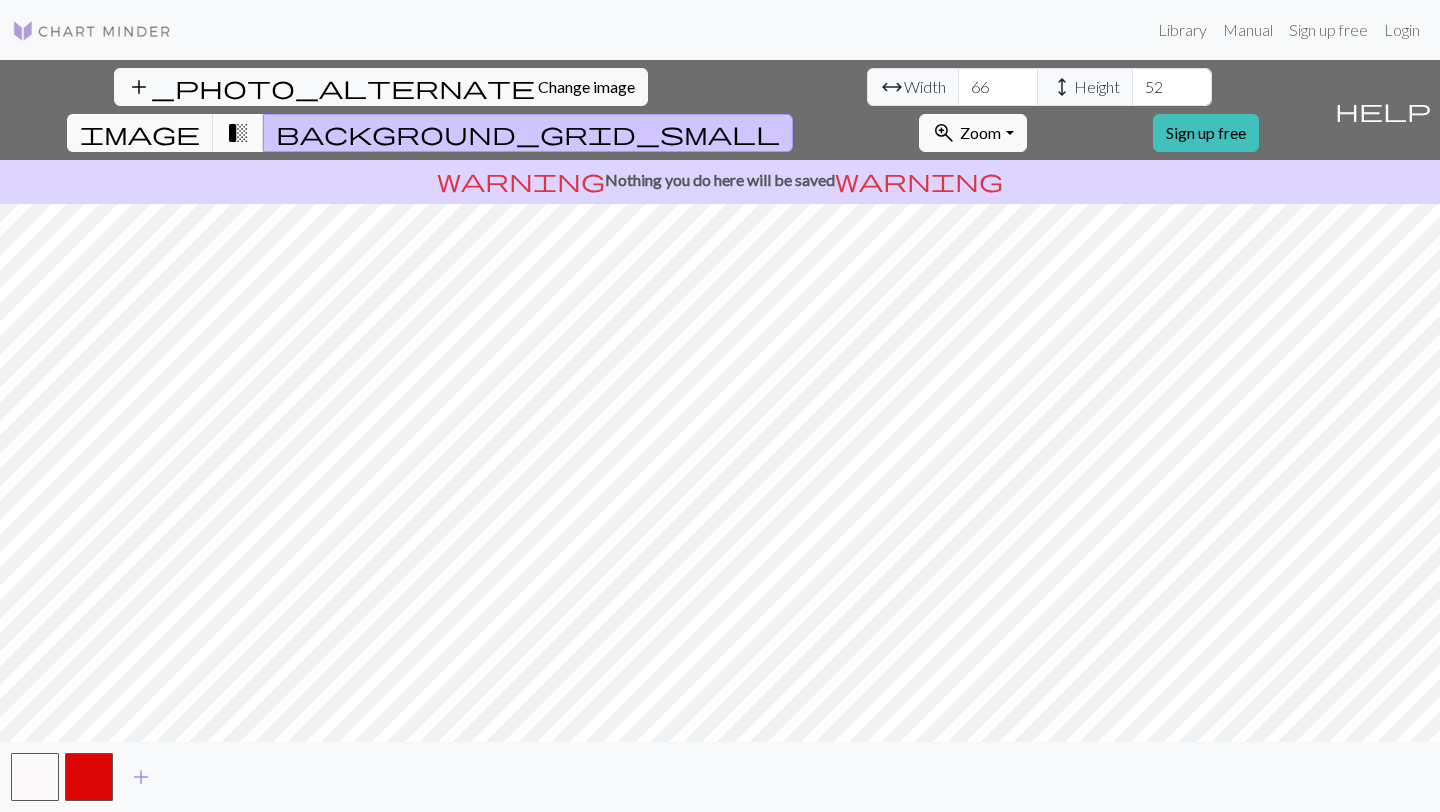 click on "transition_fade" at bounding box center (238, 133) 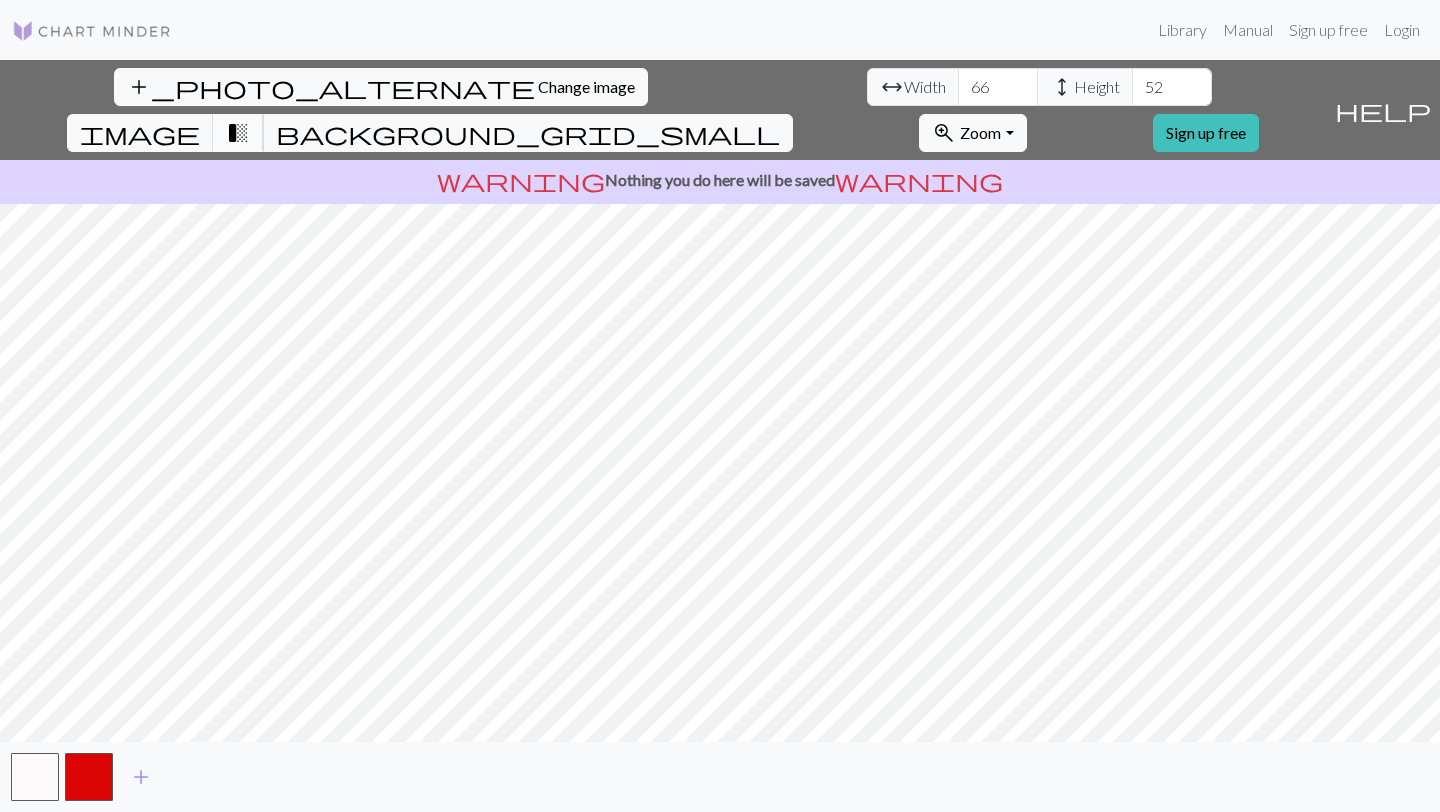 click on "transition_fade" at bounding box center (238, 133) 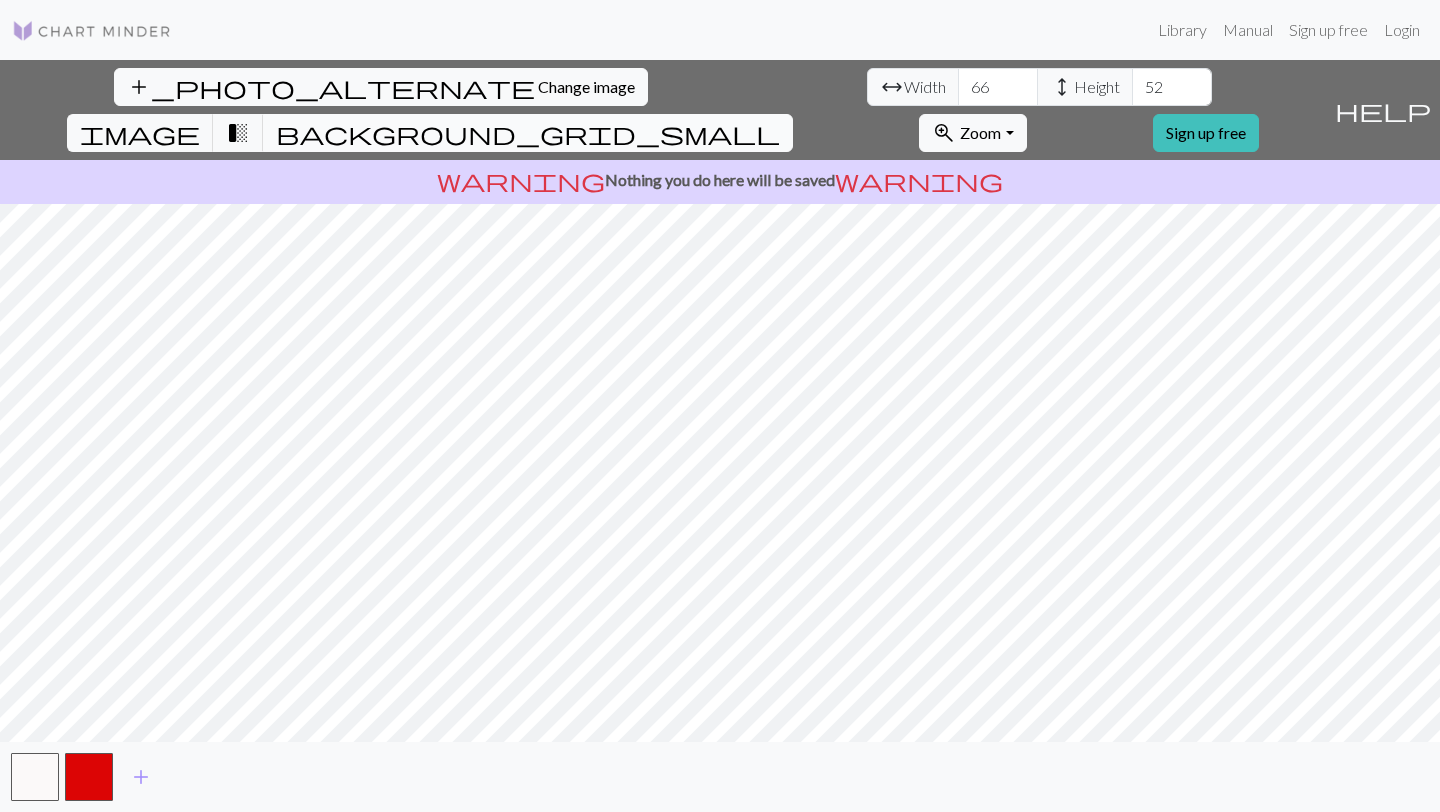 click on "background_grid_small" at bounding box center [528, 133] 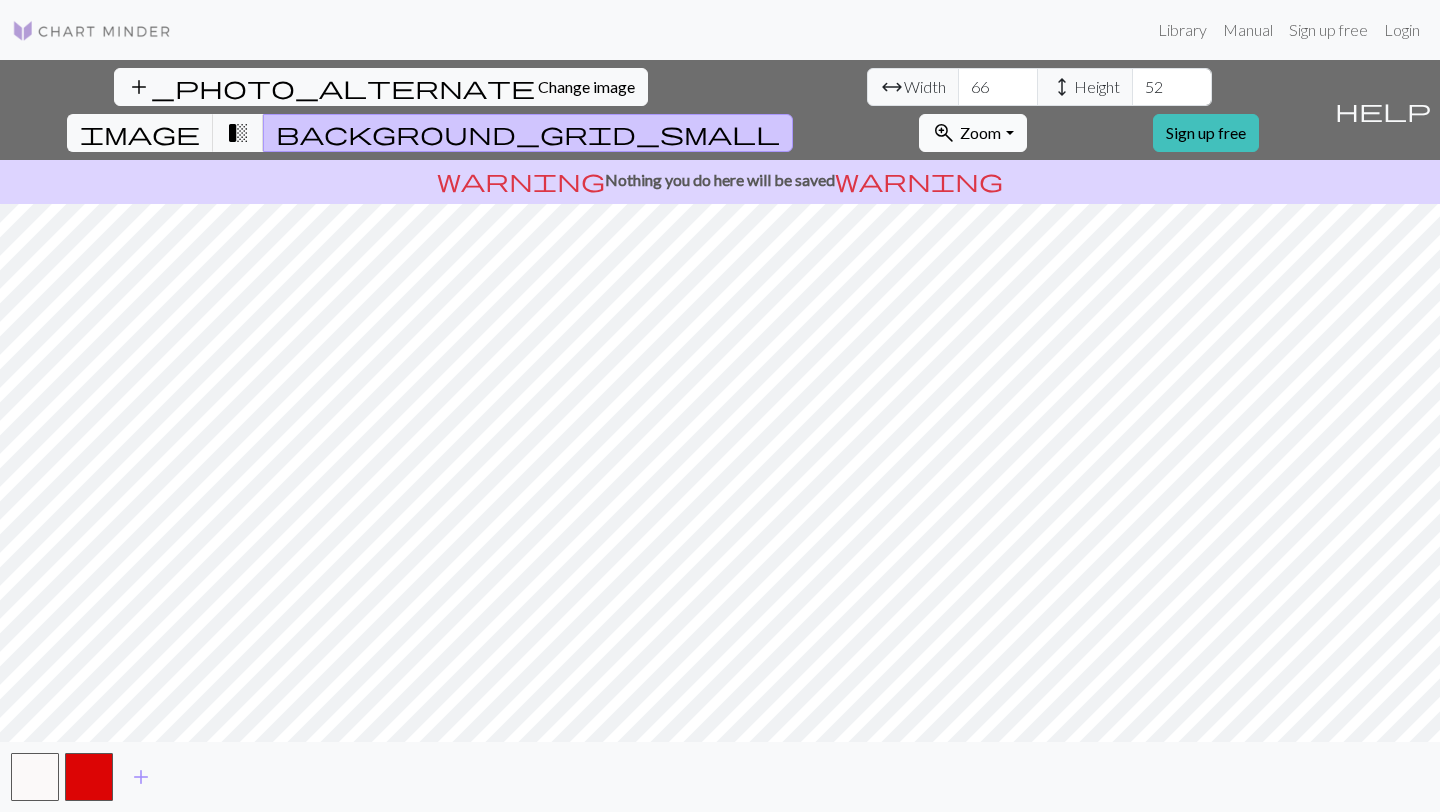 click on "Zoom" at bounding box center [980, 132] 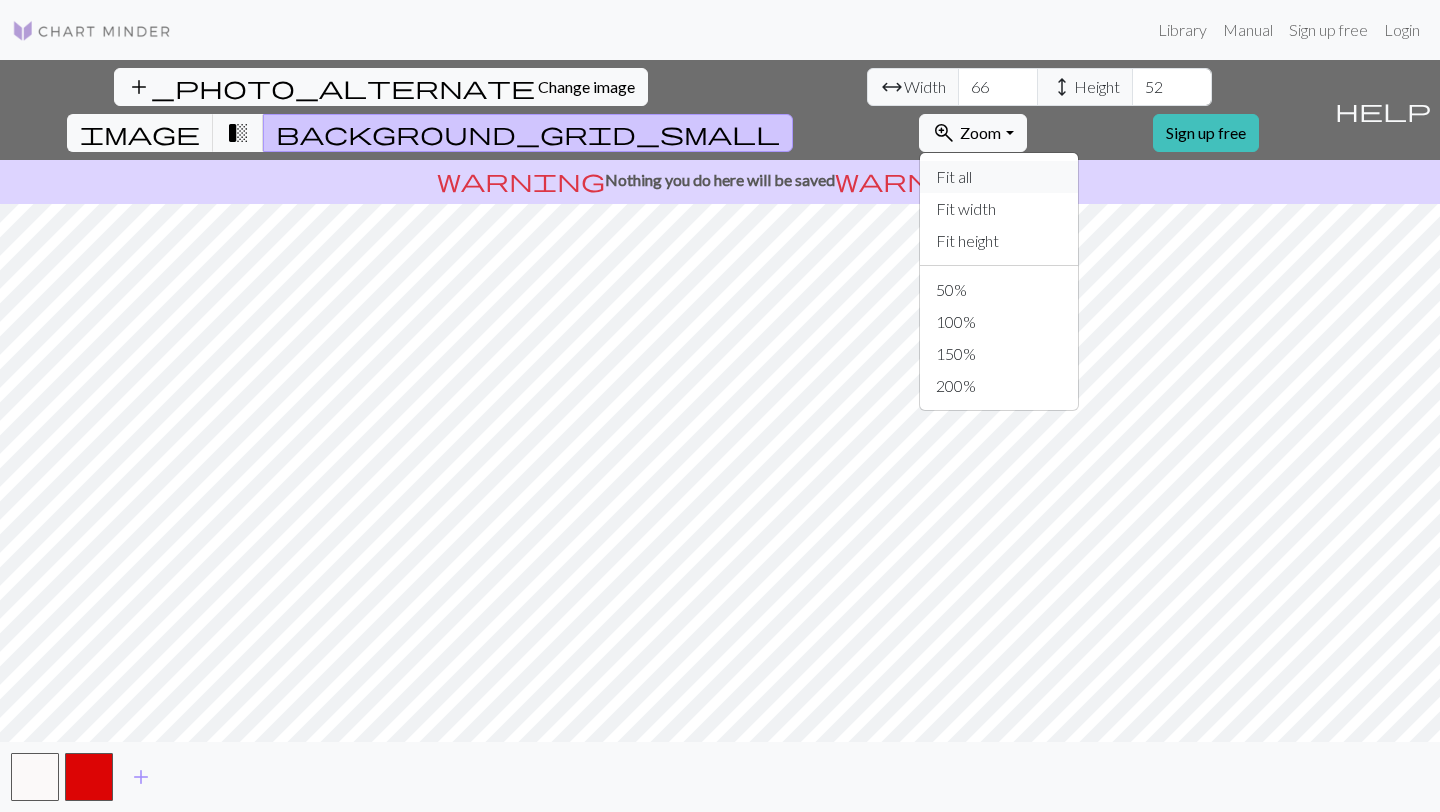 click on "Fit all" at bounding box center (999, 177) 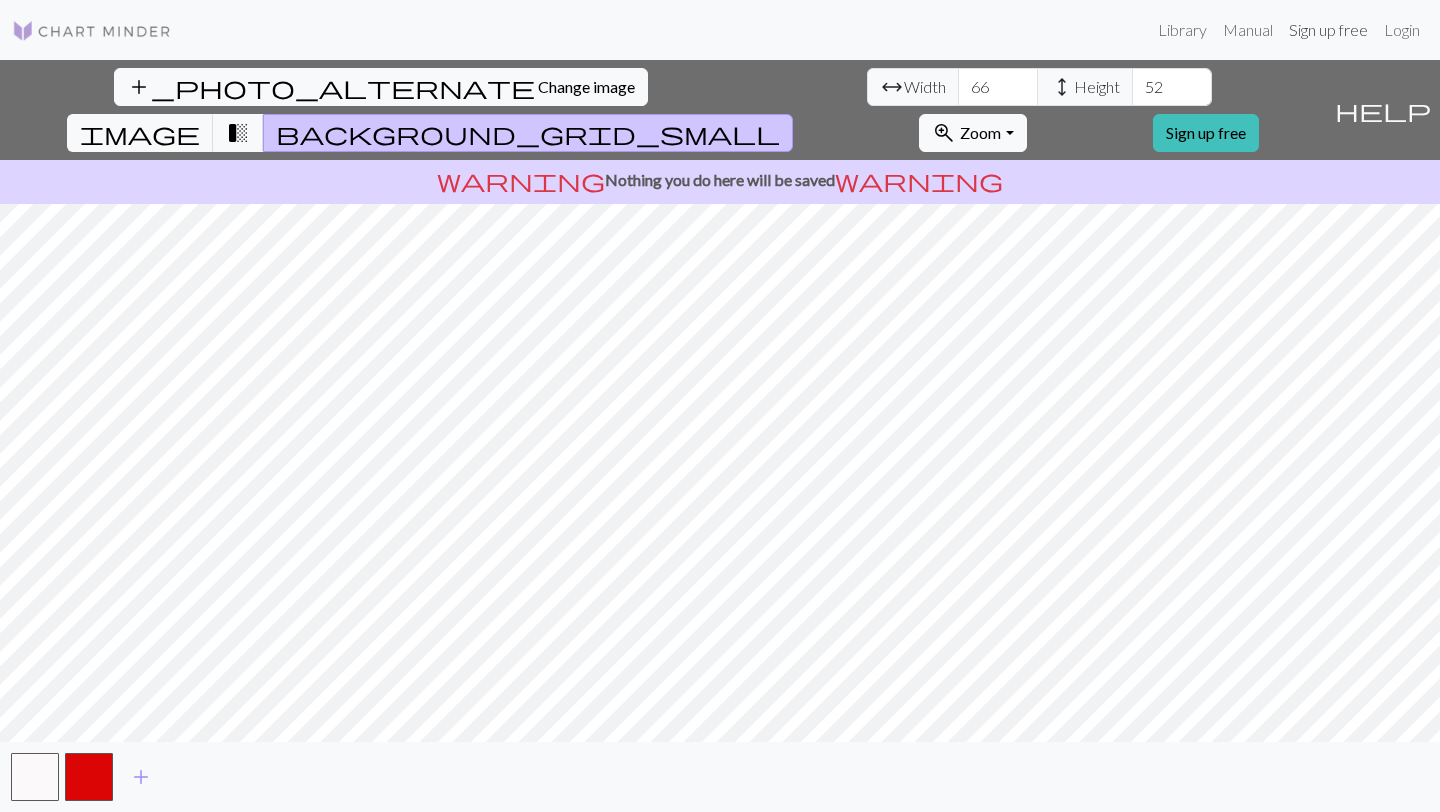 click on "Sign up free" at bounding box center [1328, 30] 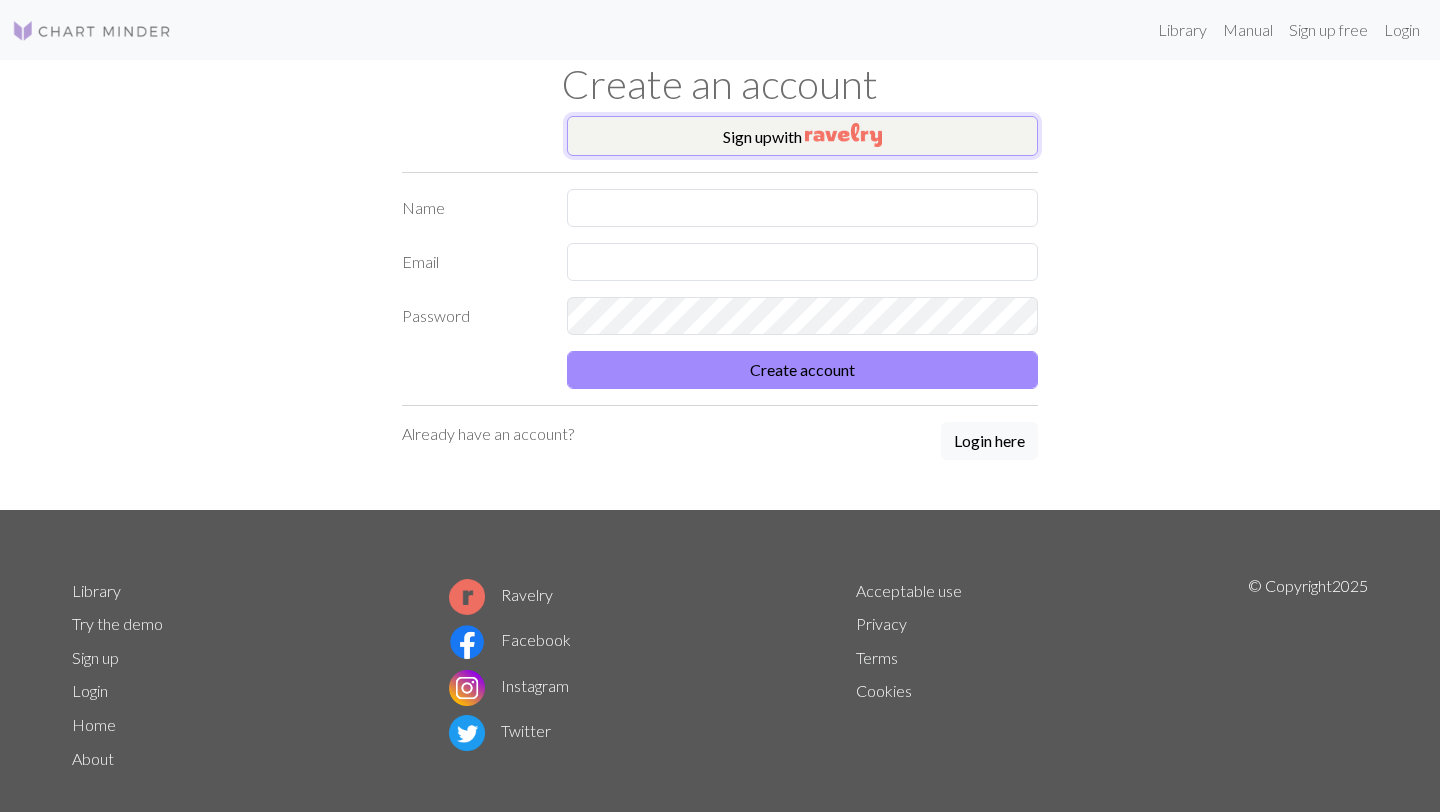 click on "Sign up  with" at bounding box center [802, 136] 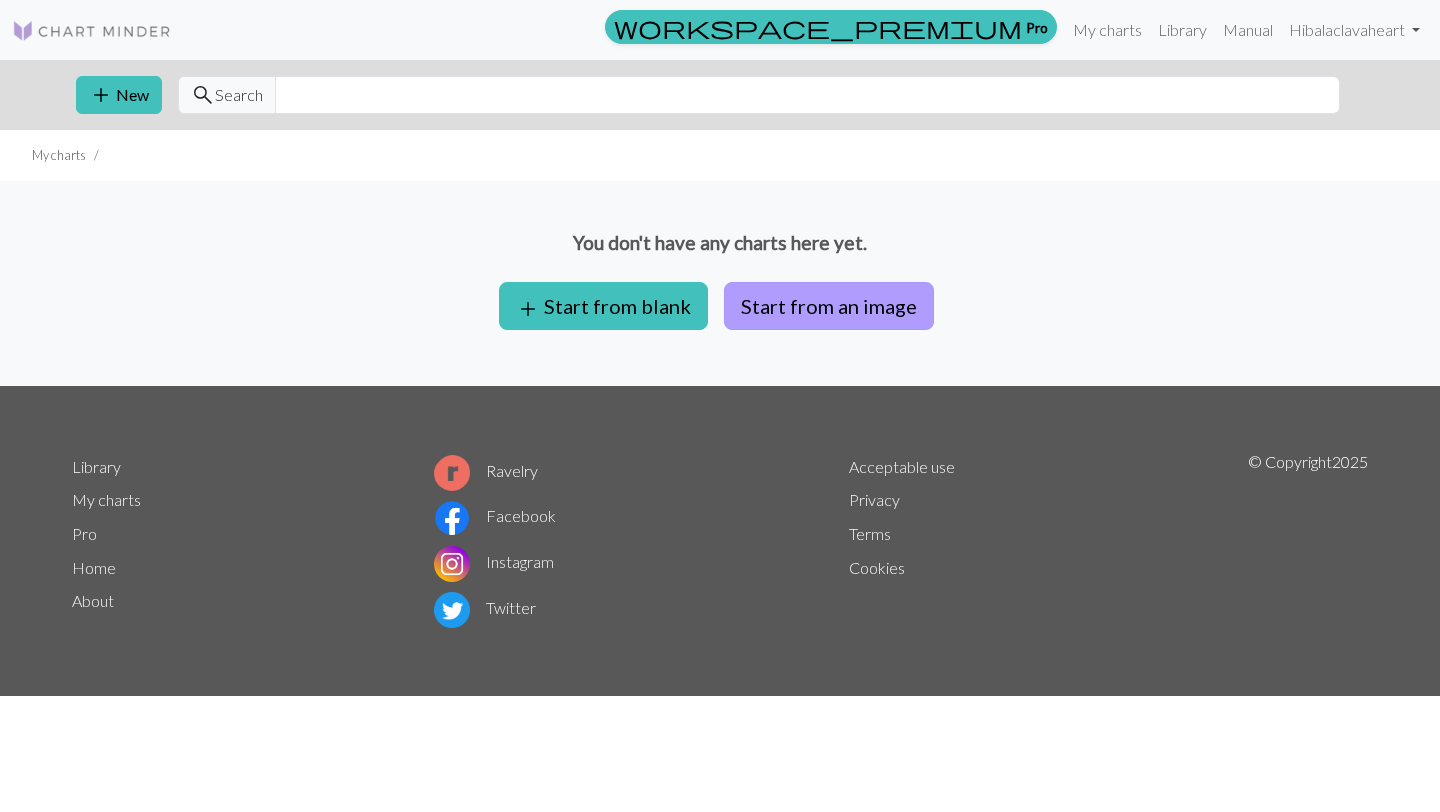 click on "Start from an image" at bounding box center (829, 306) 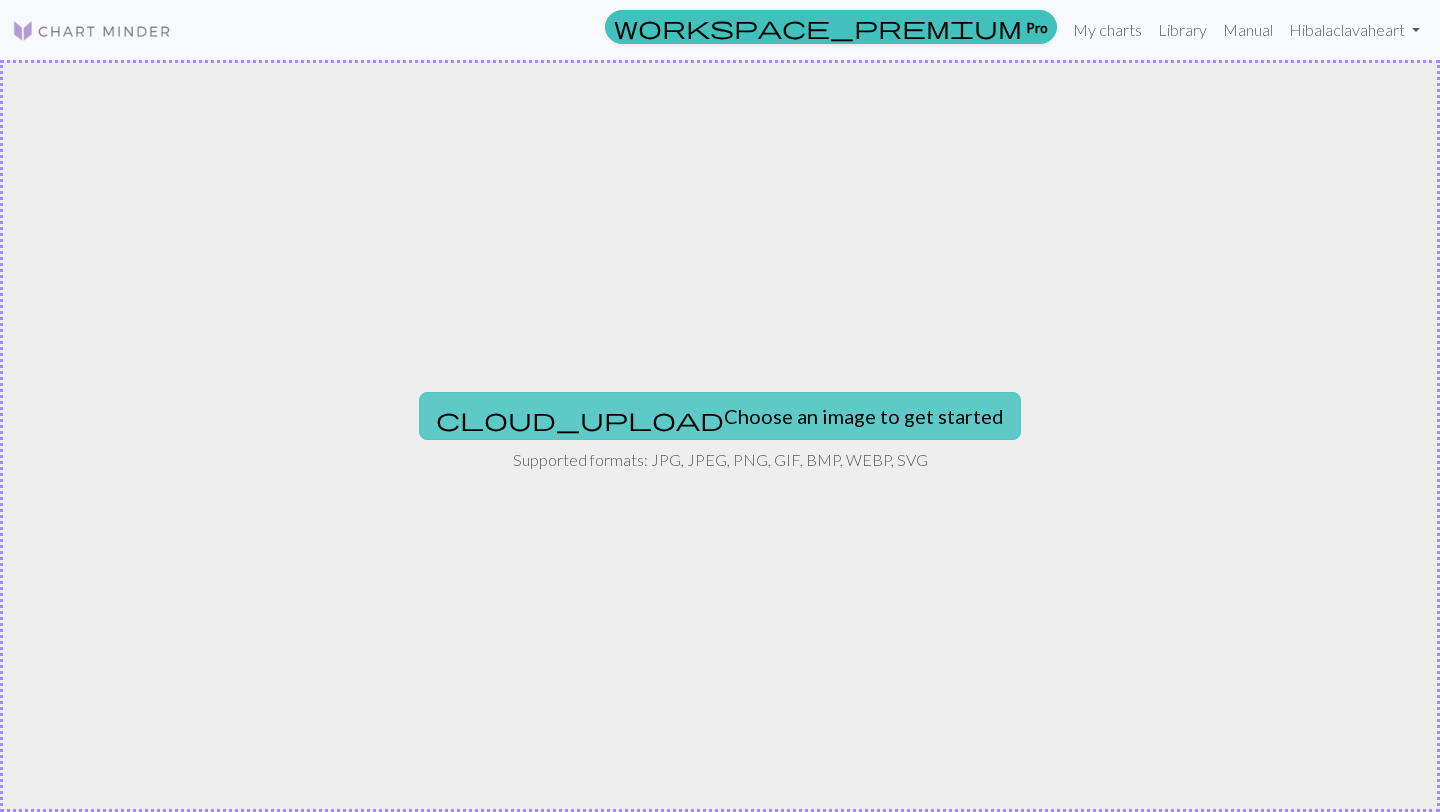 click on "cloud_upload  Choose an image to get started" at bounding box center (720, 416) 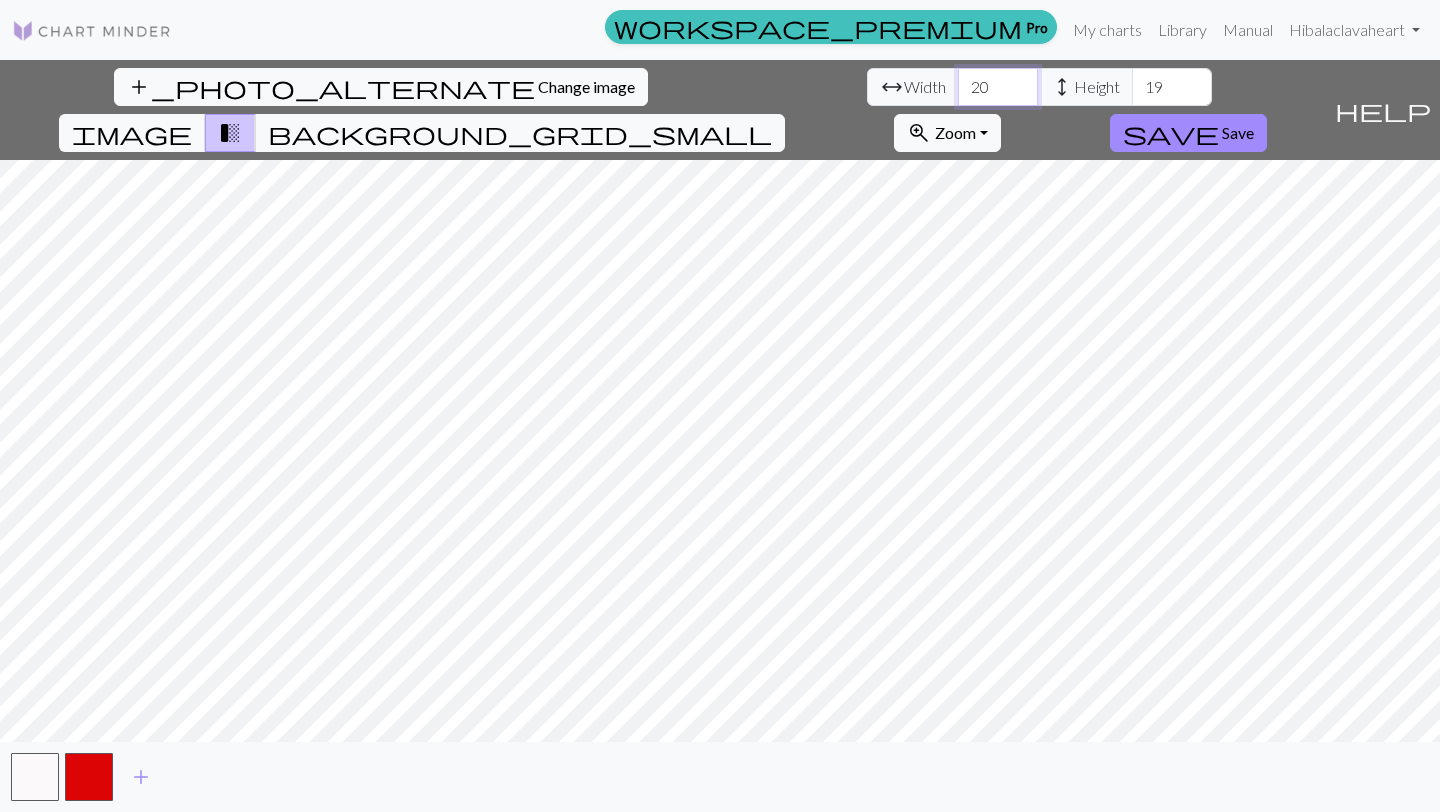 click on "20" at bounding box center (998, 87) 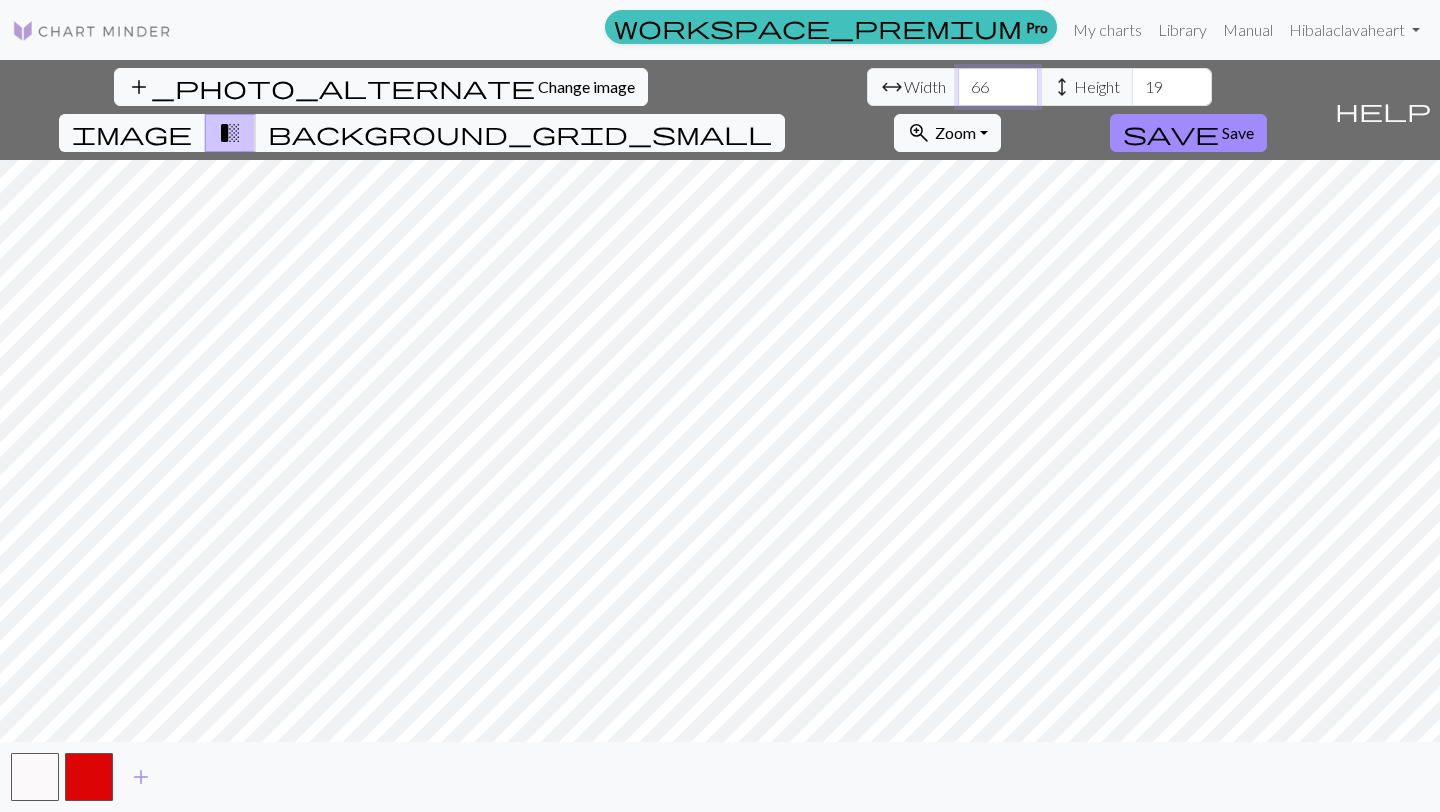 type on "66" 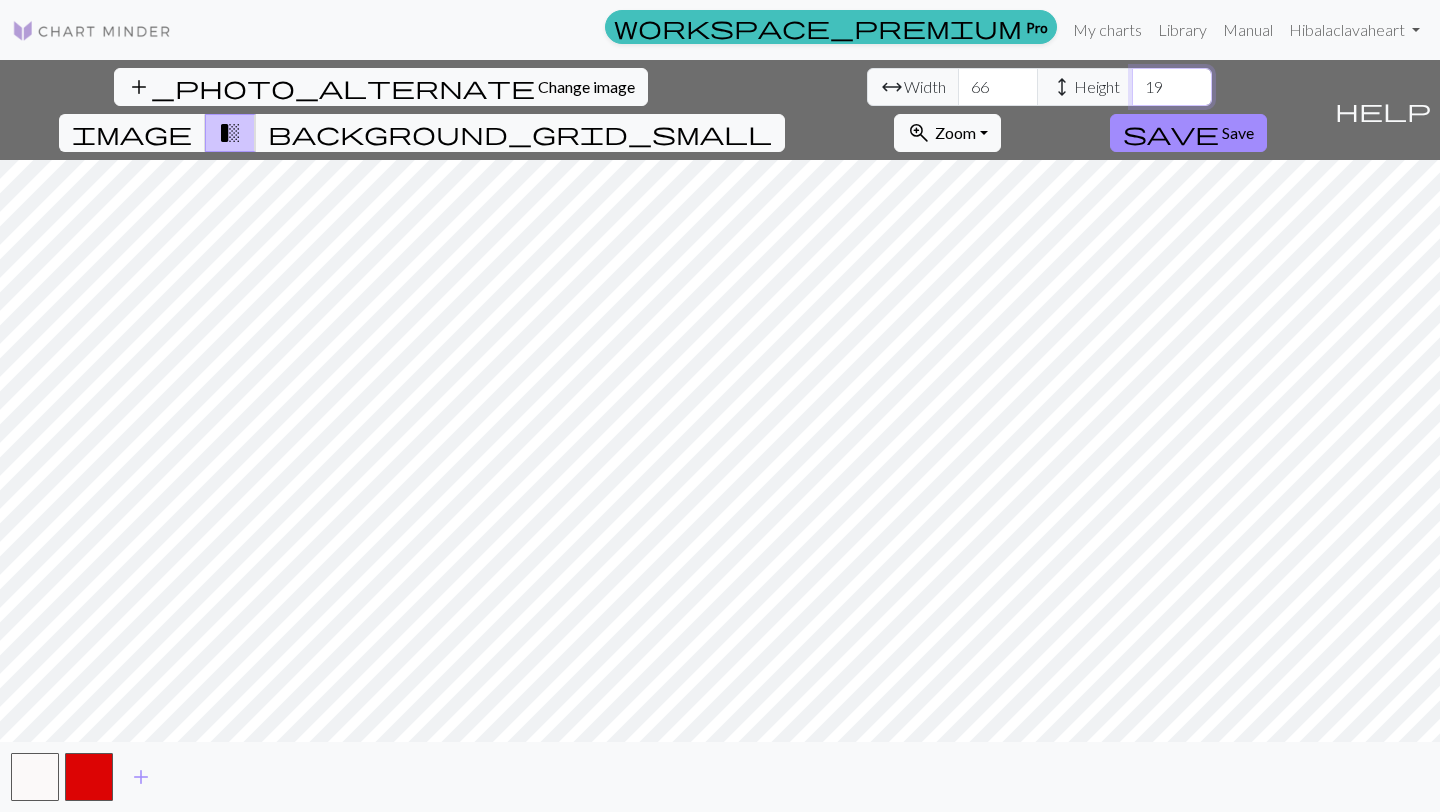 click on "19" at bounding box center [1172, 87] 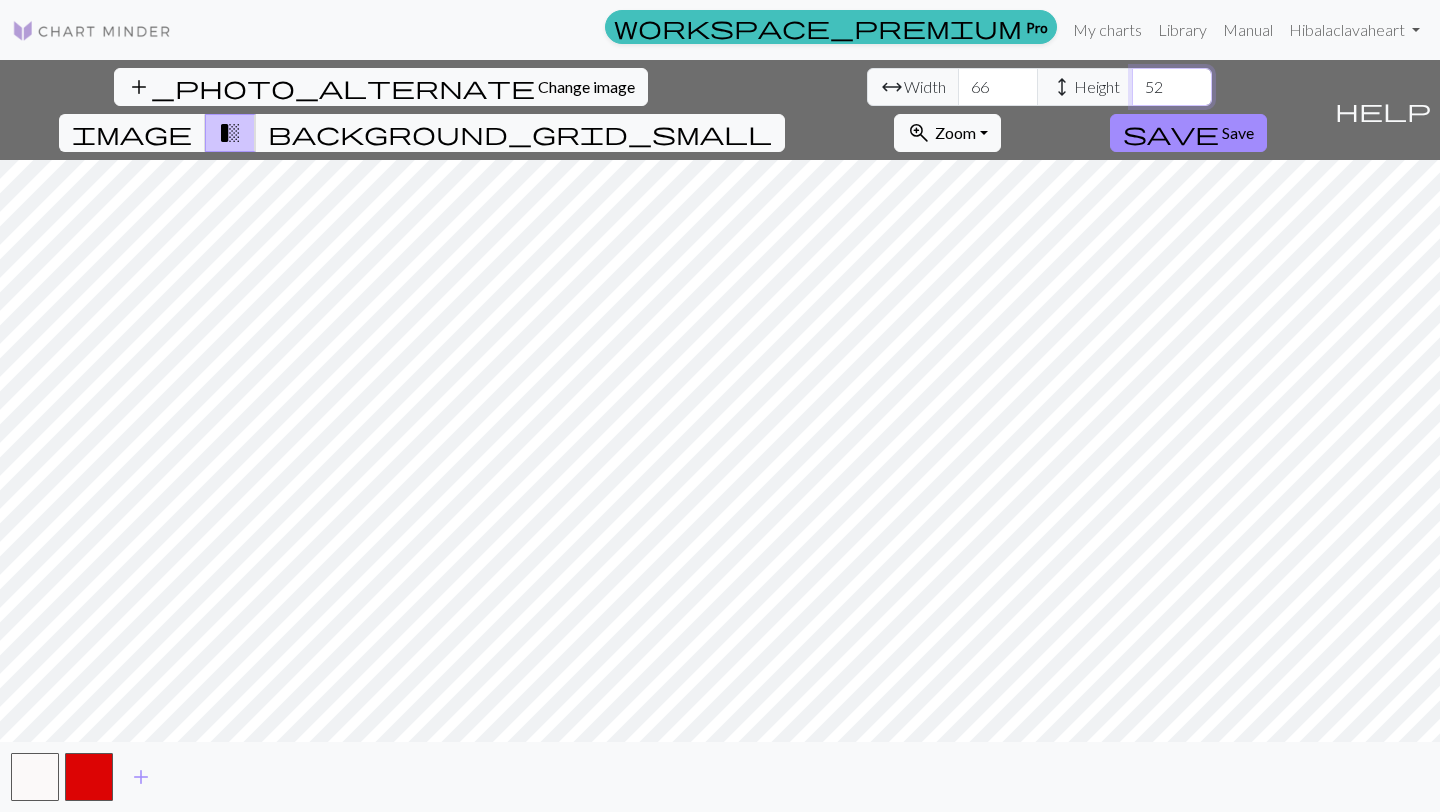 type on "52" 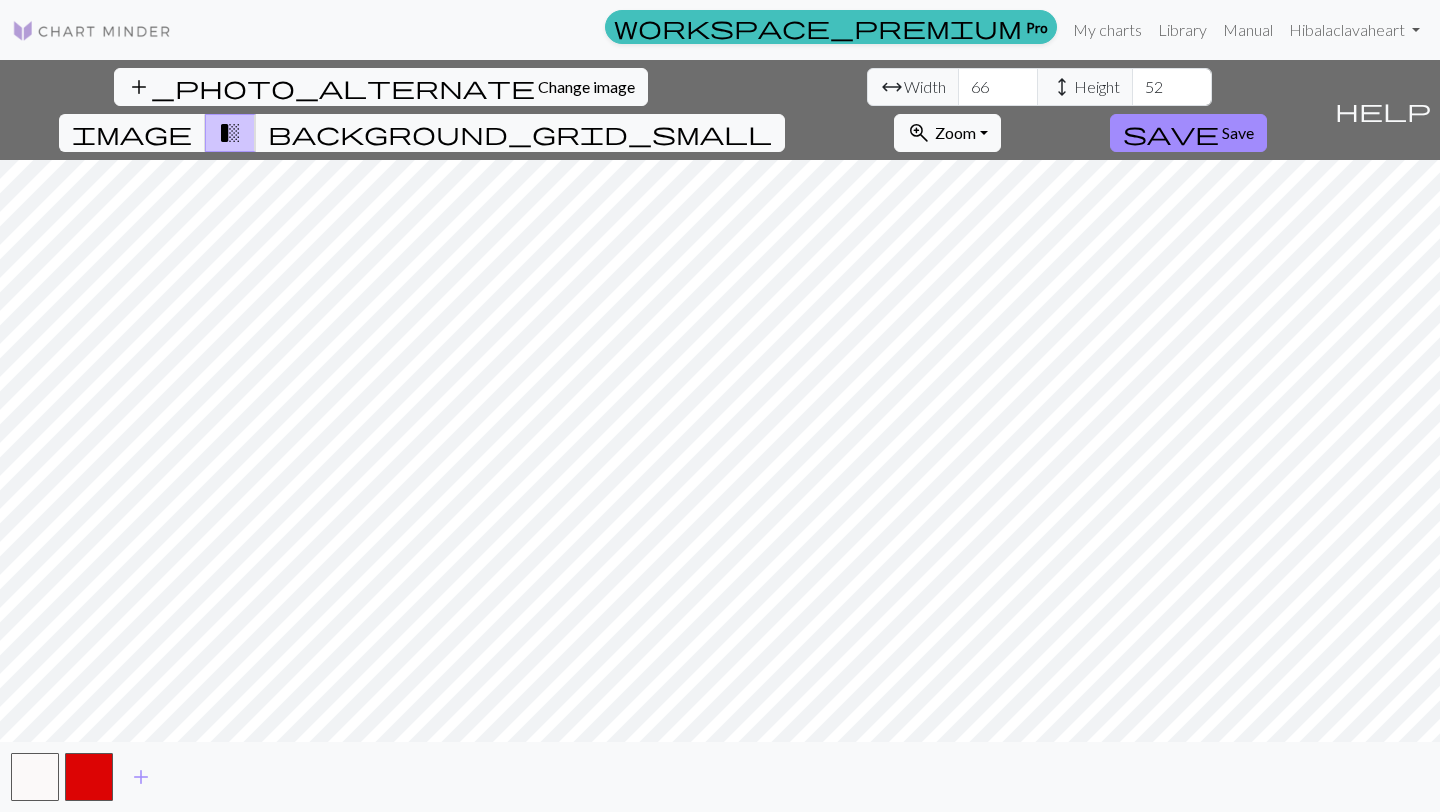 click on "add_photo_alternate   Change image arrow_range   Width 66 height   Height 52 image transition_fade background_grid_small zoom_in Zoom Zoom Fit all Fit width Fit height 50% 100% 150% 200% save   Save help Show me around add" at bounding box center (720, 436) 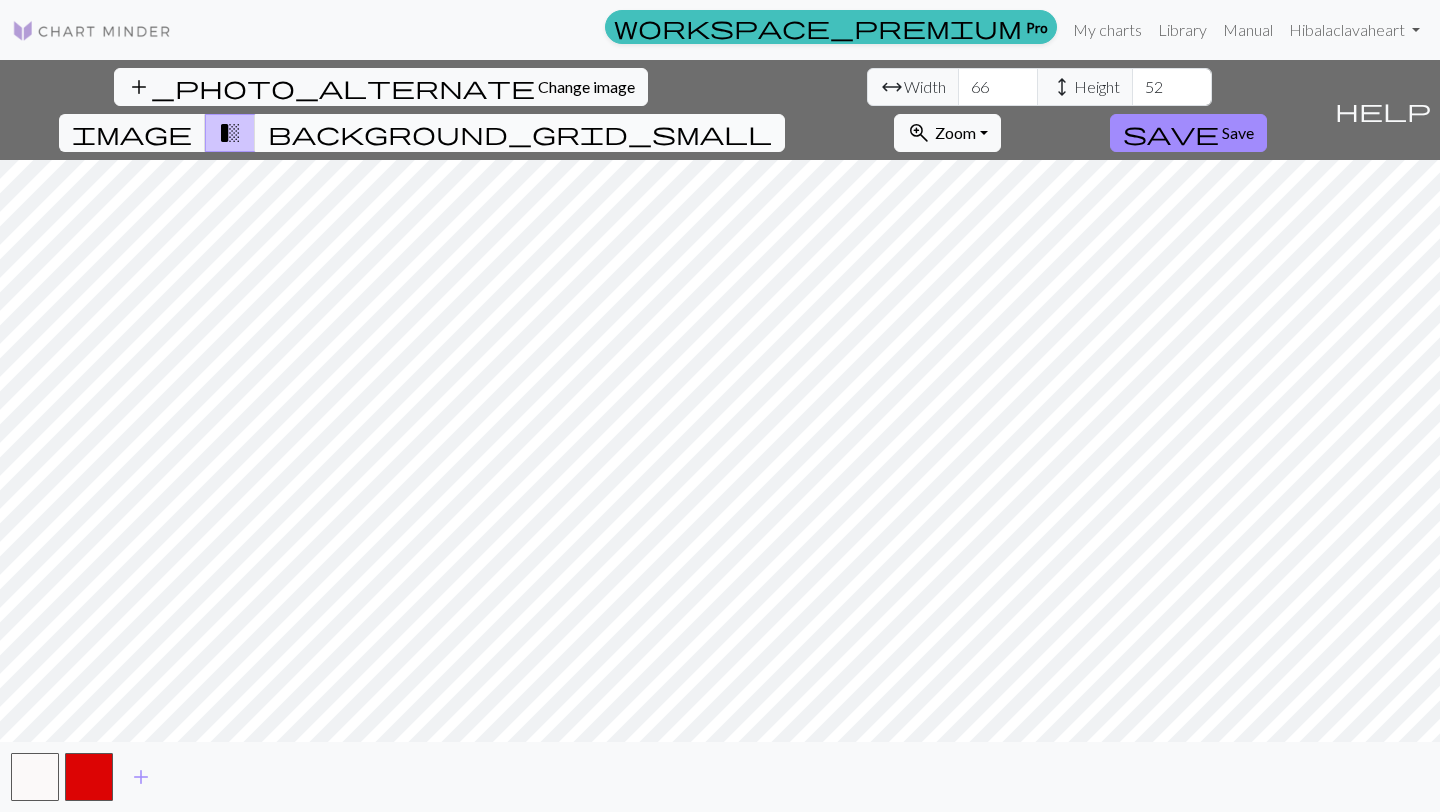 click on "background_grid_small" at bounding box center (520, 133) 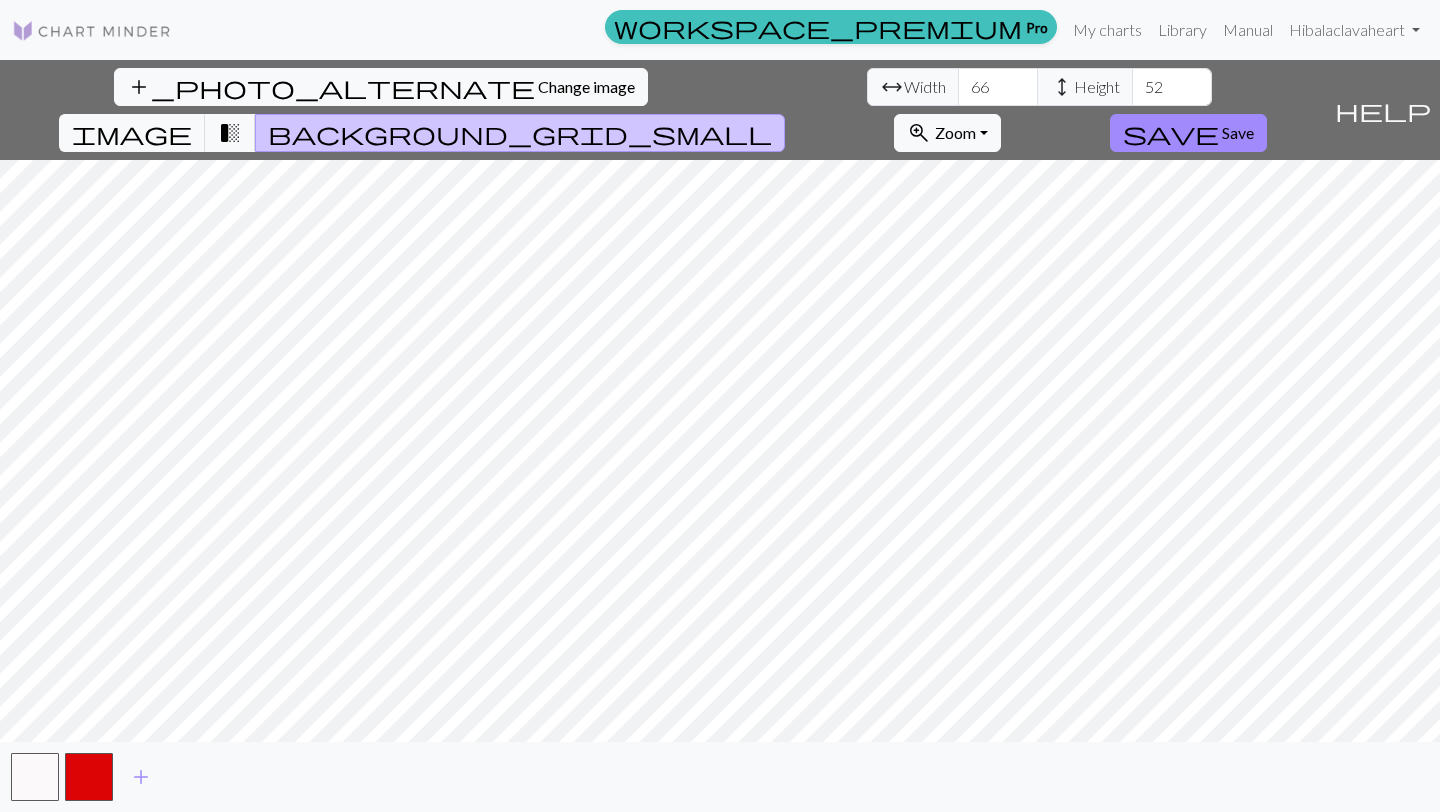 click on "background_grid_small" at bounding box center [520, 133] 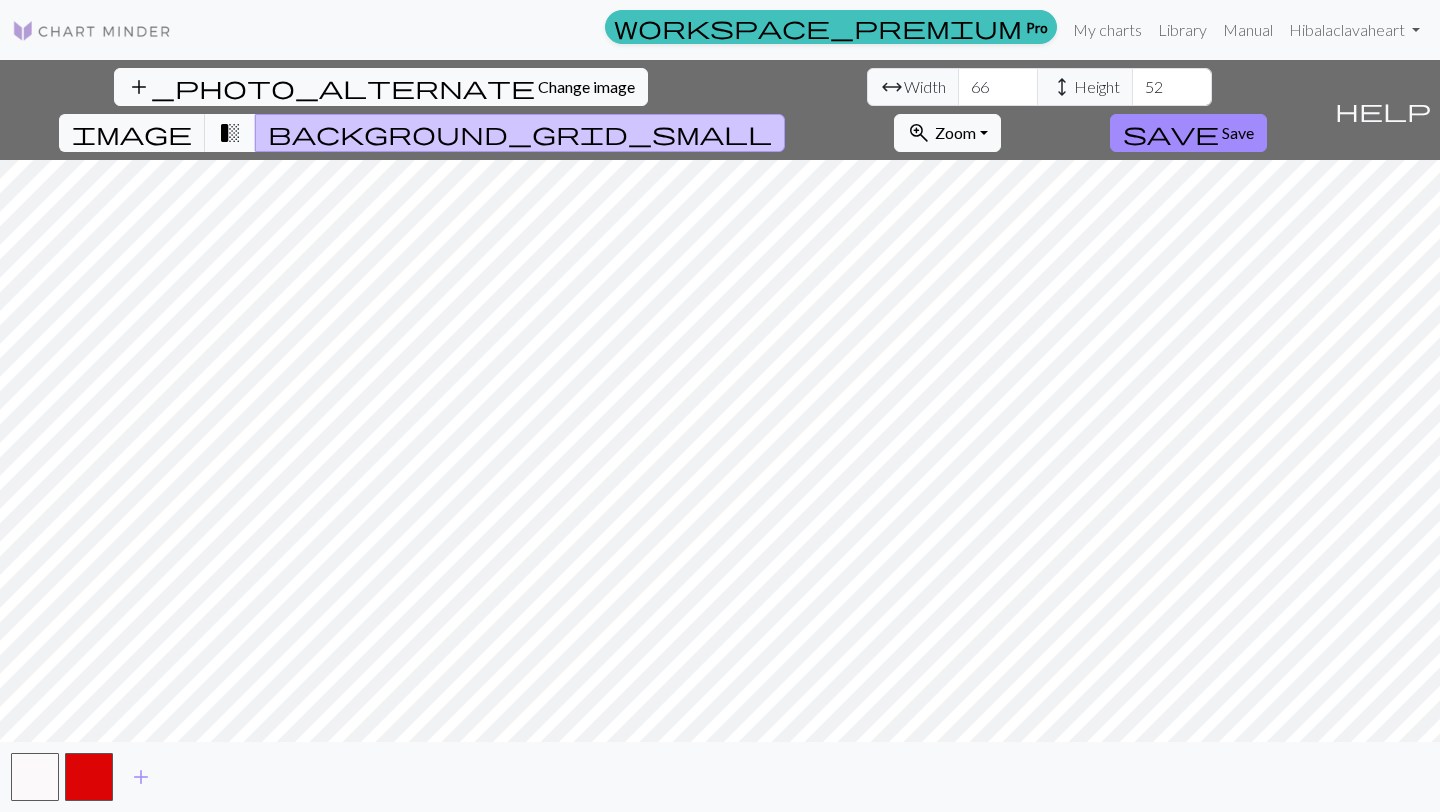 click on "transition_fade" at bounding box center [230, 133] 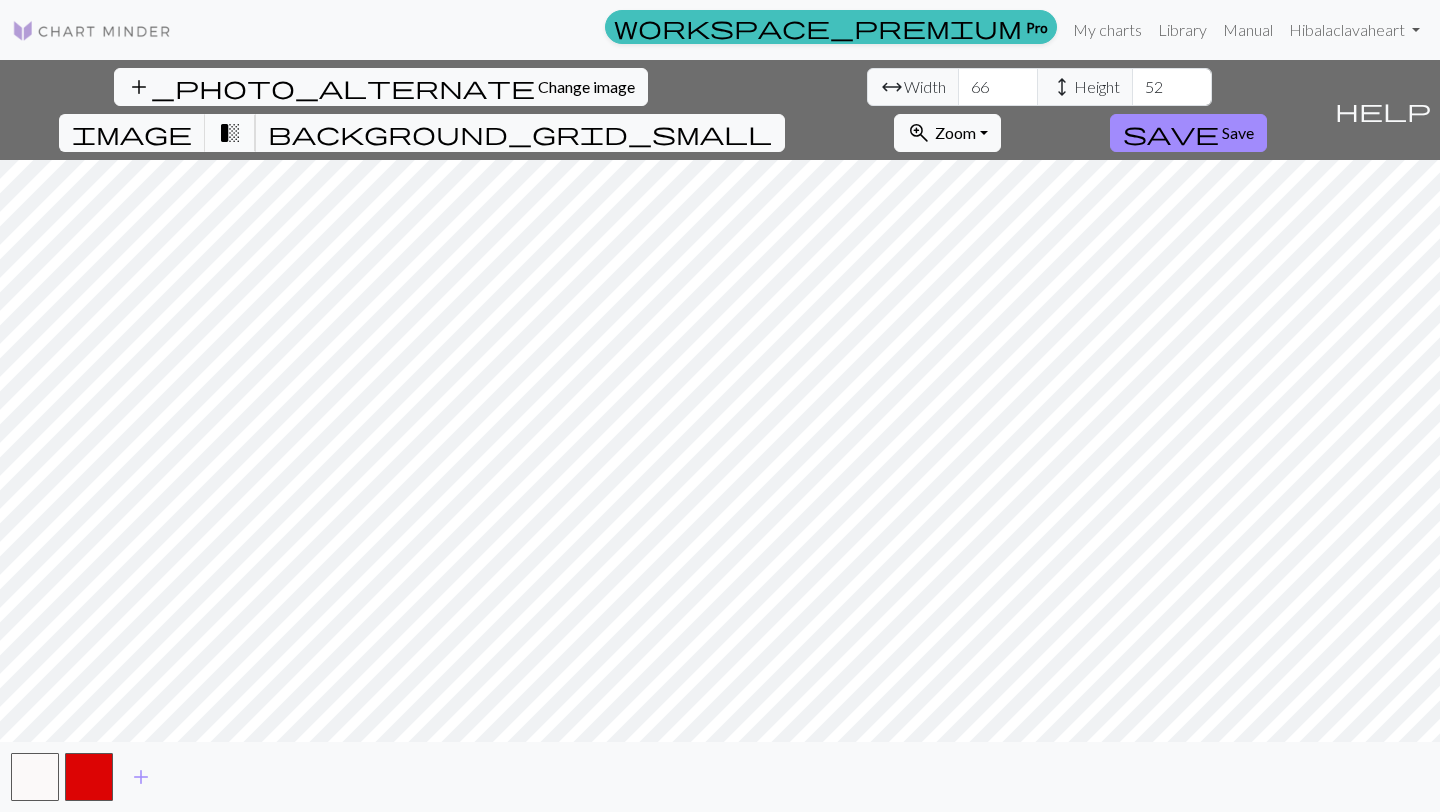 click on "transition_fade" at bounding box center [230, 133] 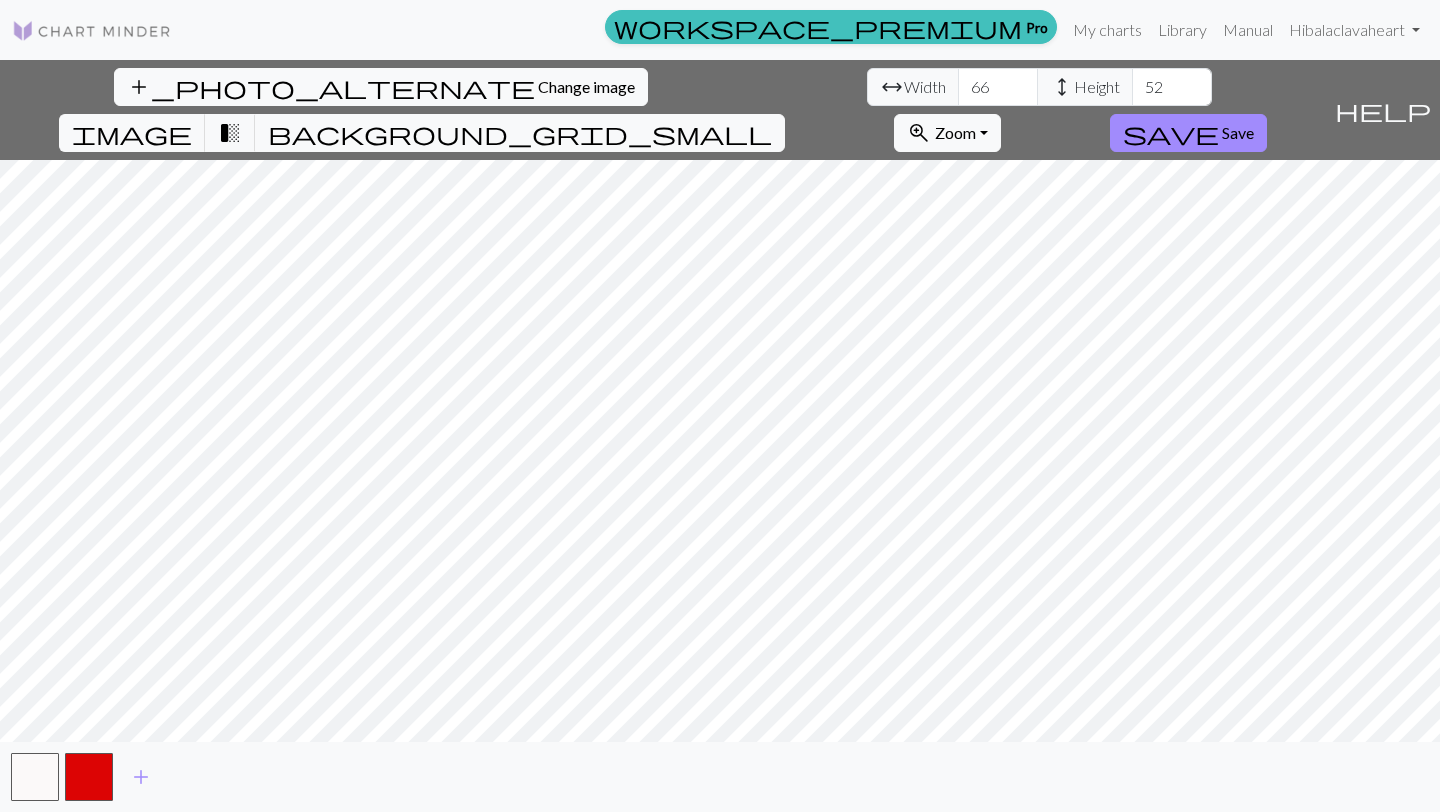 click on "add_photo_alternate   Change image arrow_range   Width 66 height   Height 52 image transition_fade background_grid_small zoom_in Zoom Zoom Fit all Fit width Fit height 50% 100% 150% 200% save   Save" at bounding box center [663, 110] 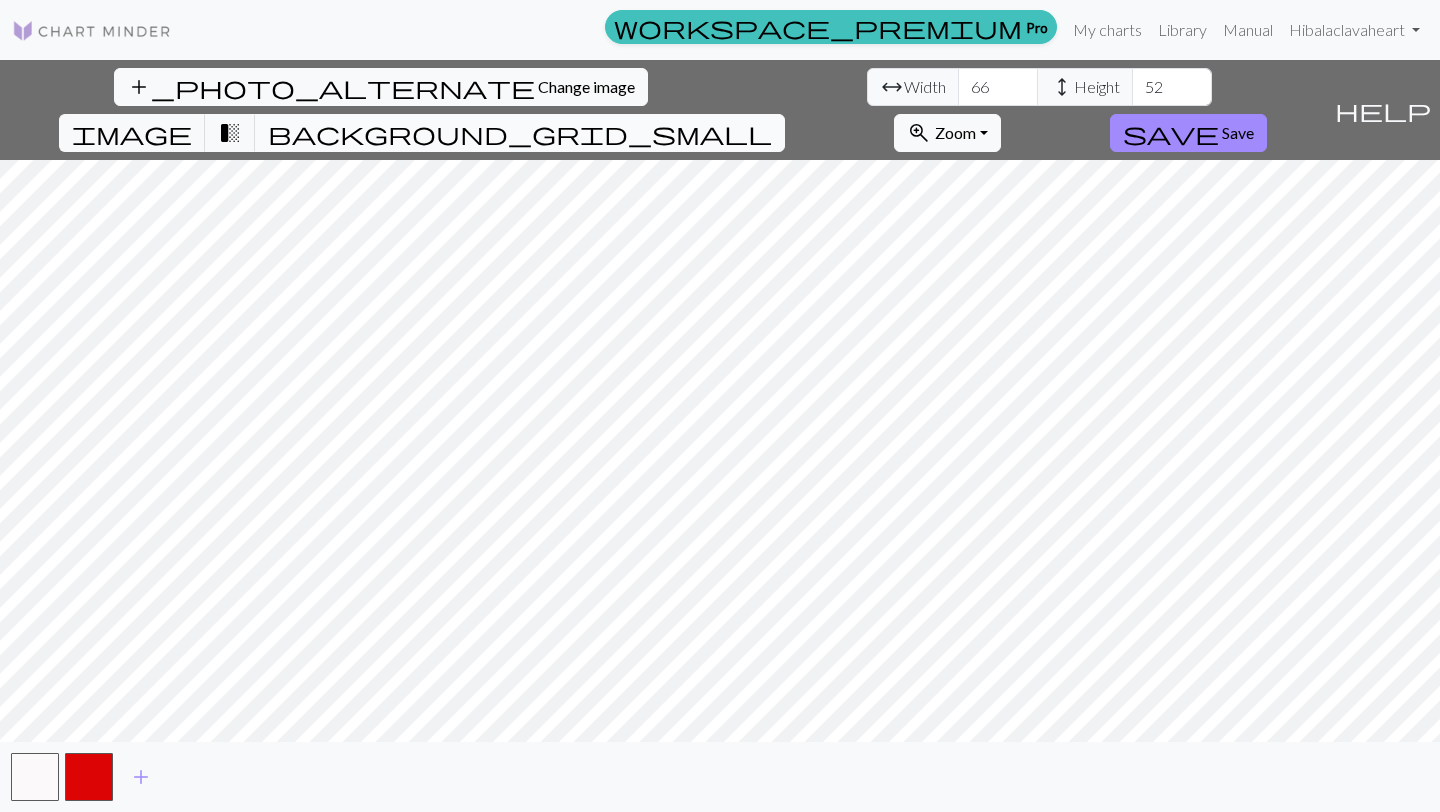 click on "background_grid_small" at bounding box center (520, 133) 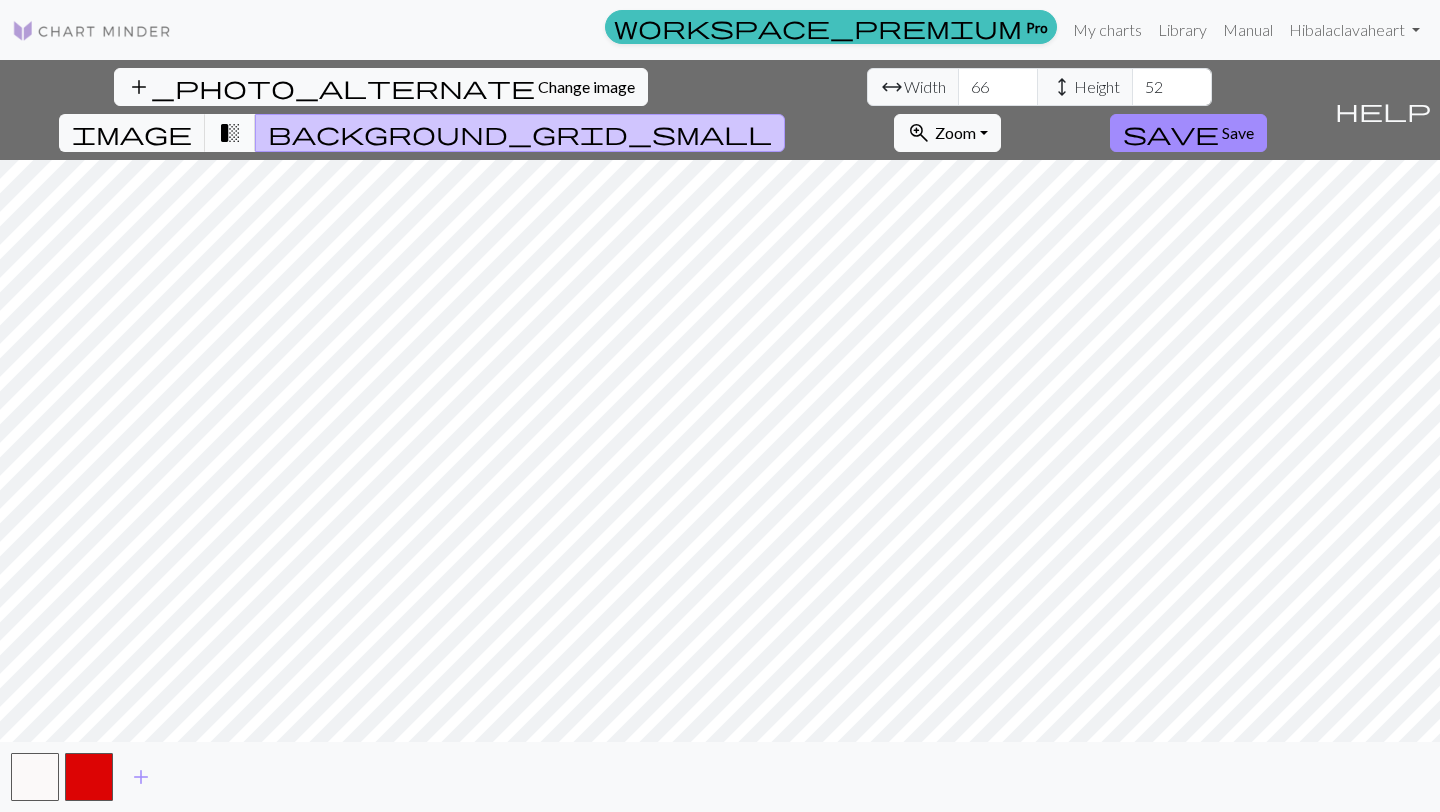 click on "transition_fade" at bounding box center (230, 133) 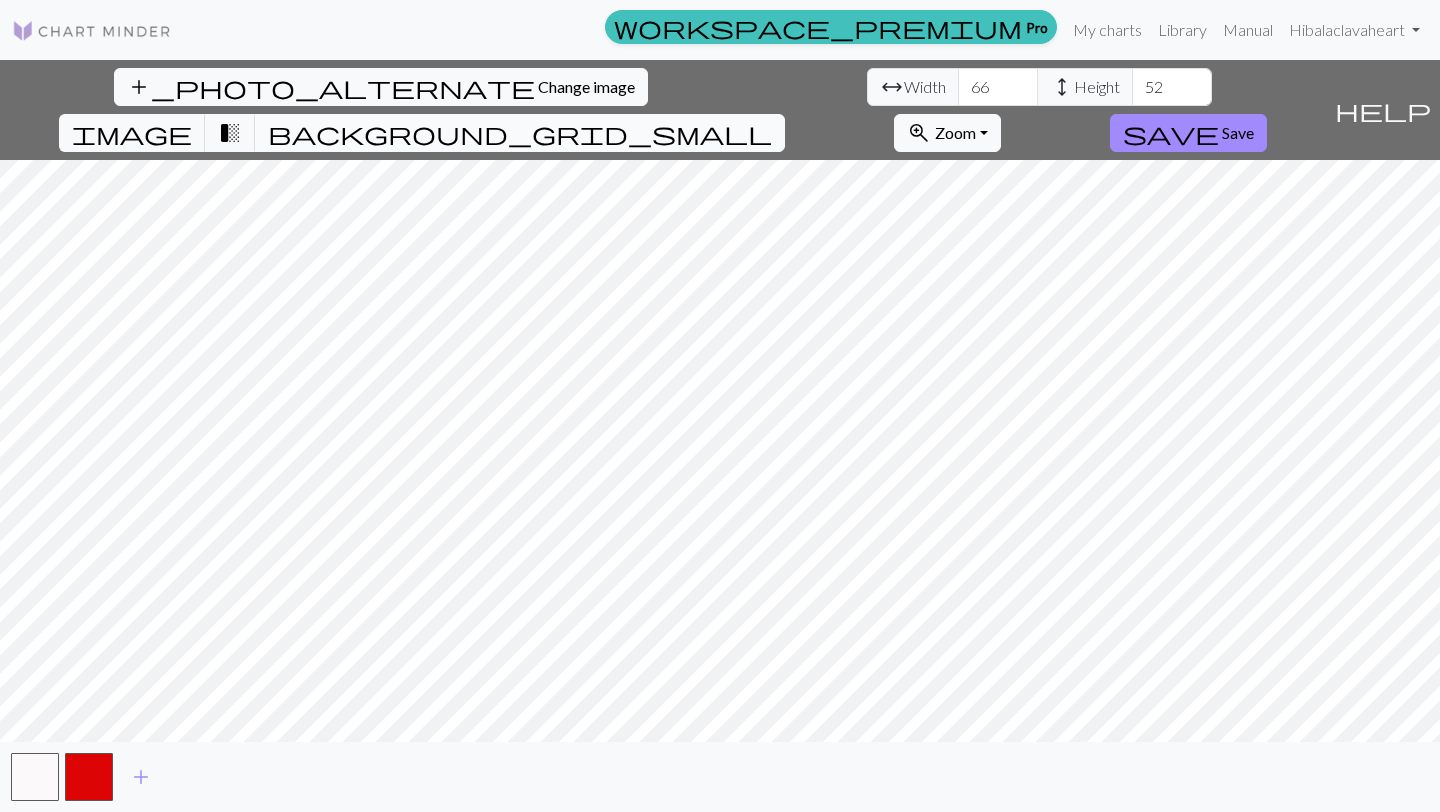 click on "background_grid_small" at bounding box center (520, 133) 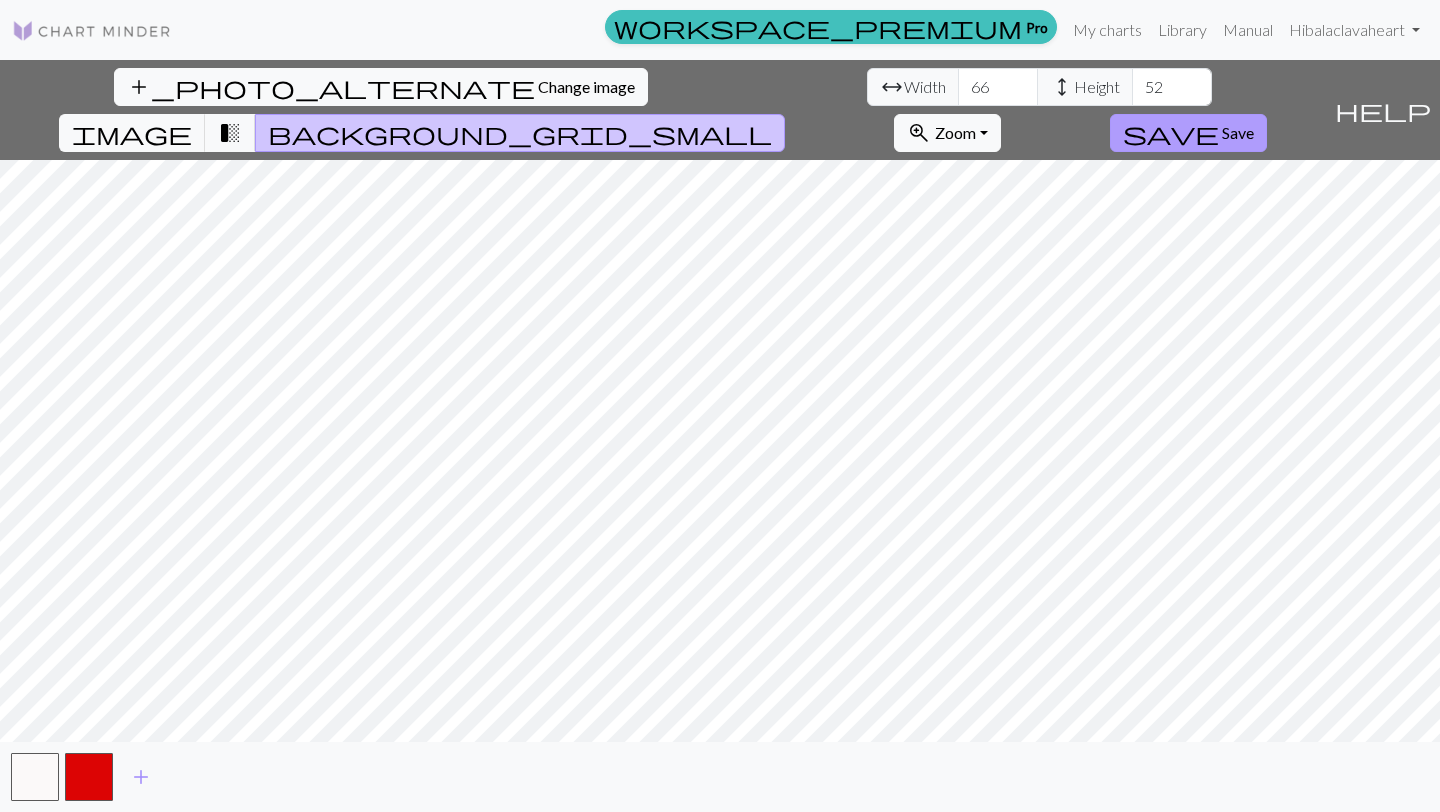 click on "save" at bounding box center (1171, 133) 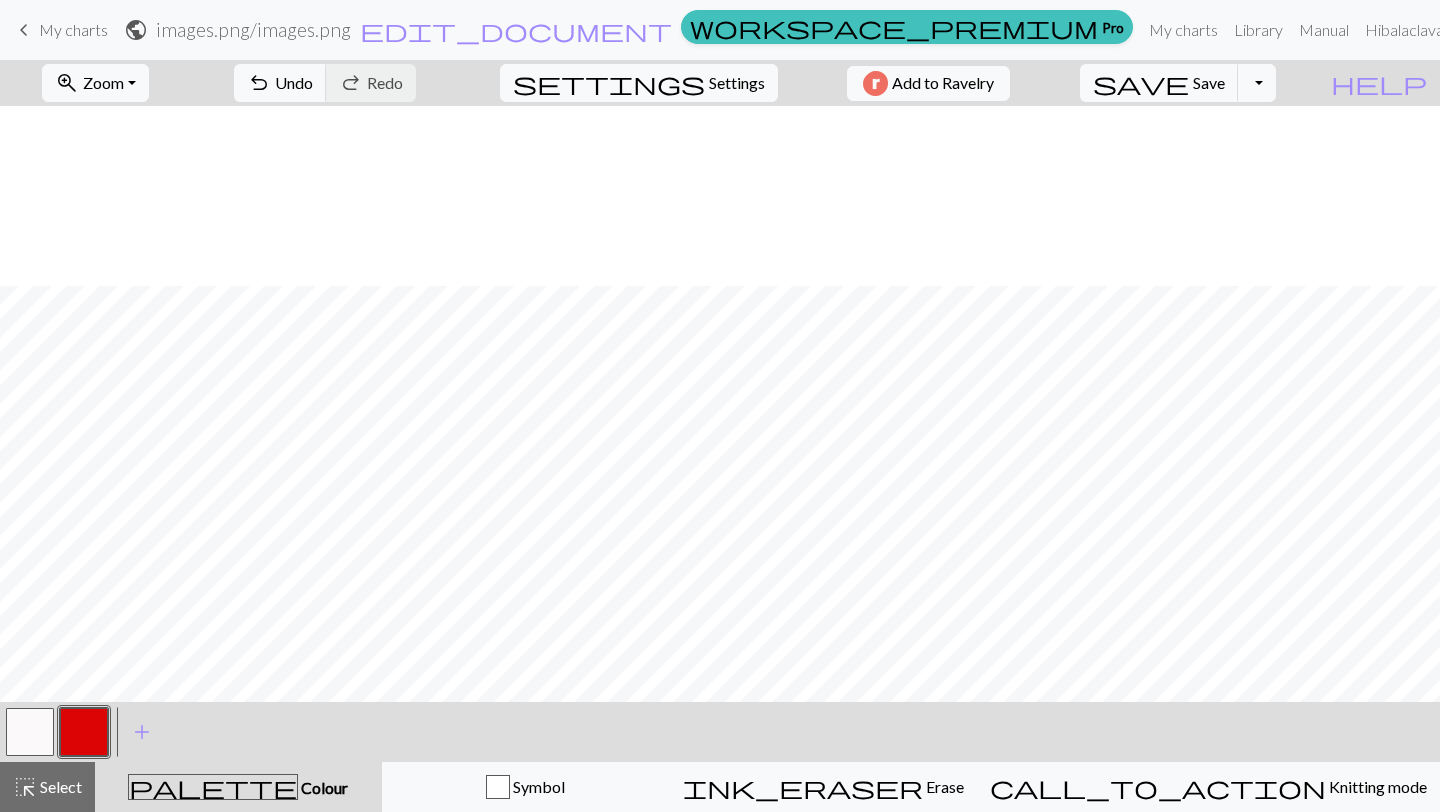 scroll, scrollTop: 180, scrollLeft: 0, axis: vertical 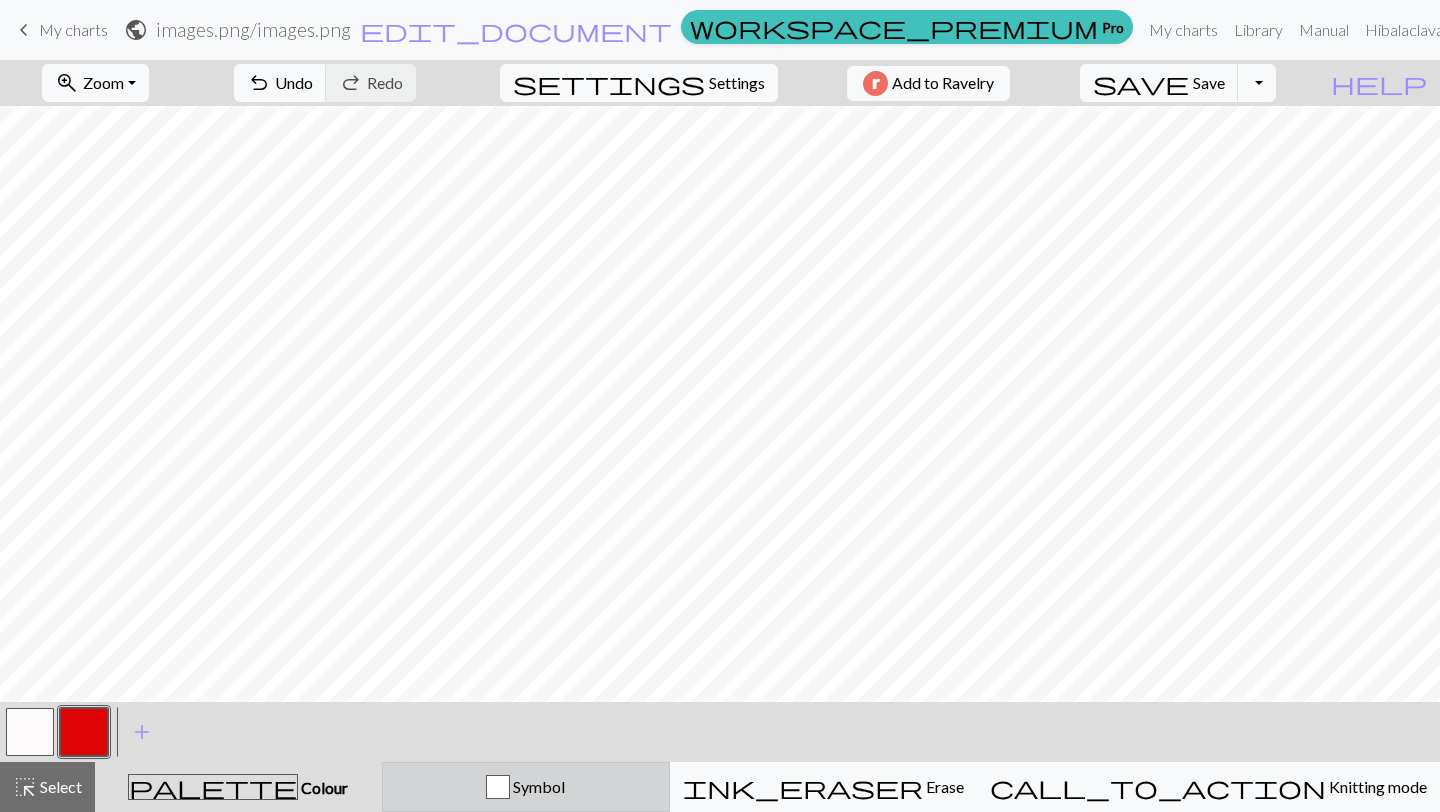 click on "Symbol" at bounding box center (526, 787) 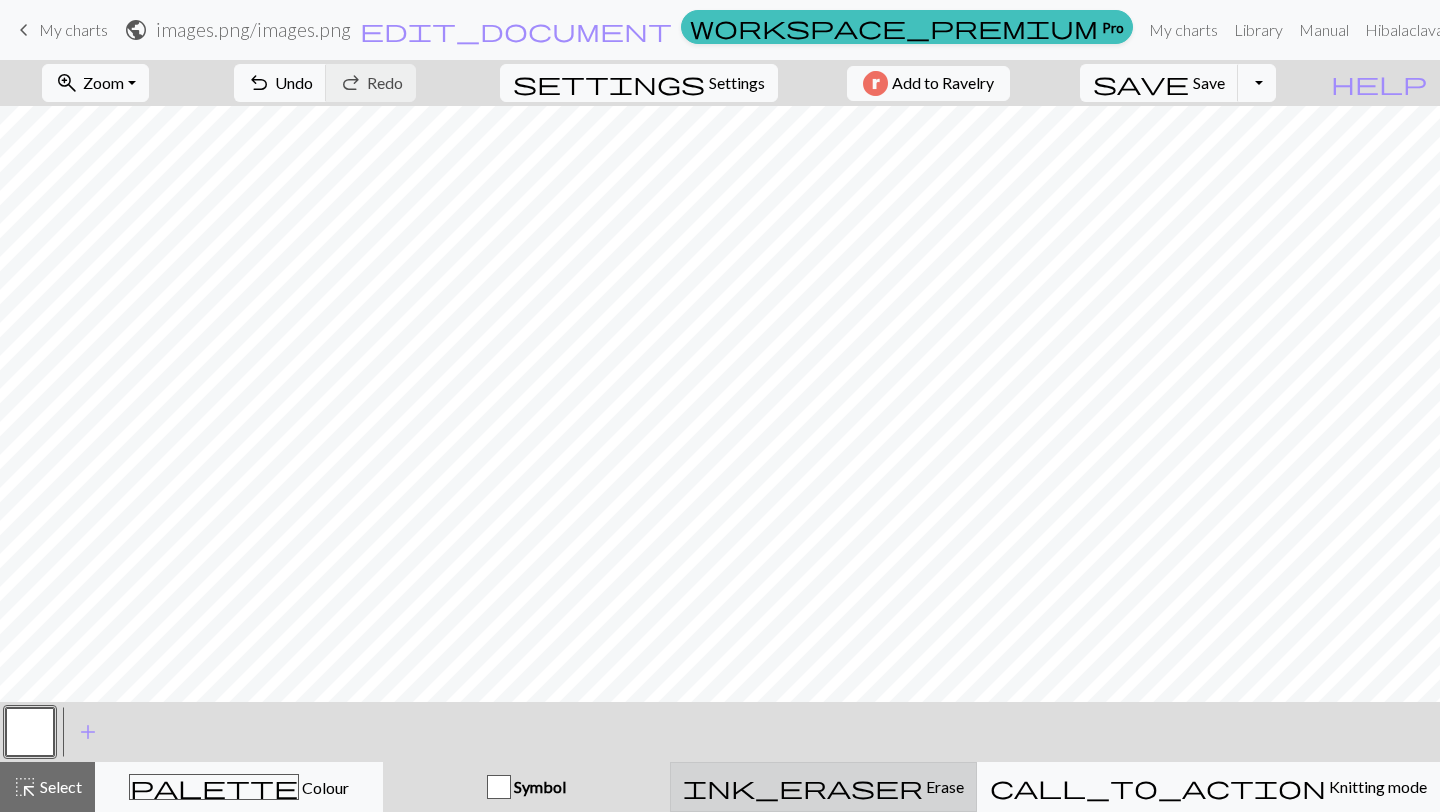 click on "ink_eraser   Erase   Erase" at bounding box center [823, 787] 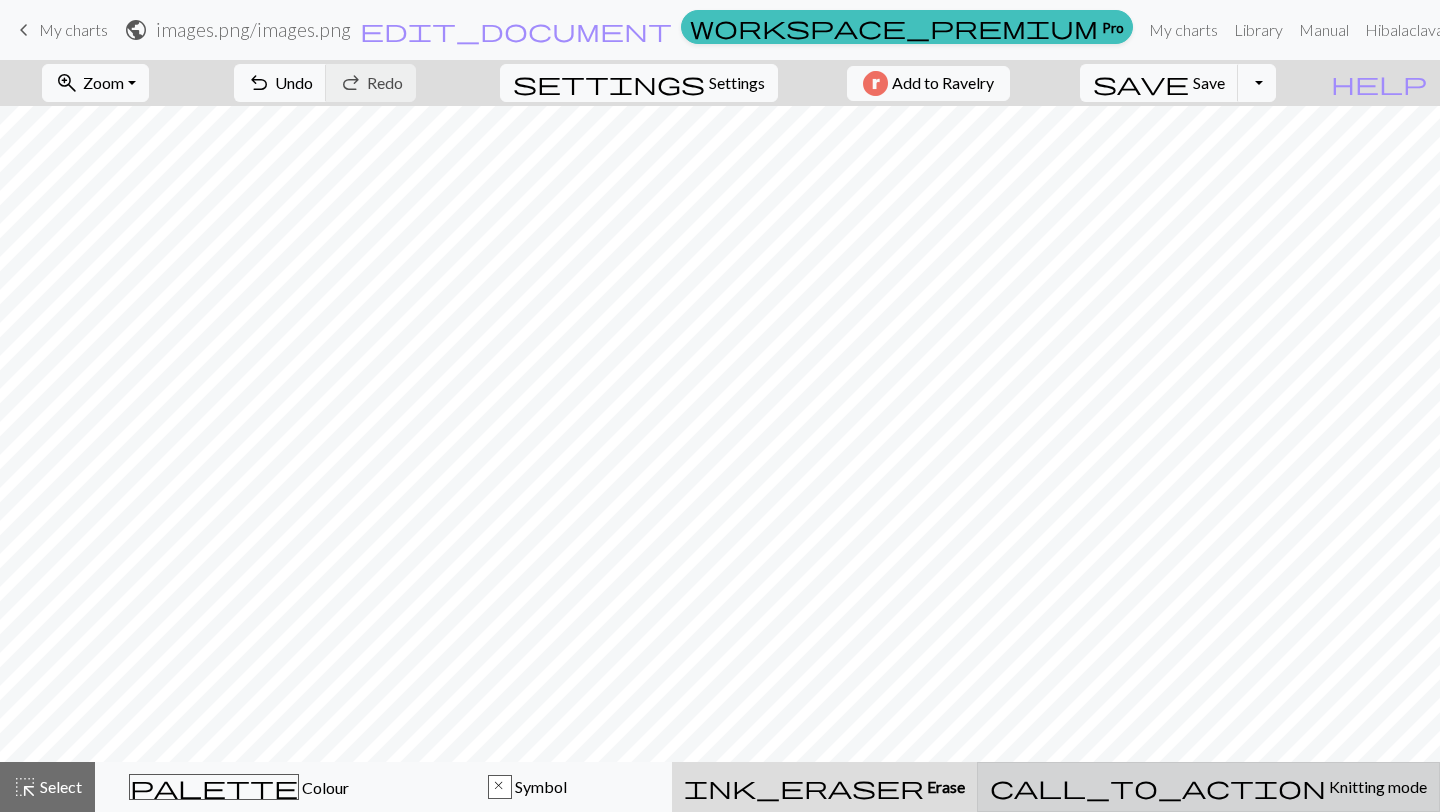 click on "call_to_action   Knitting mode   Knitting mode" at bounding box center (1208, 787) 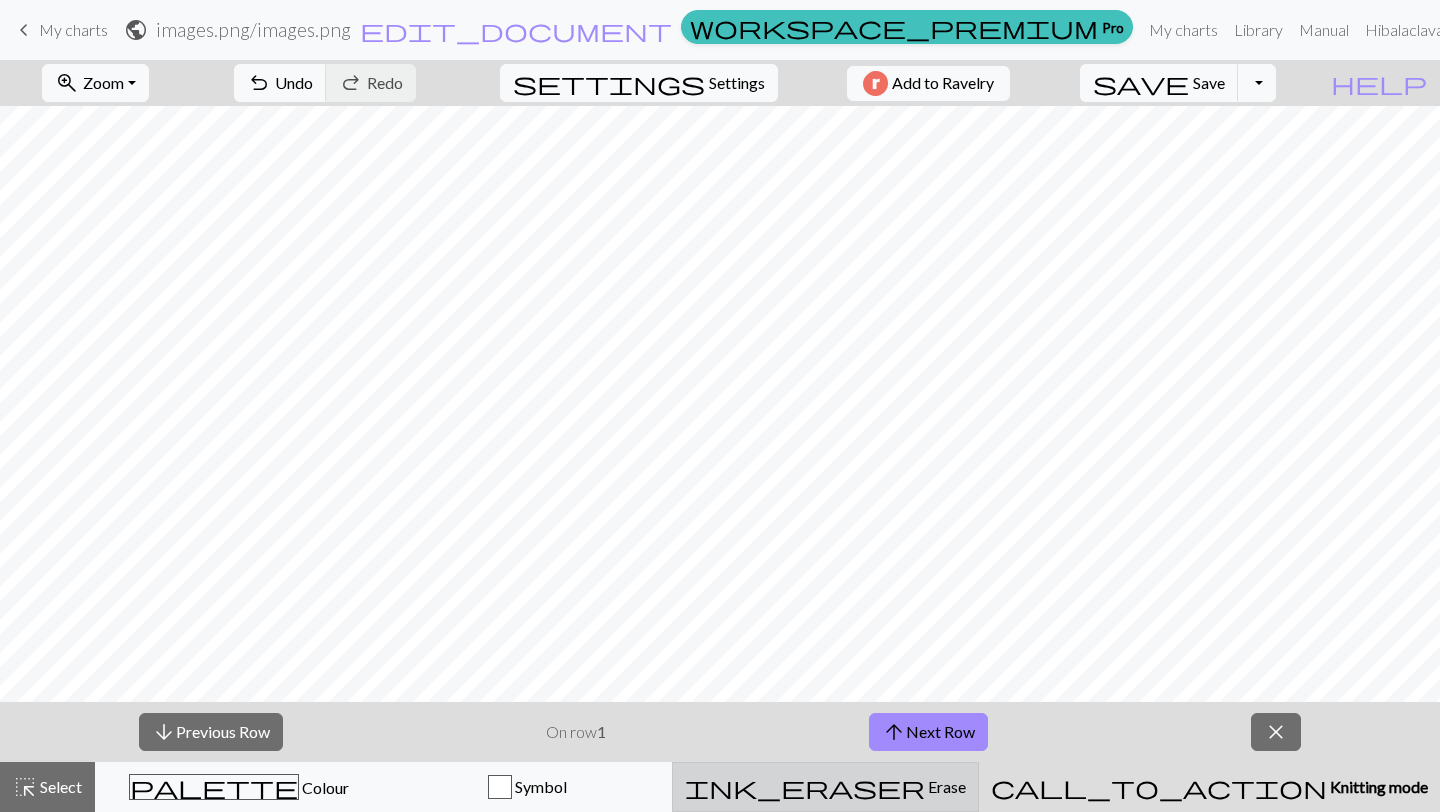 click on "ink_eraser" at bounding box center [805, 787] 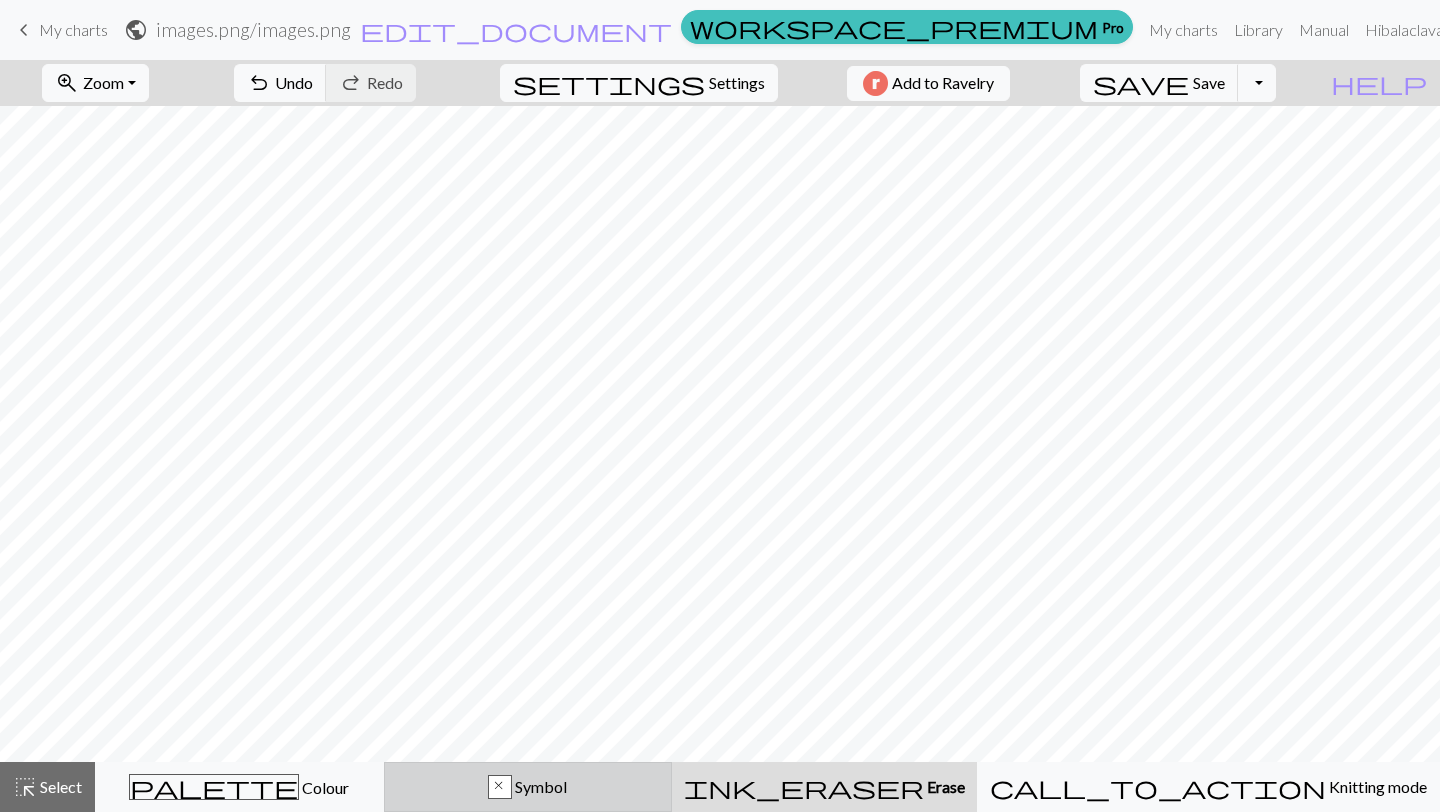 click on "x   Symbol" at bounding box center (528, 787) 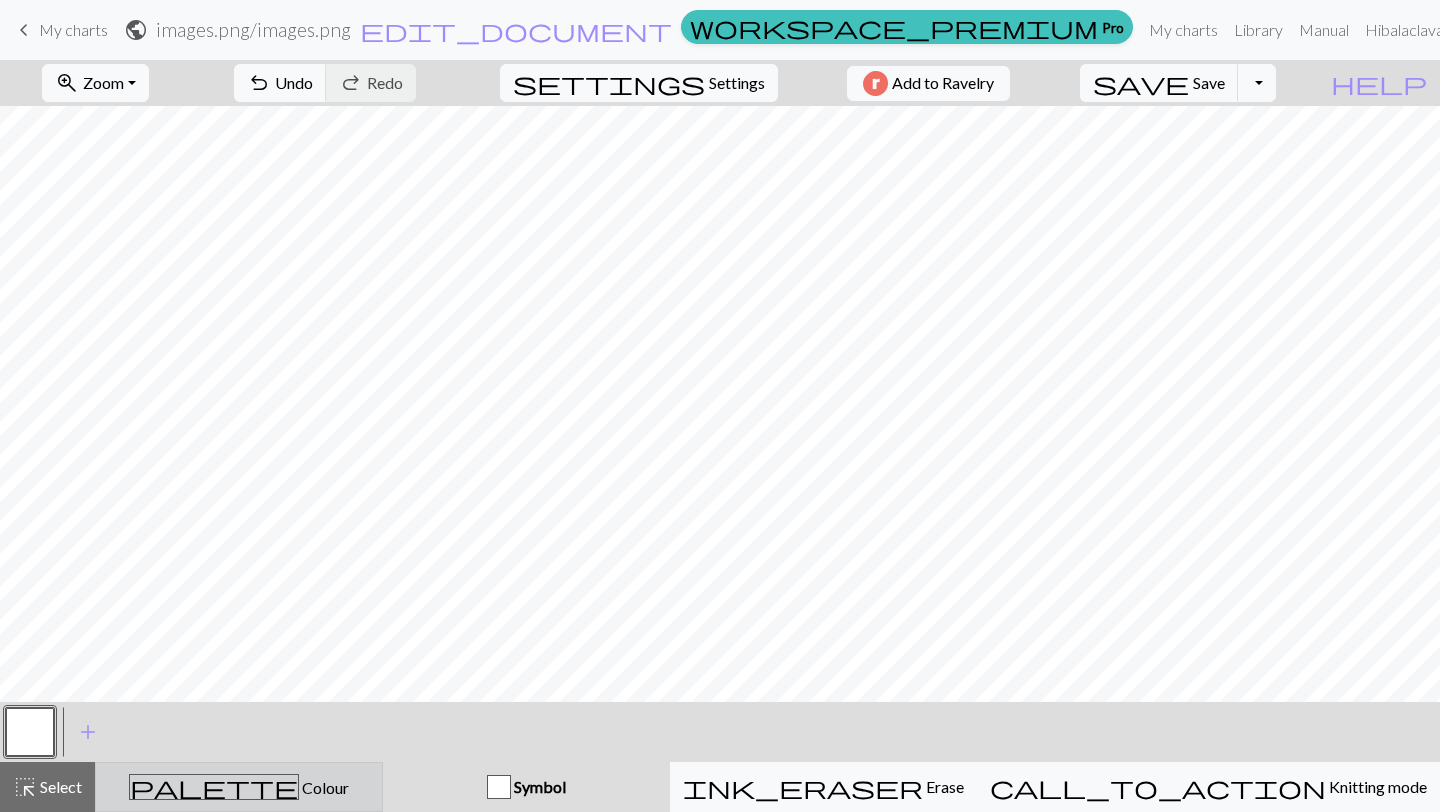 click on "palette   Colour   Colour" at bounding box center [239, 787] 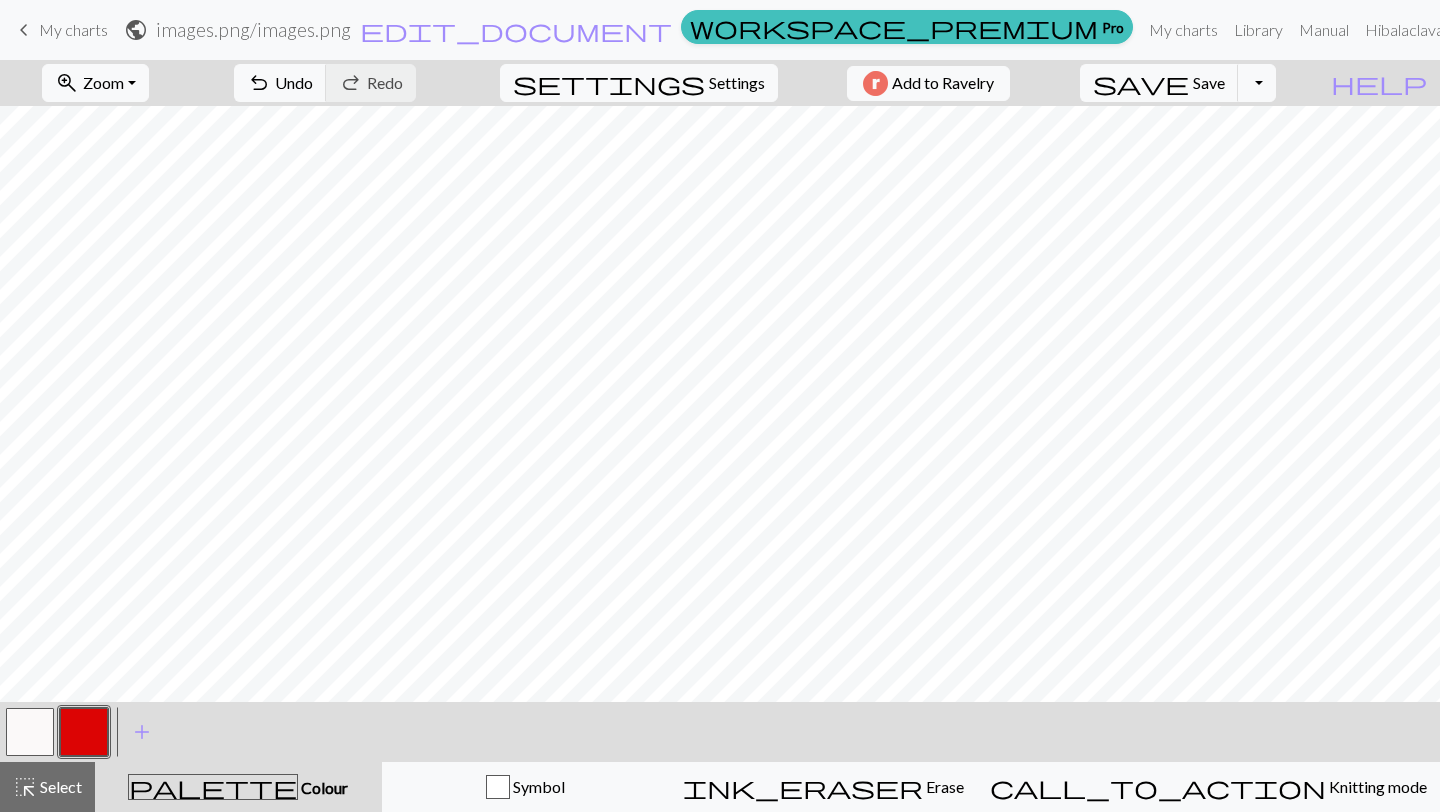 click on "My charts" at bounding box center (73, 29) 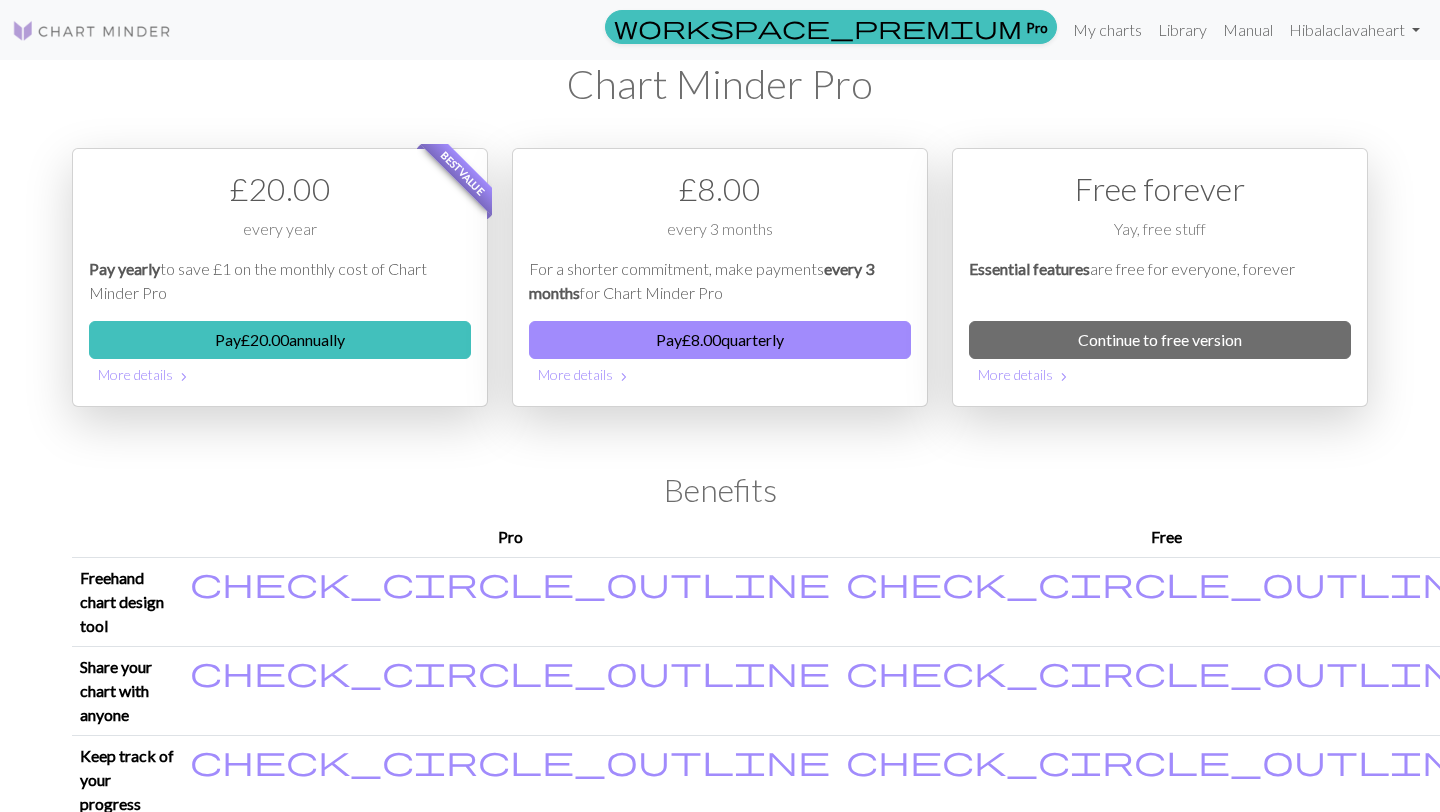 click at bounding box center (92, 31) 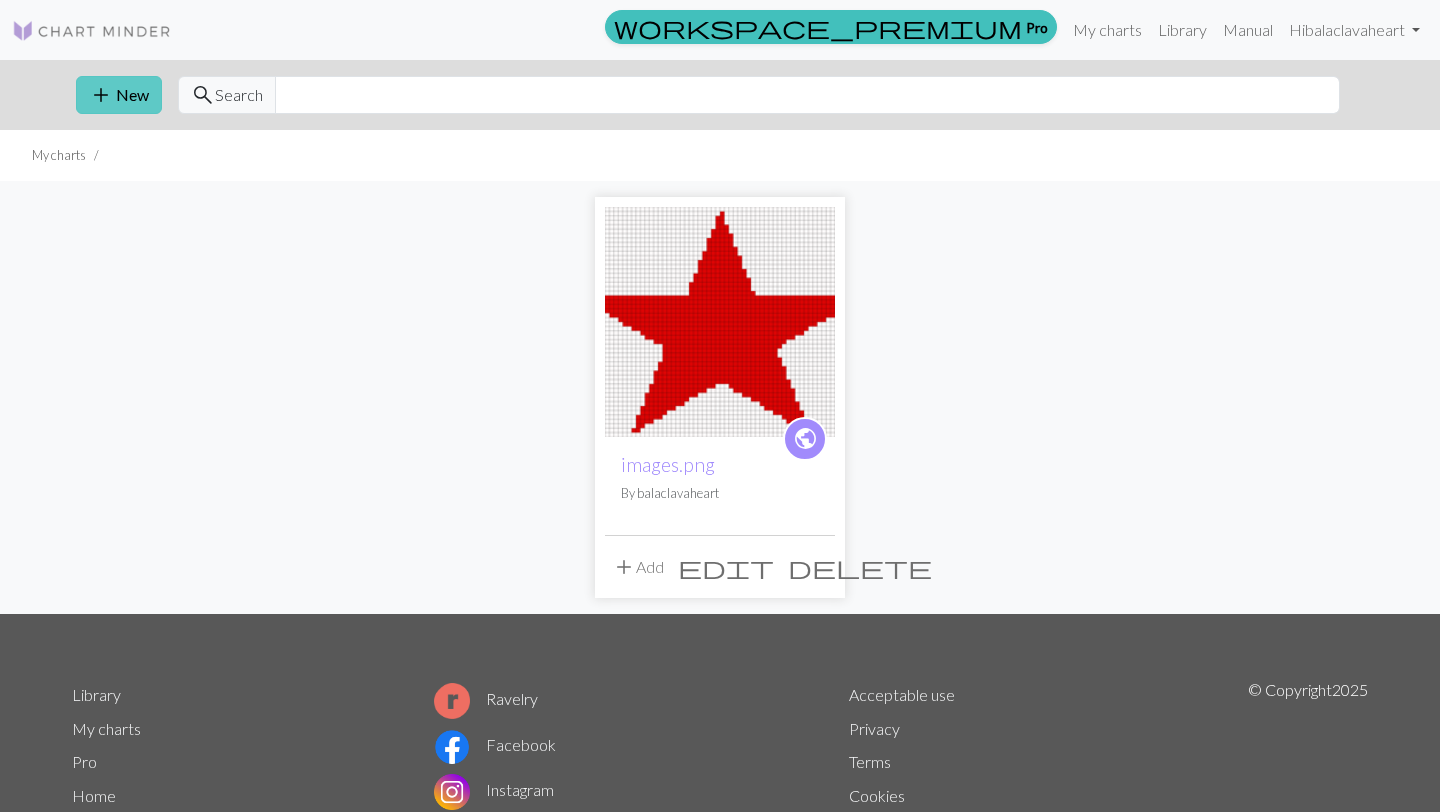 click on "add   New" at bounding box center (119, 95) 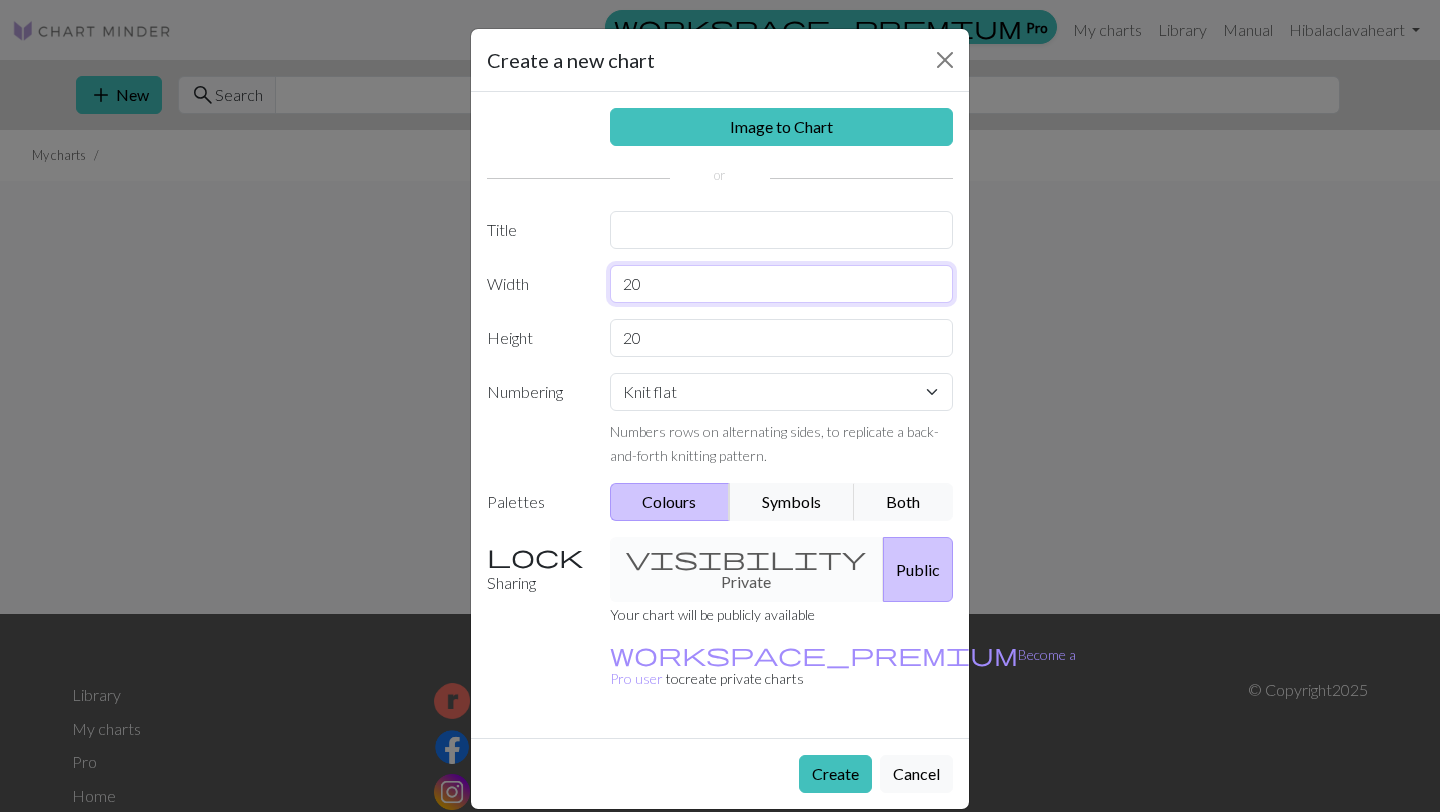 click on "20" at bounding box center [782, 284] 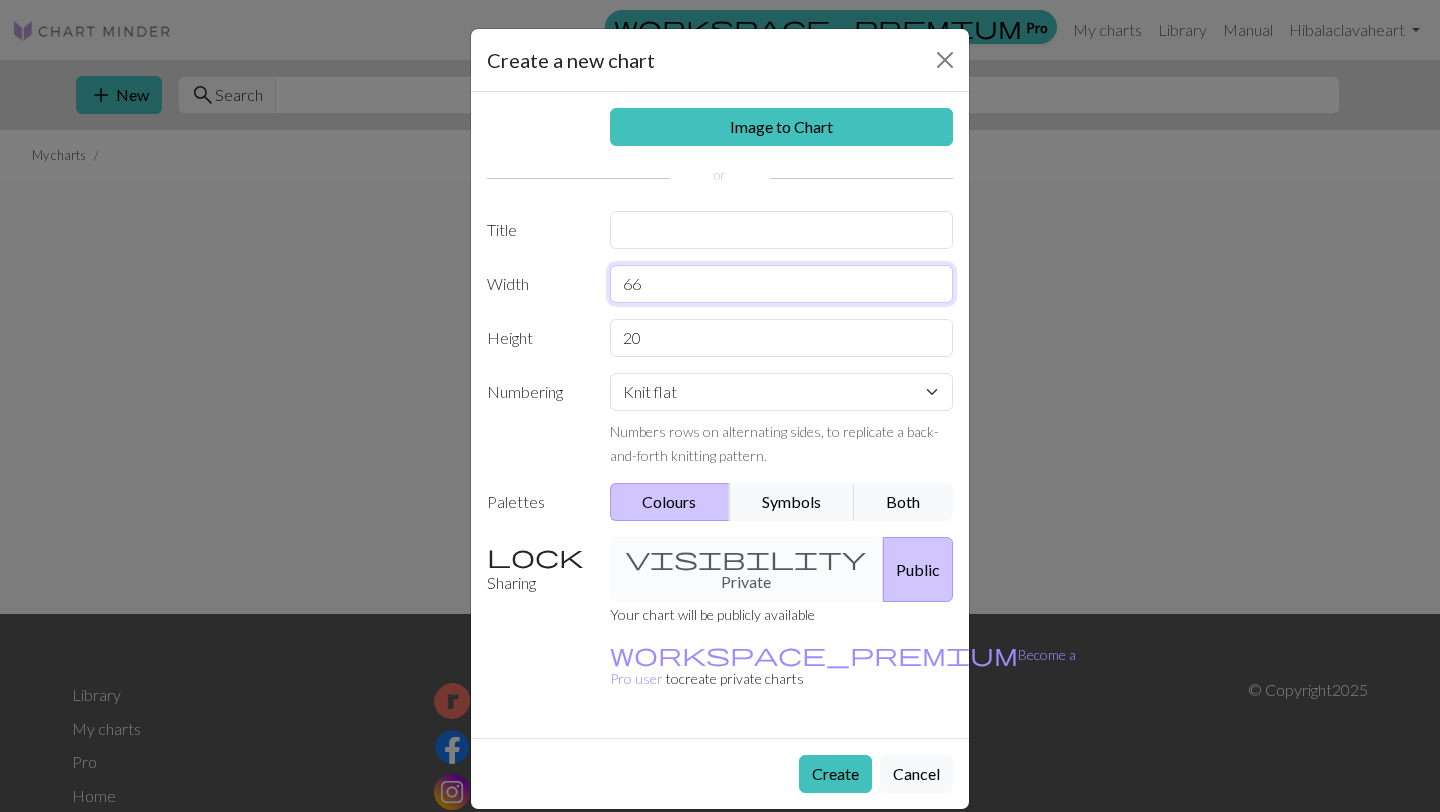 type on "66" 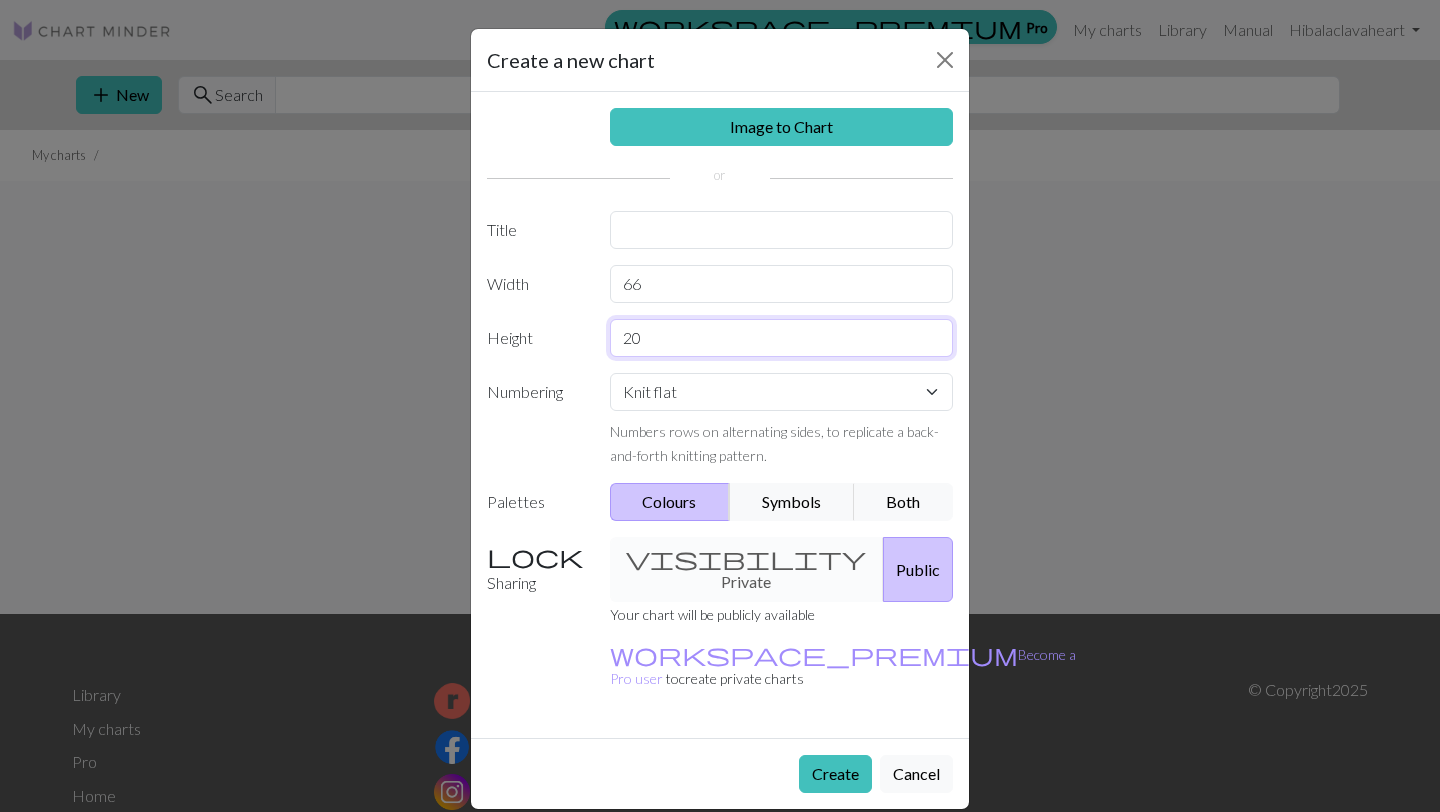 click on "20" at bounding box center [782, 338] 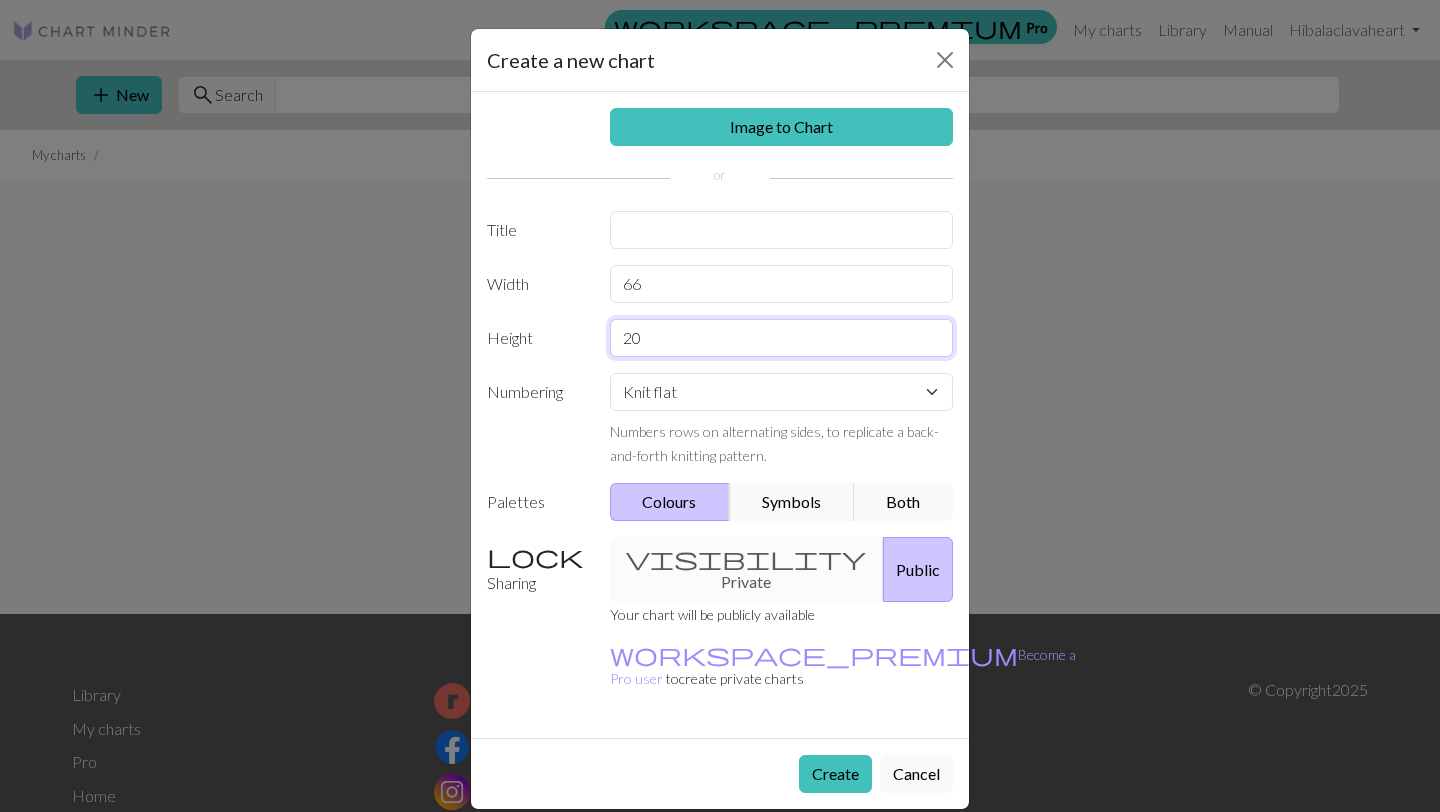 type on "2" 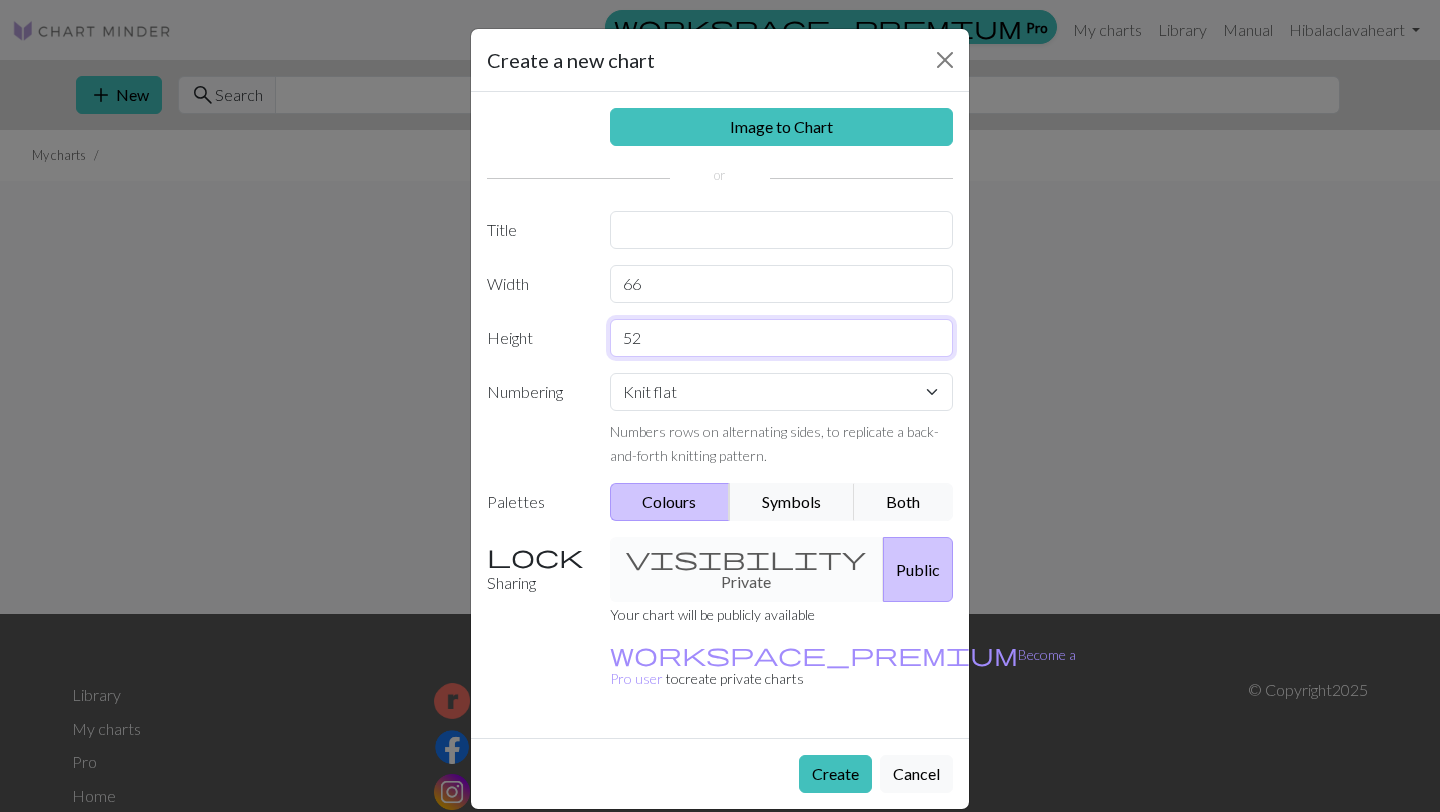 type on "52" 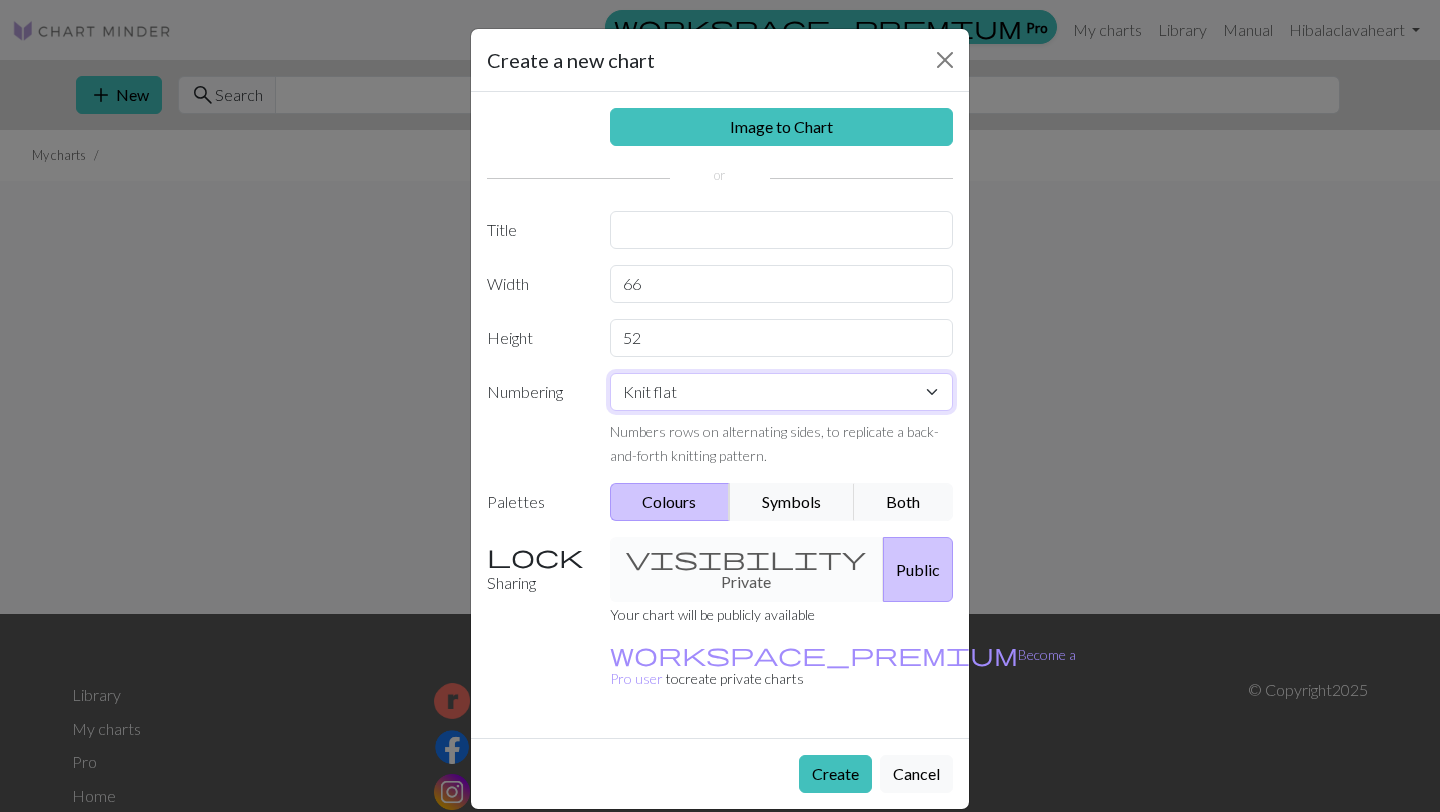 click on "Knit flat Knit in the round Lace knitting Cross stitch" at bounding box center [782, 392] 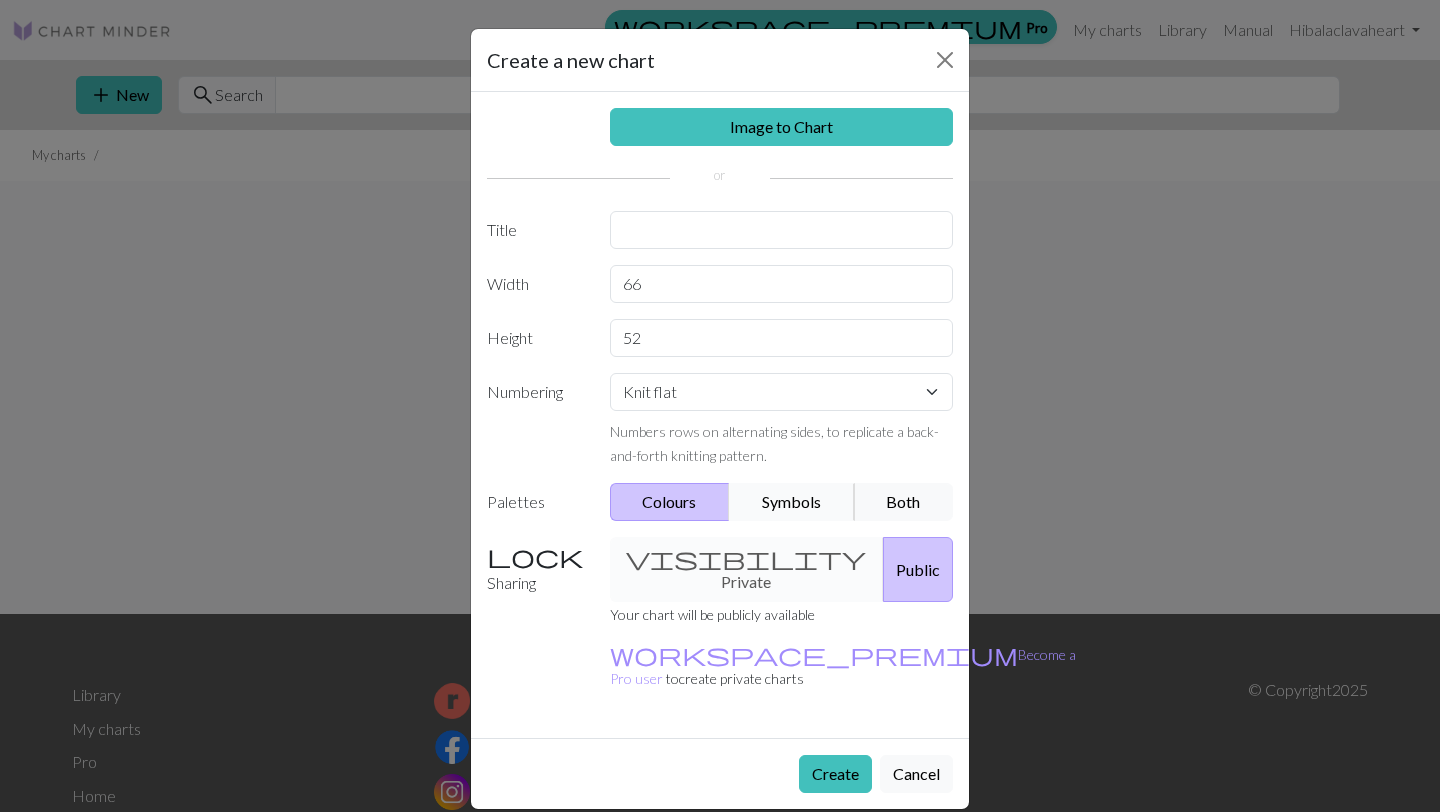 click on "Symbols" at bounding box center [792, 502] 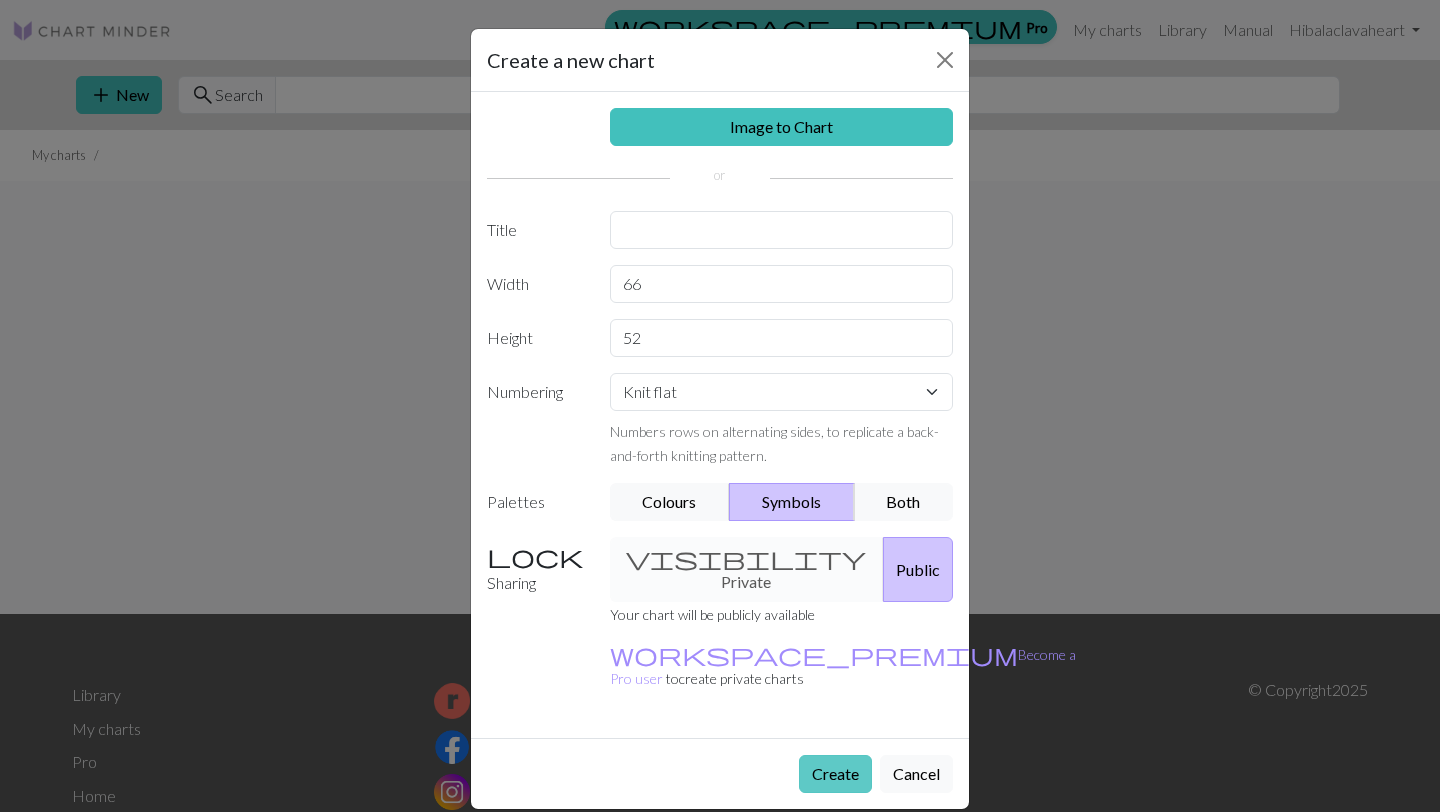 click on "Create" at bounding box center (835, 774) 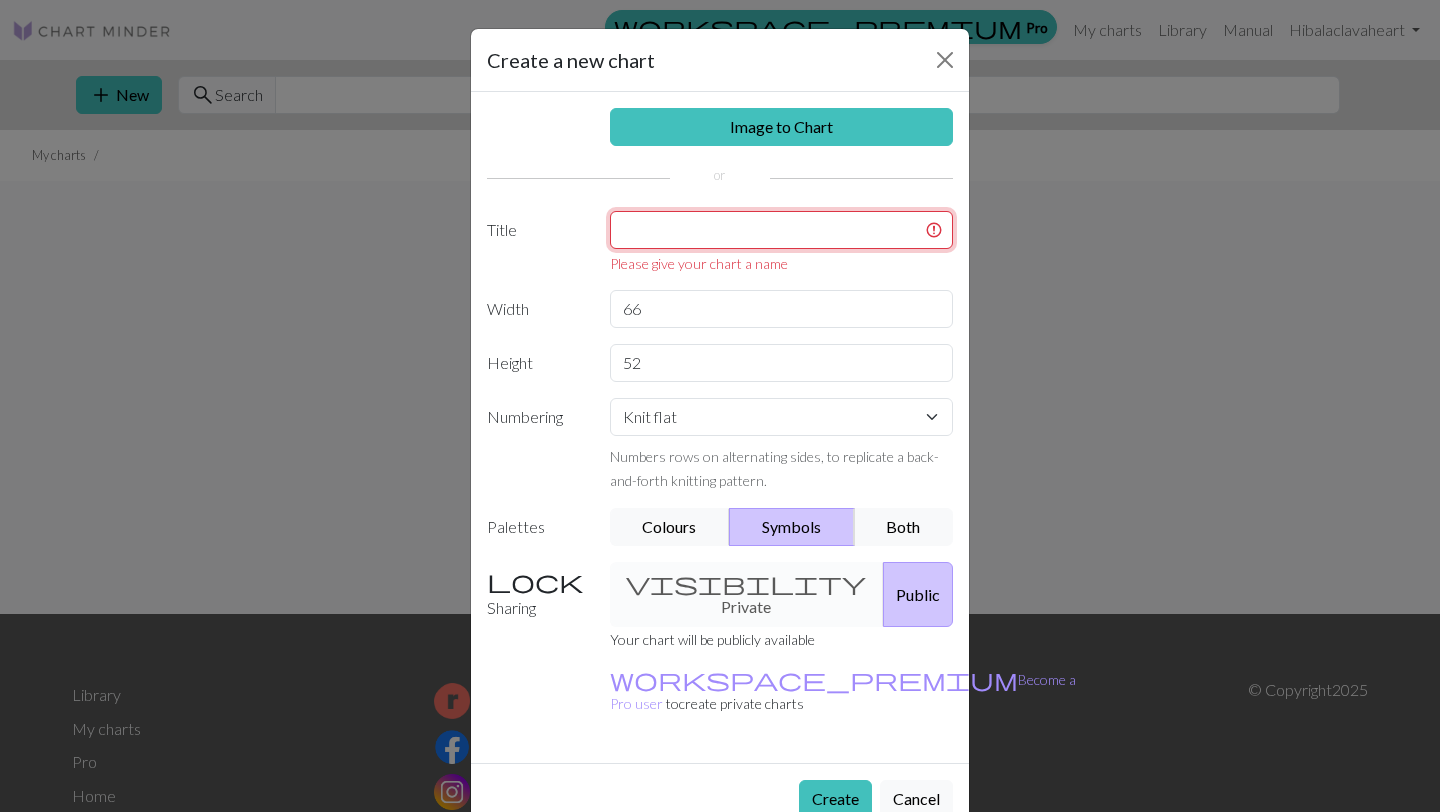 click at bounding box center [782, 230] 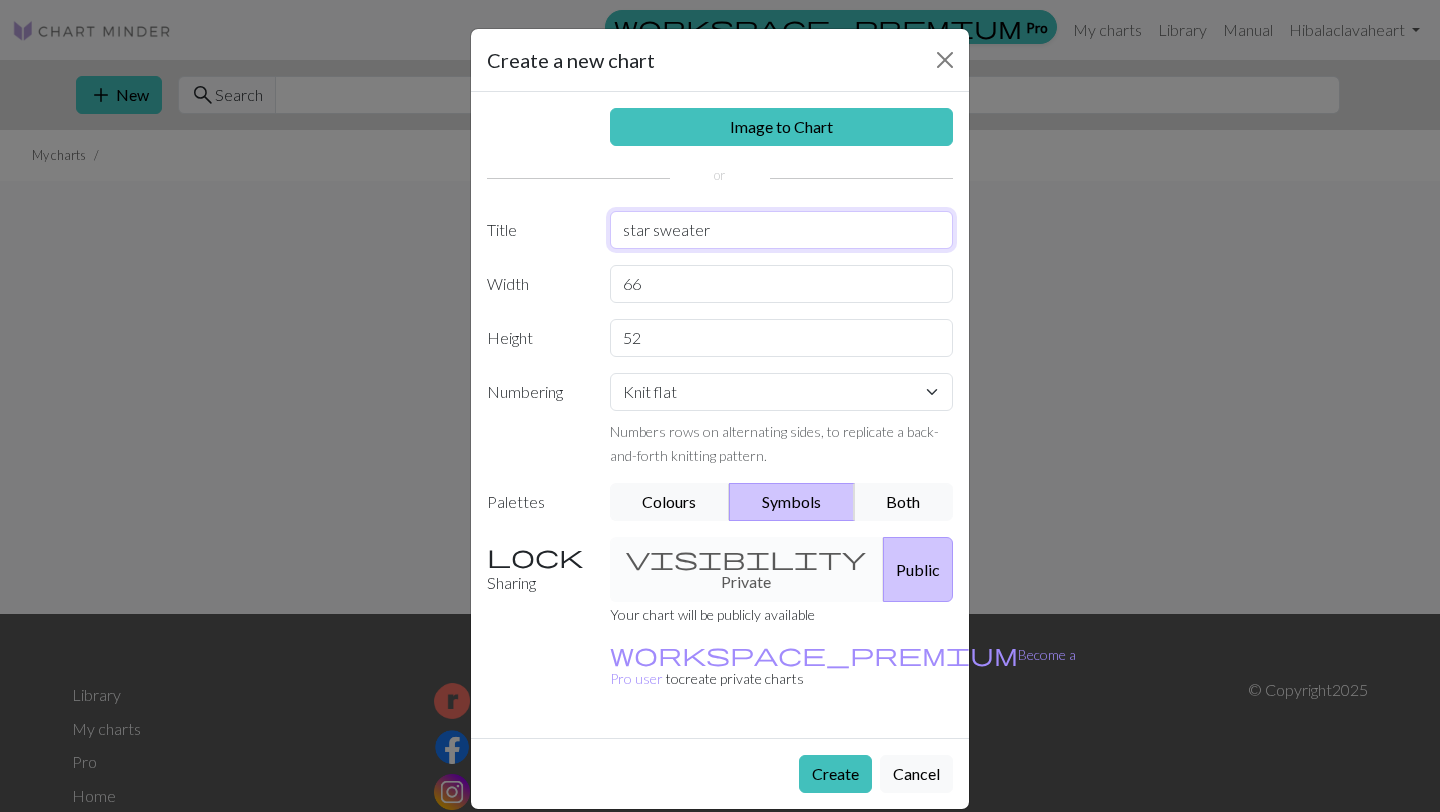 type on "star sweater" 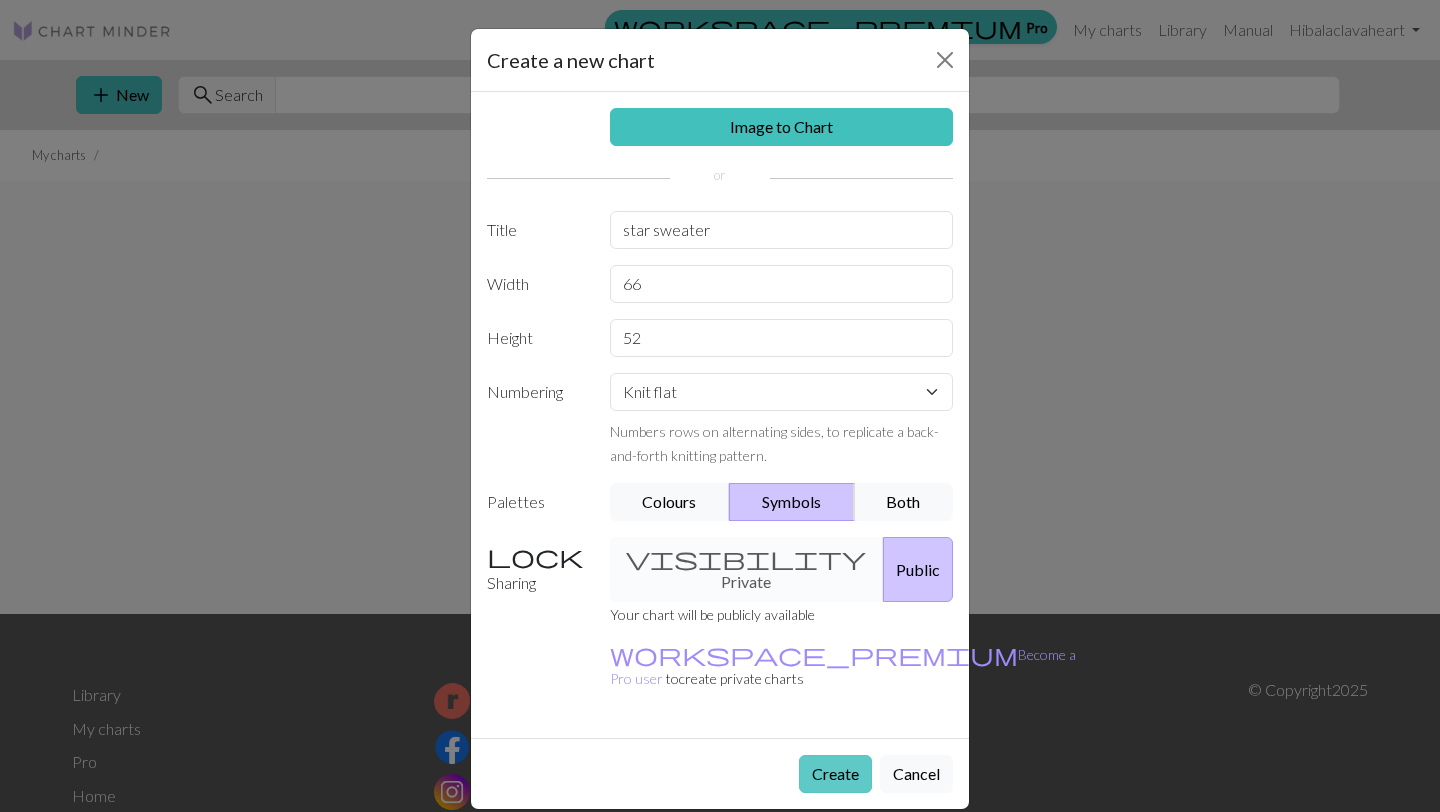 click on "Create" at bounding box center (835, 774) 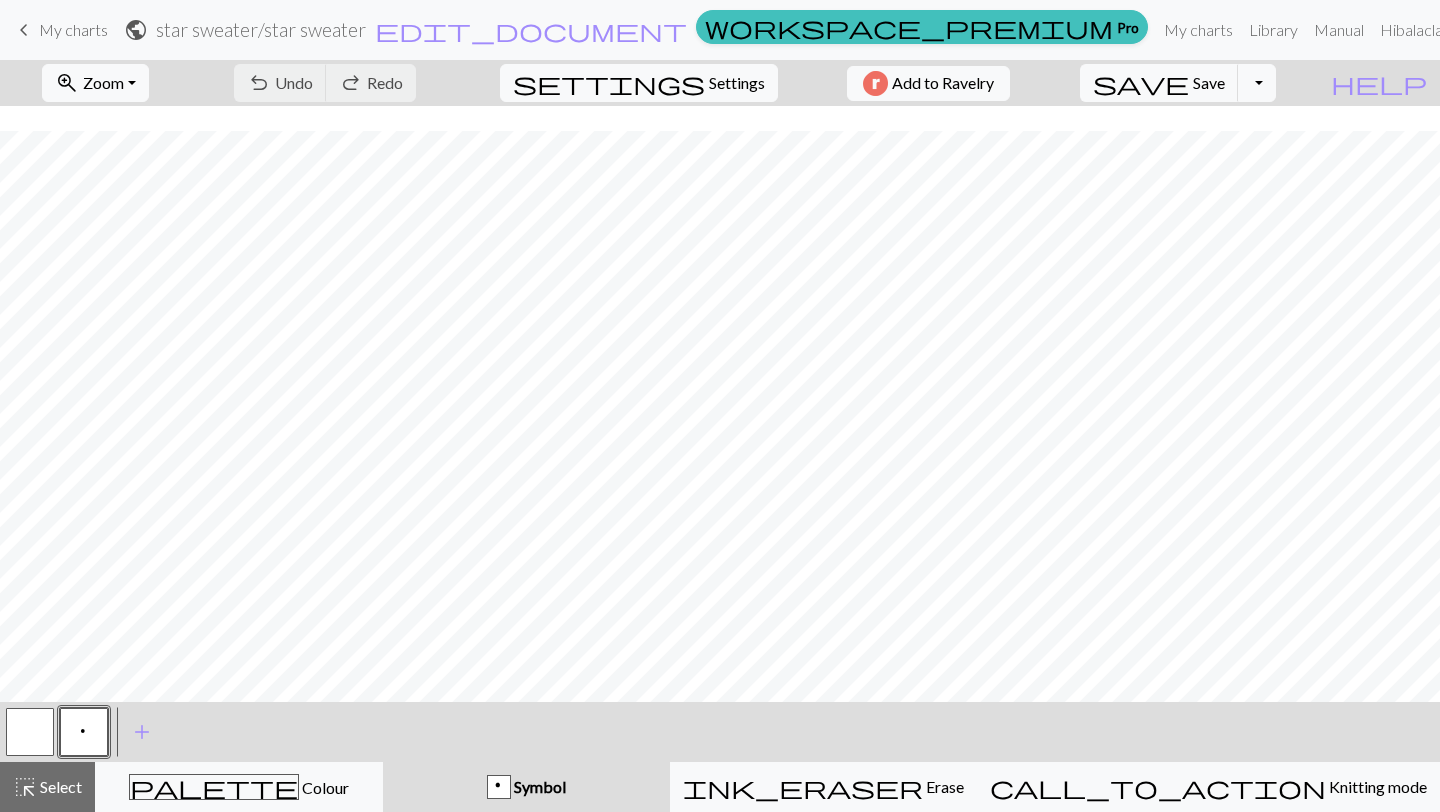 scroll, scrollTop: 69, scrollLeft: 0, axis: vertical 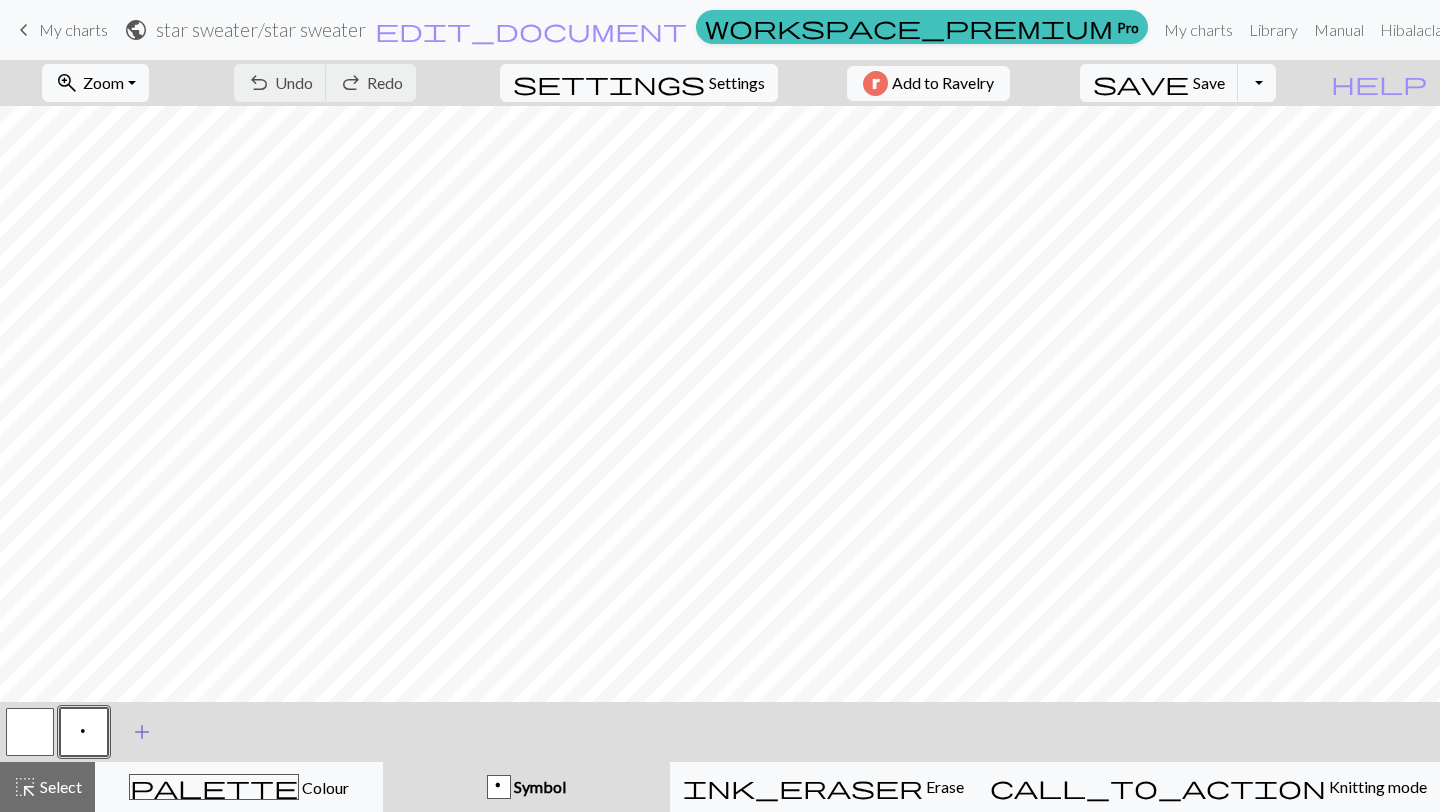click on "add" at bounding box center (142, 732) 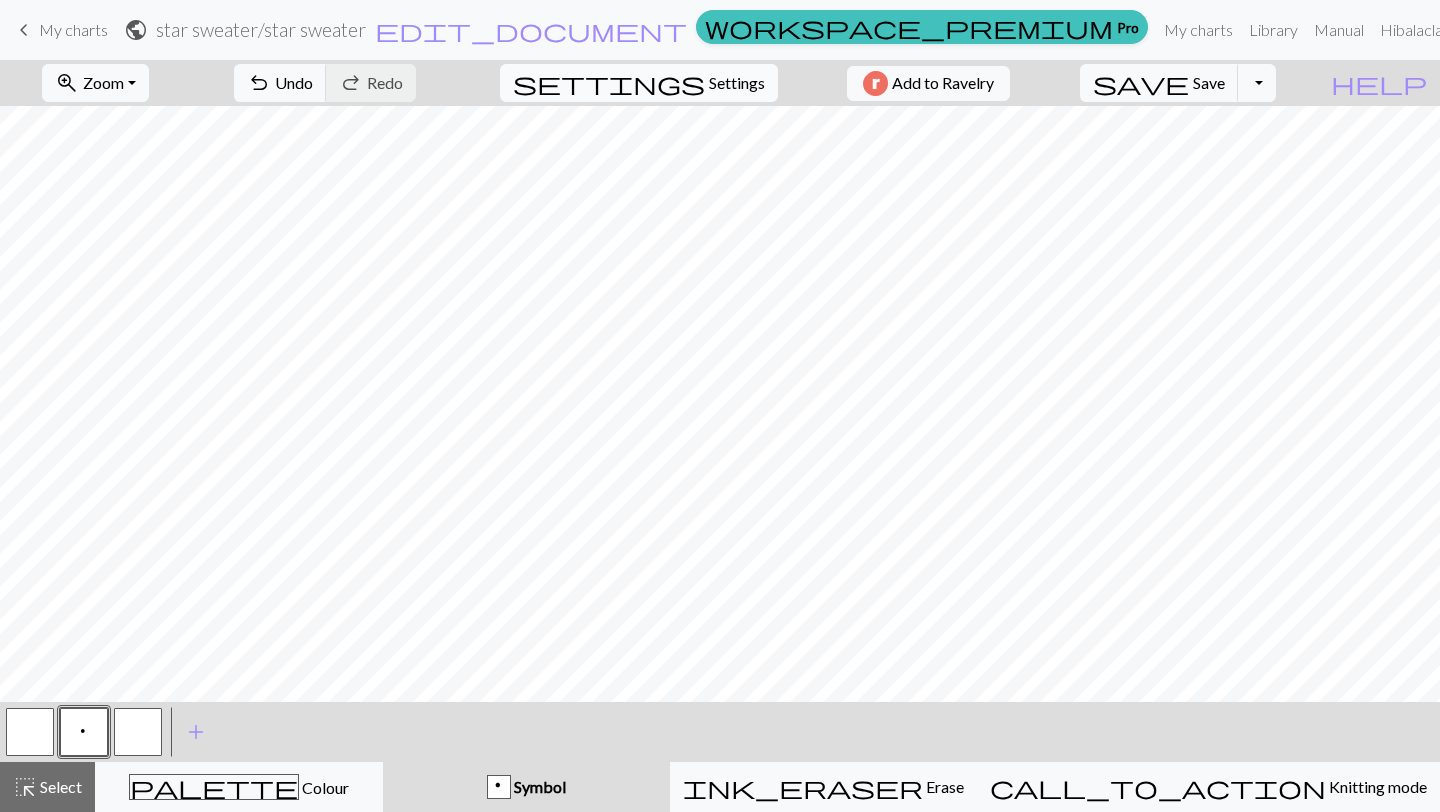 click on "settings" at bounding box center (609, 83) 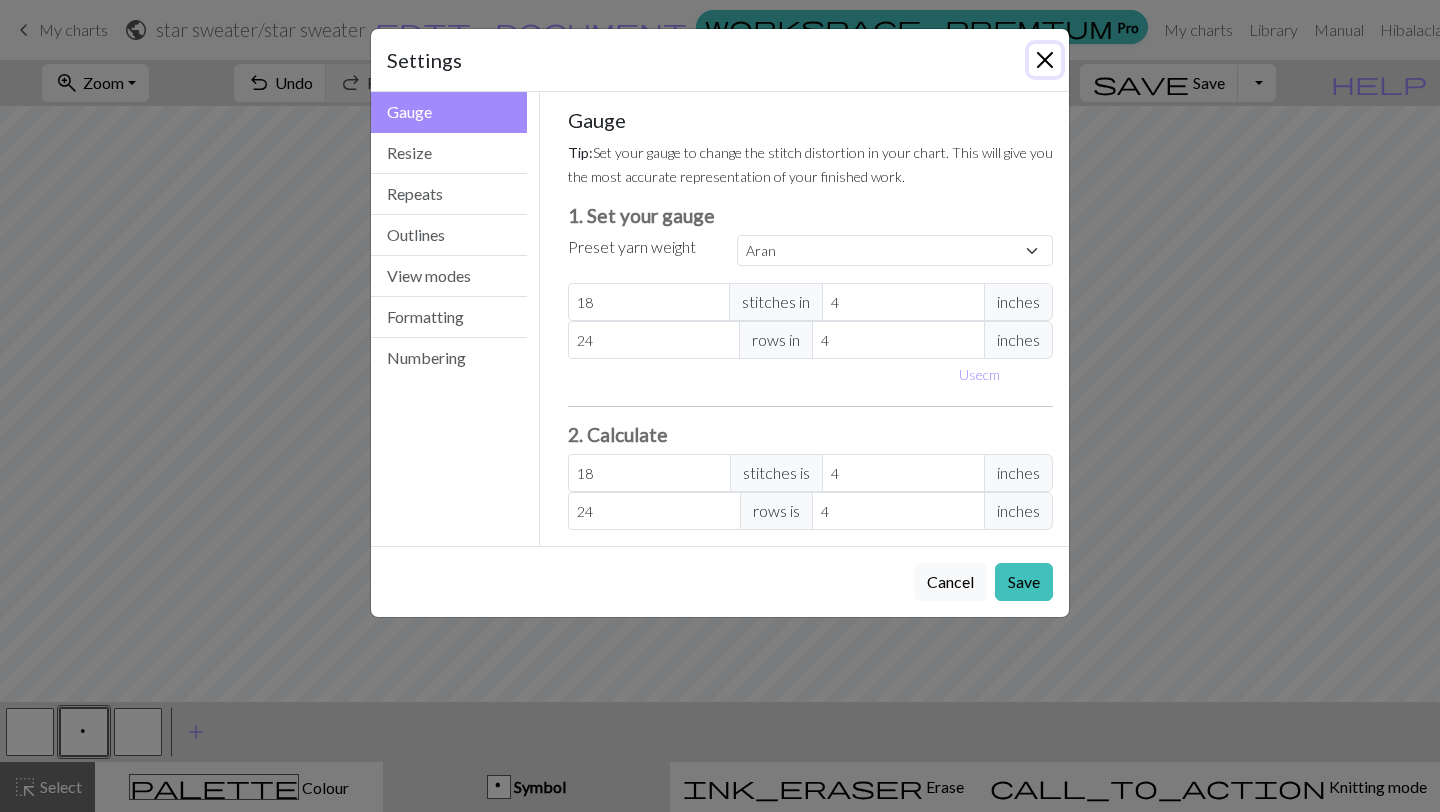 click at bounding box center (1045, 60) 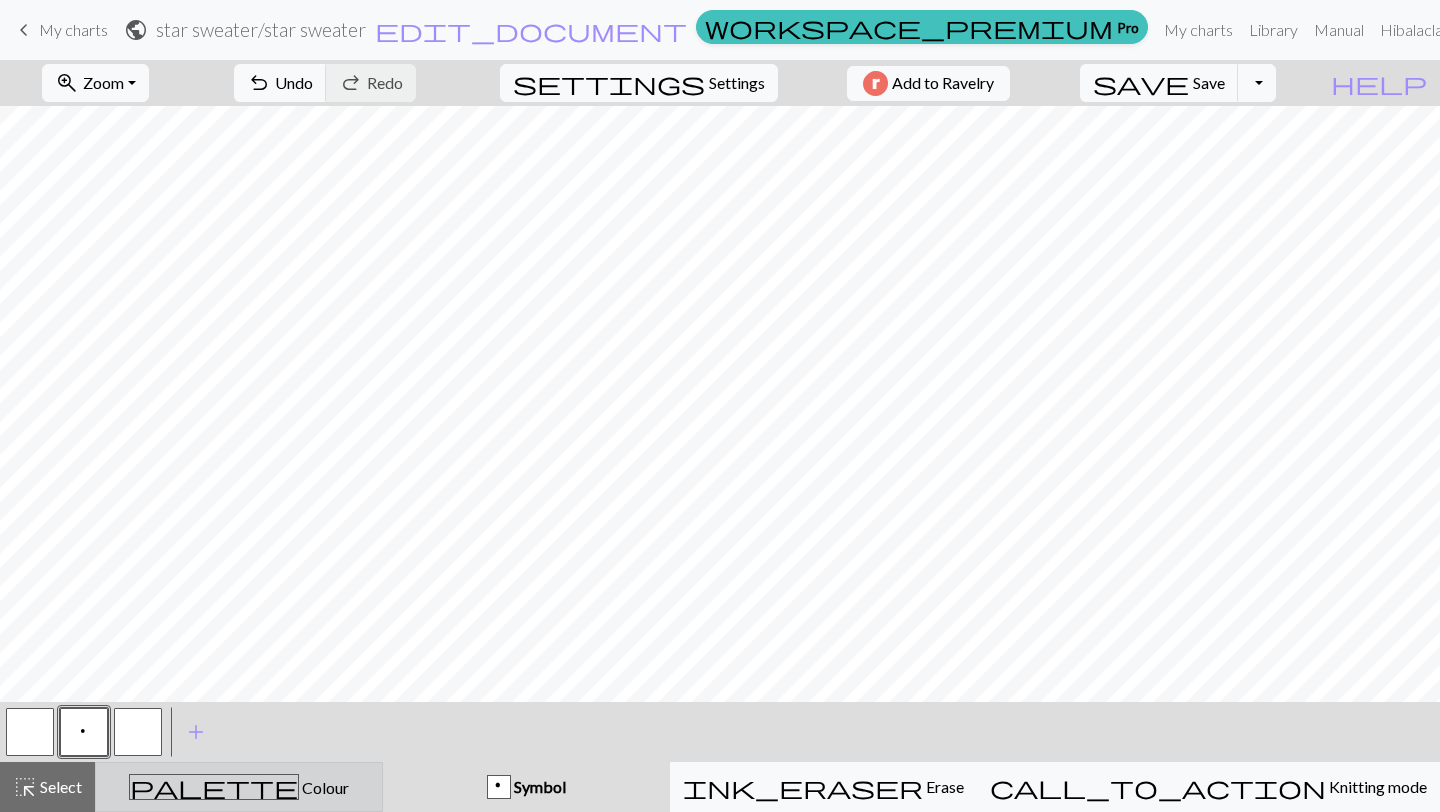 click on "palette   Colour   Colour" at bounding box center (239, 787) 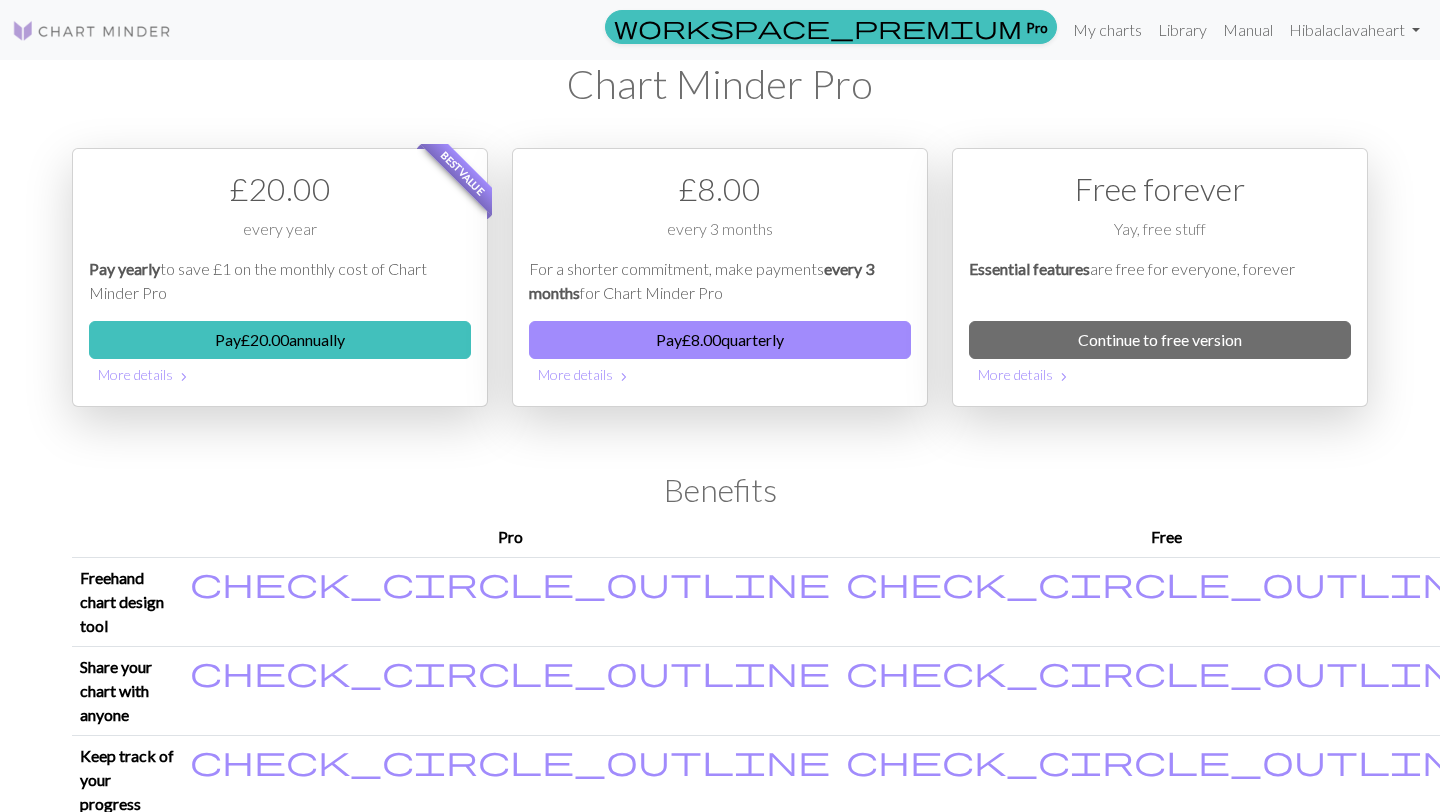 click at bounding box center (92, 31) 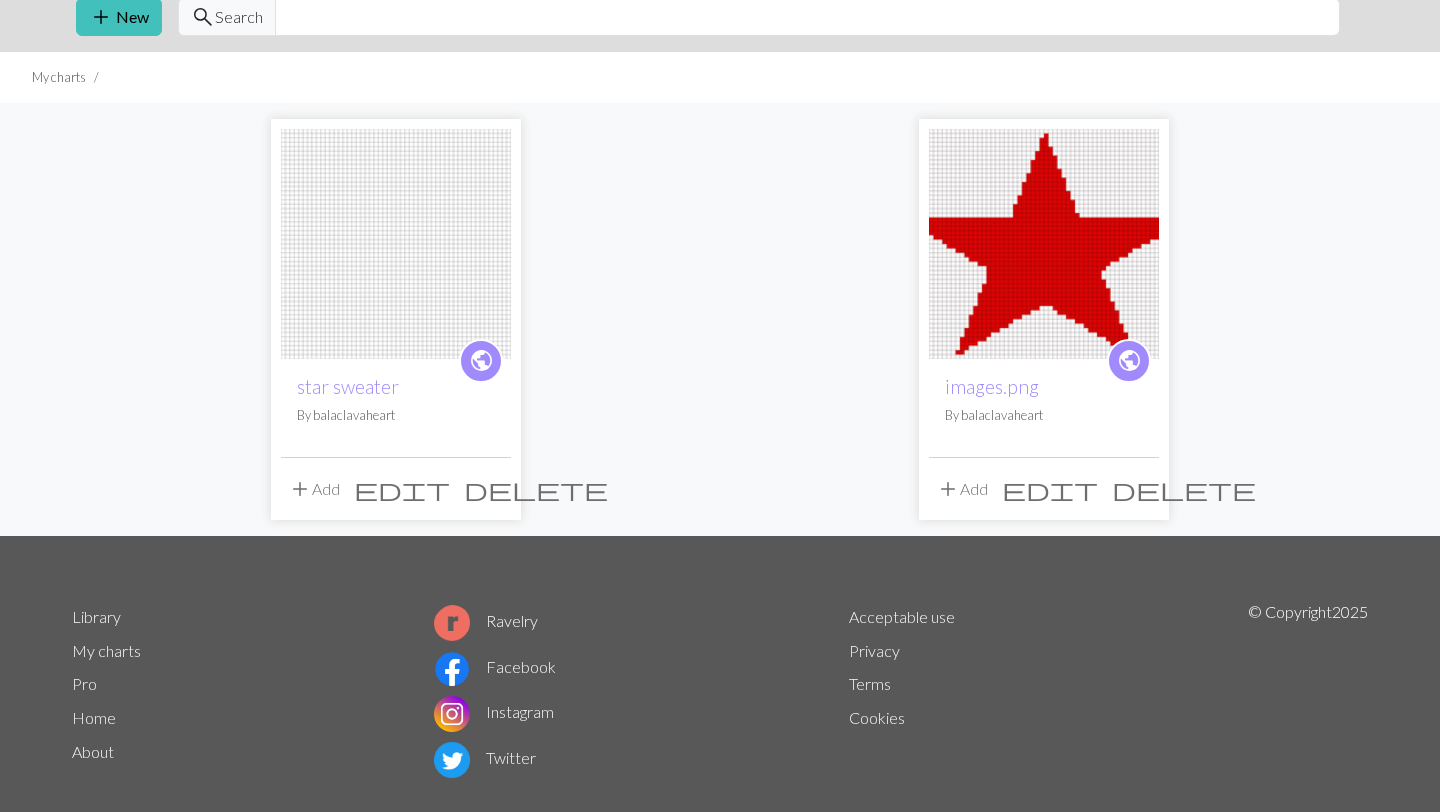 scroll, scrollTop: 0, scrollLeft: 0, axis: both 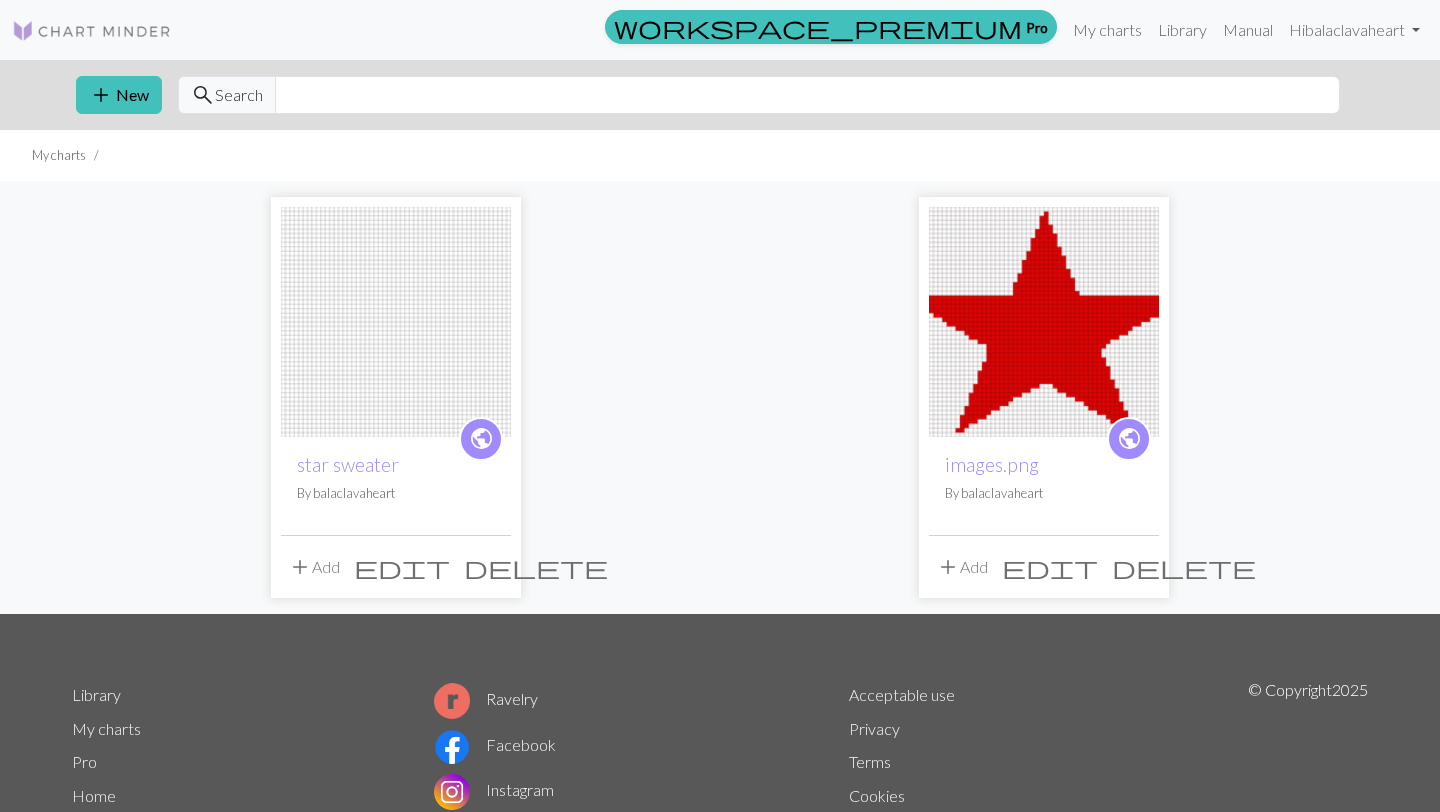 click at bounding box center (92, 30) 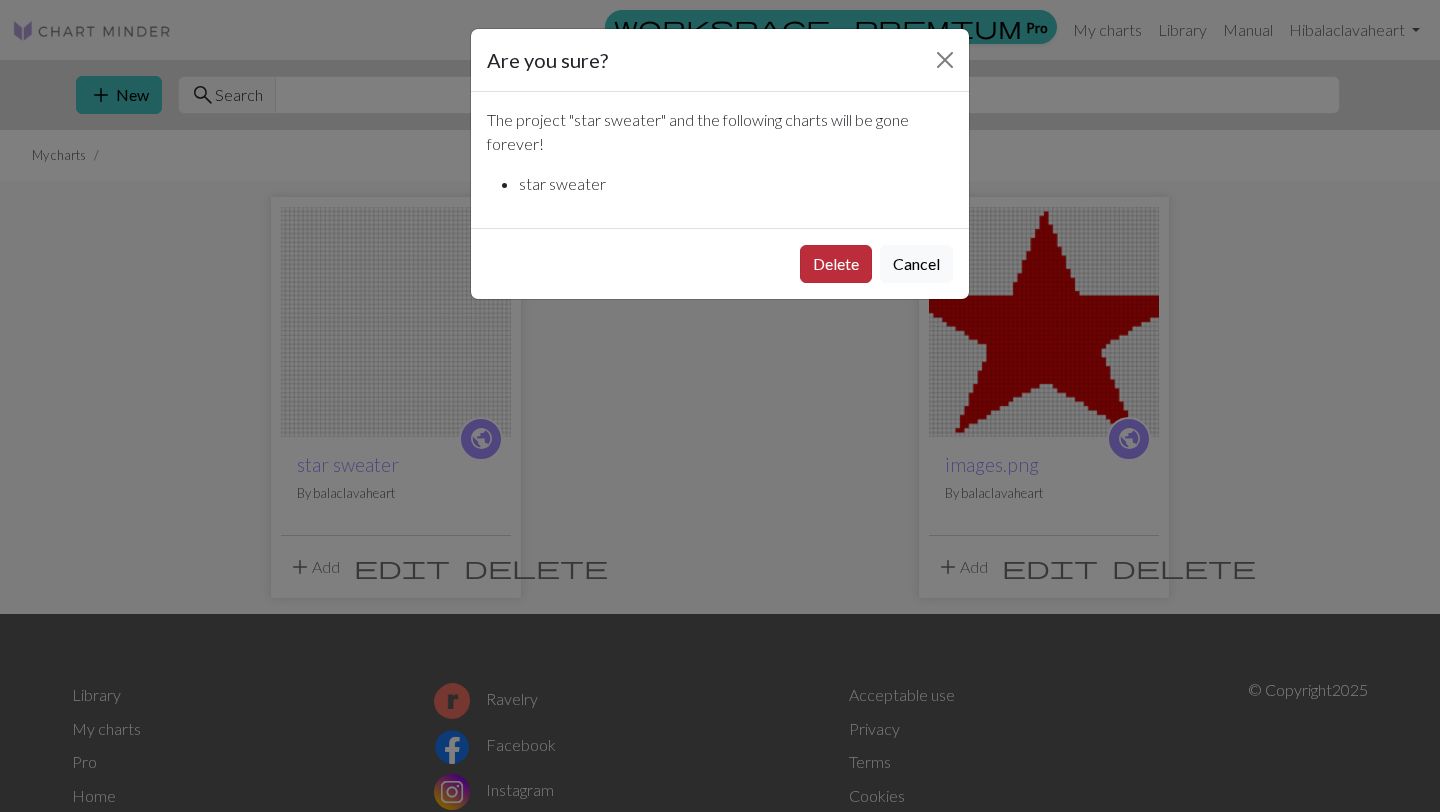 click on "Delete" at bounding box center (836, 264) 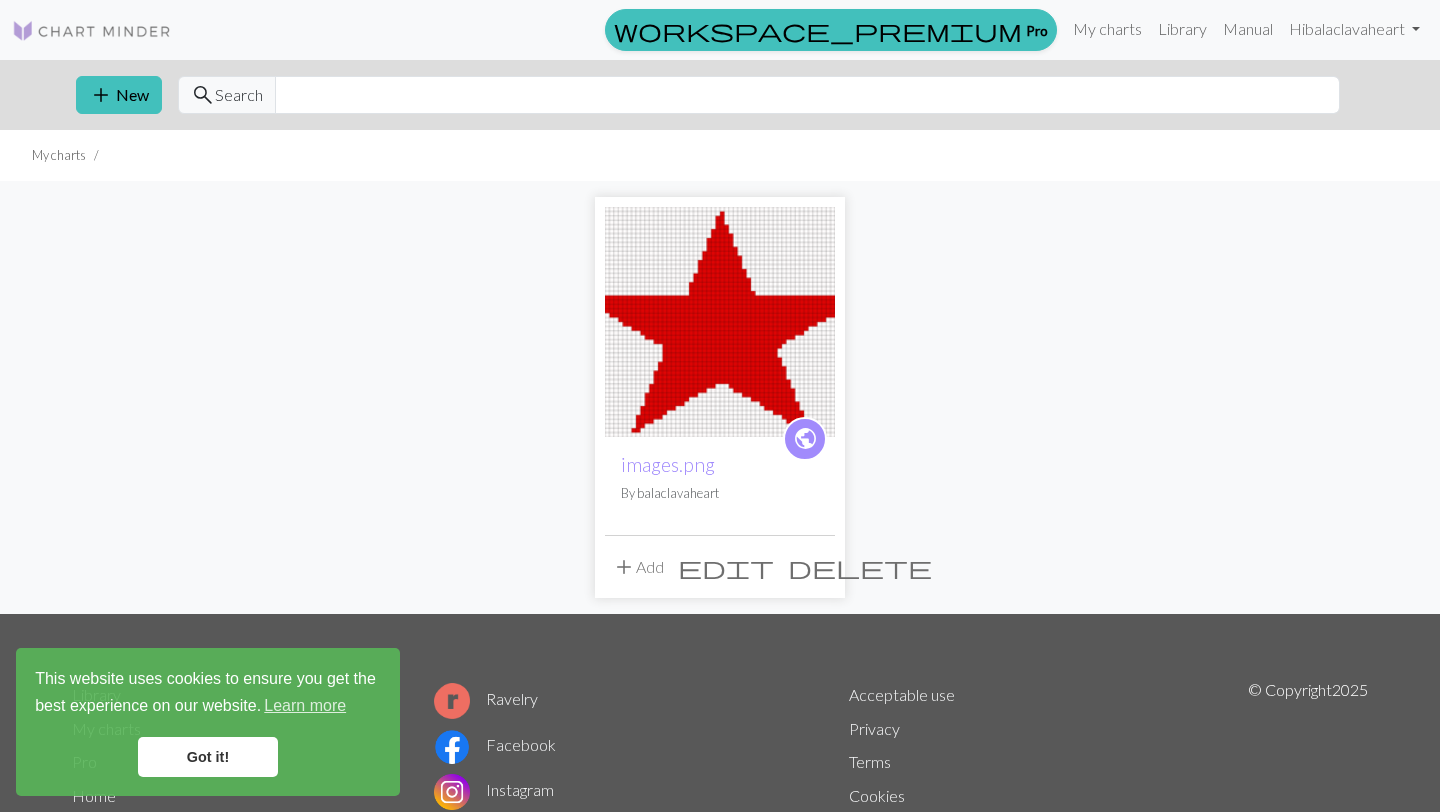 scroll, scrollTop: 0, scrollLeft: 0, axis: both 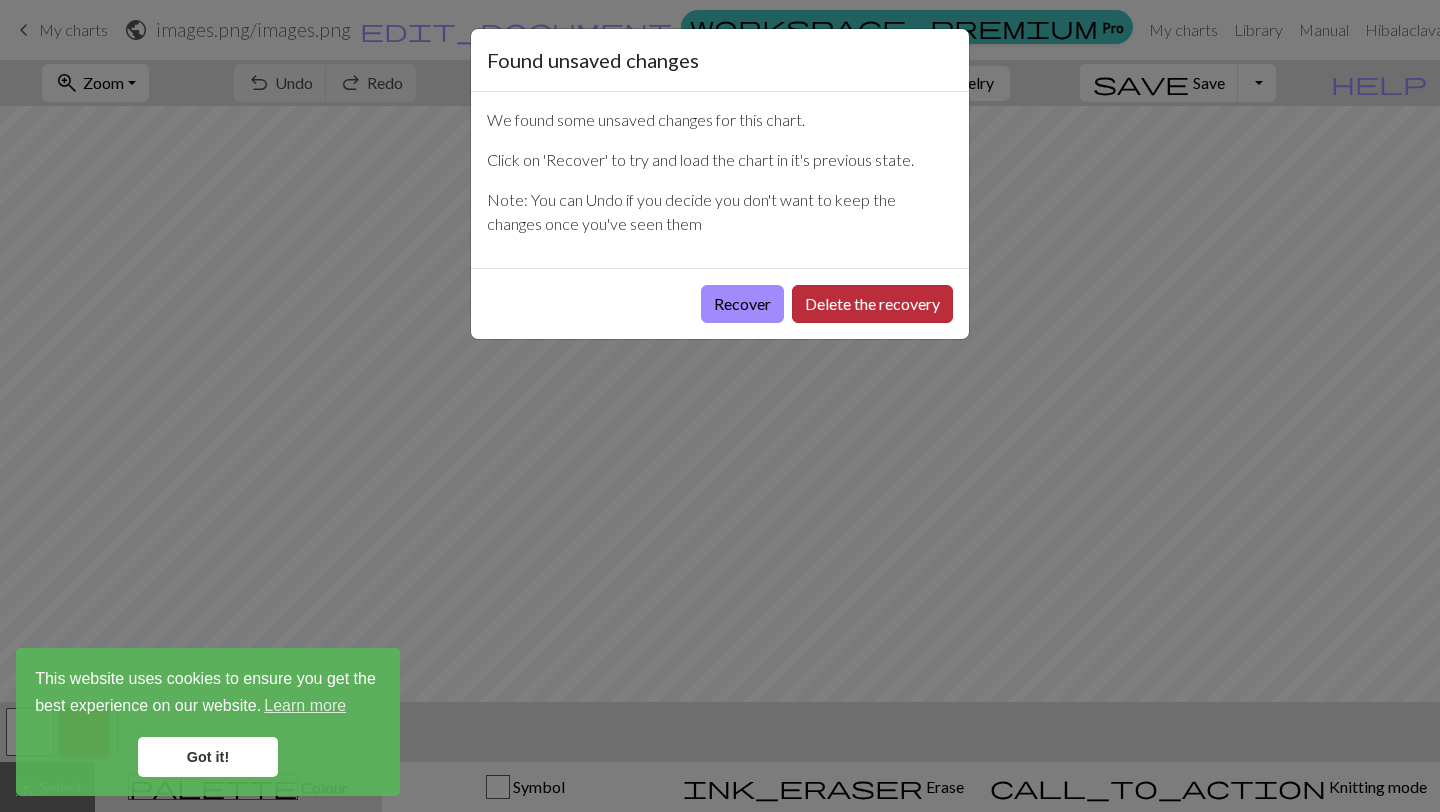 click on "Delete the recovery" at bounding box center [872, 304] 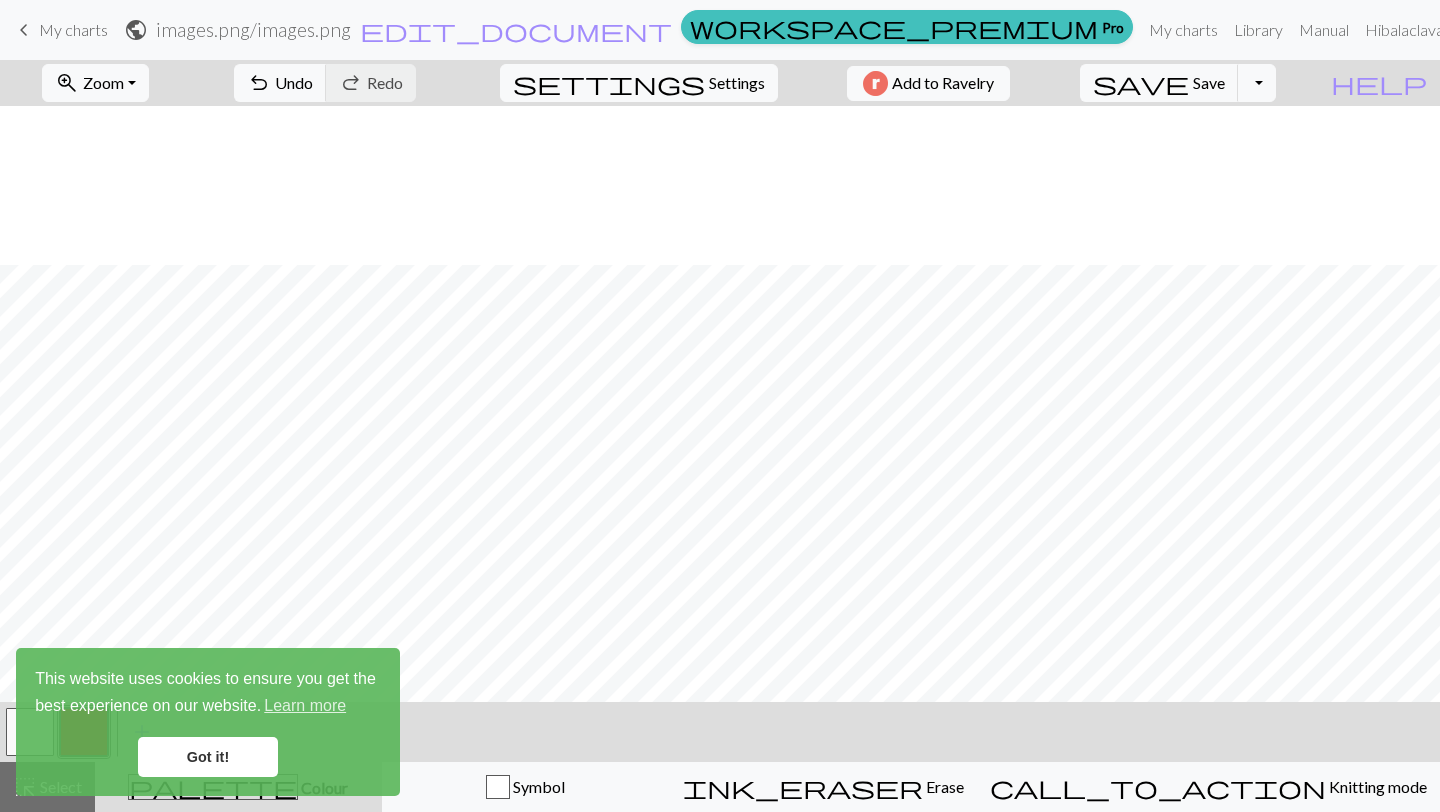 scroll, scrollTop: 299, scrollLeft: 0, axis: vertical 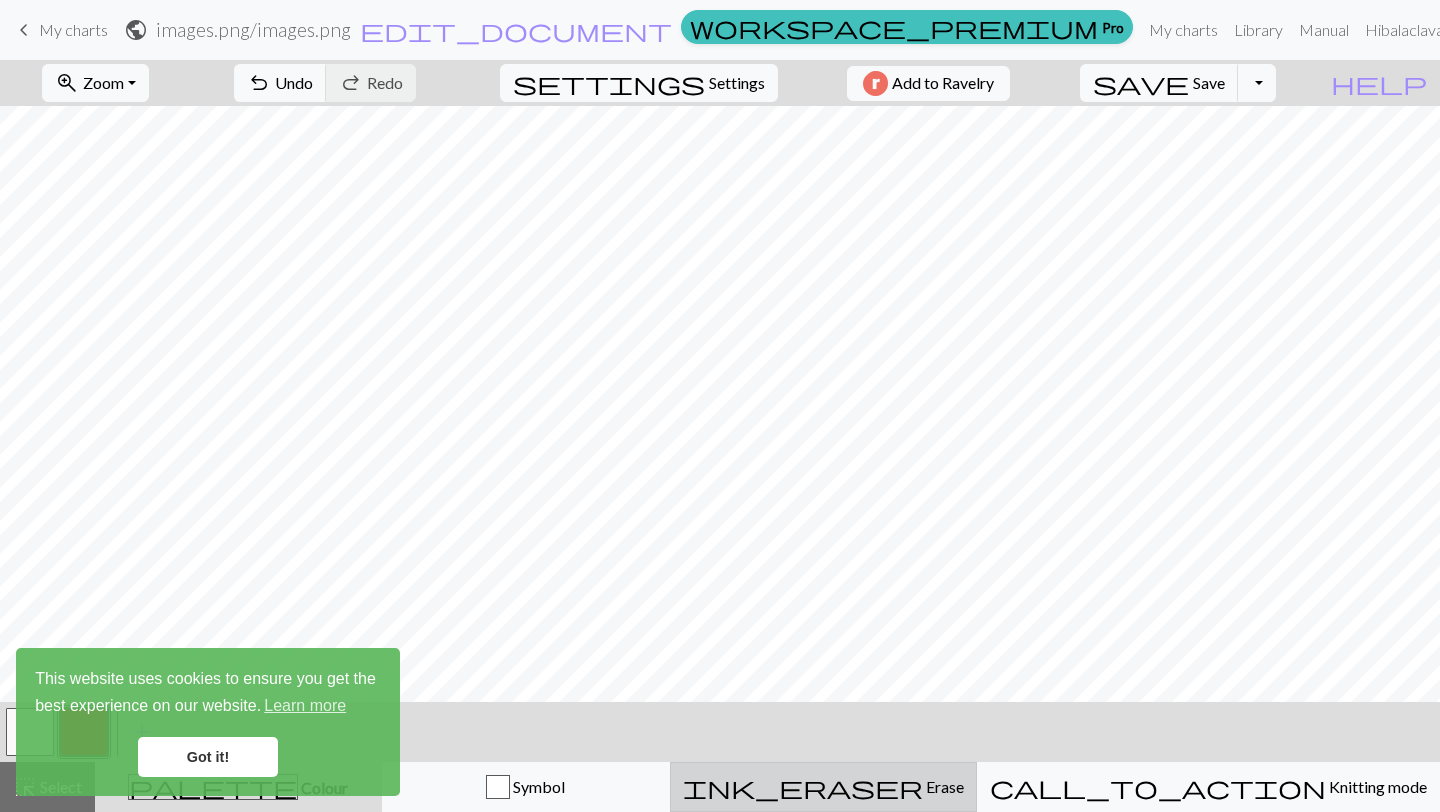 click on "ink_eraser   Erase   Erase" at bounding box center [823, 787] 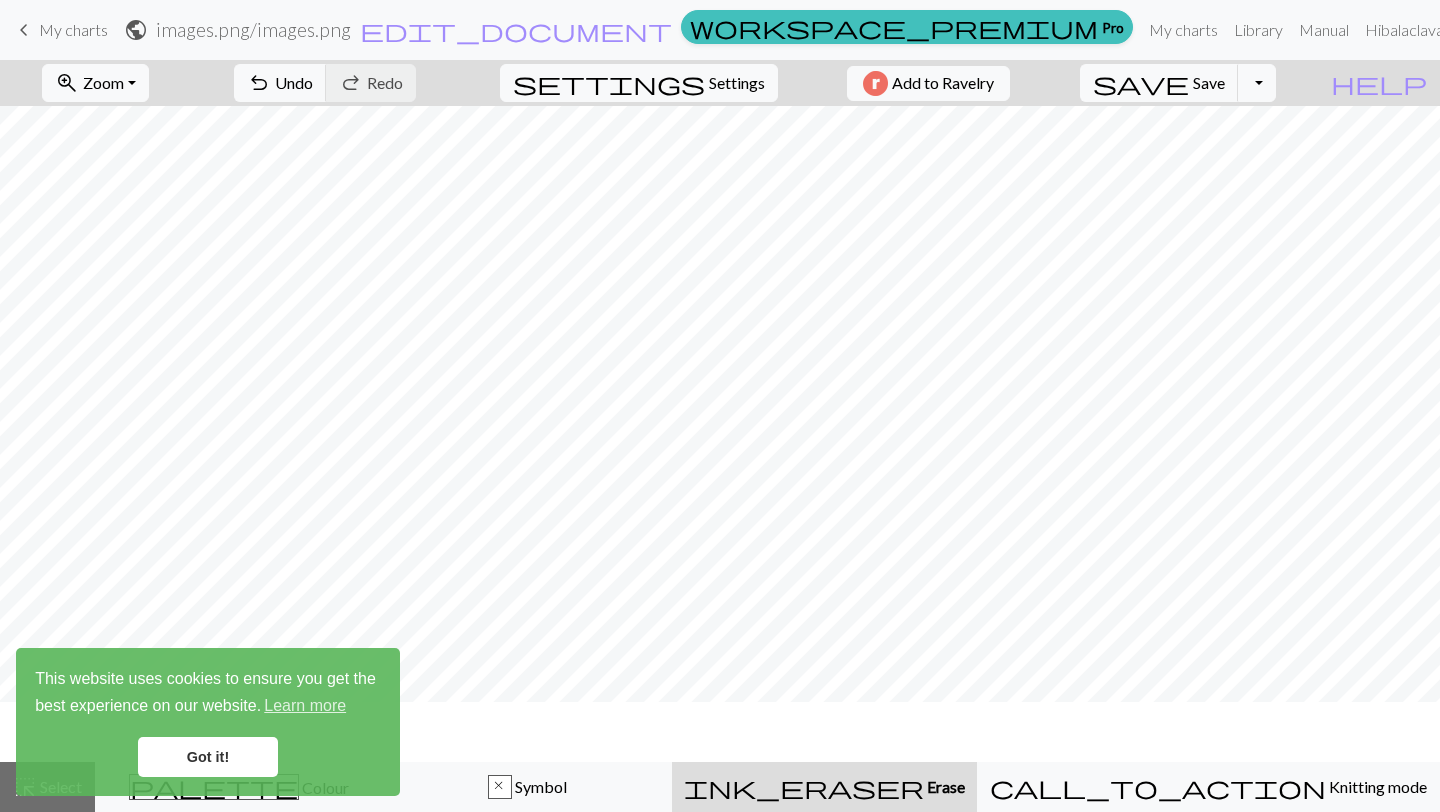 scroll, scrollTop: 239, scrollLeft: 0, axis: vertical 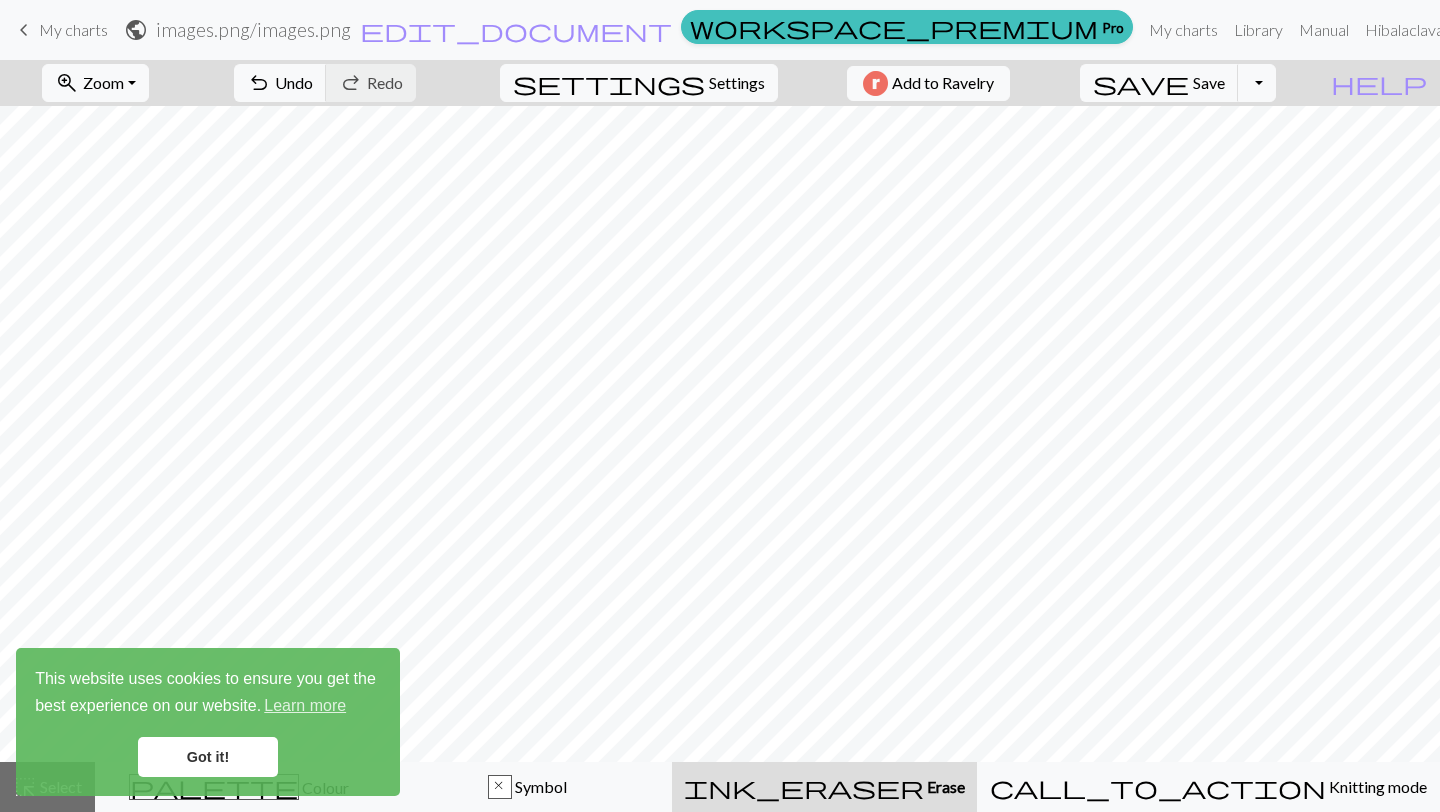 click on "Got it!" at bounding box center [208, 757] 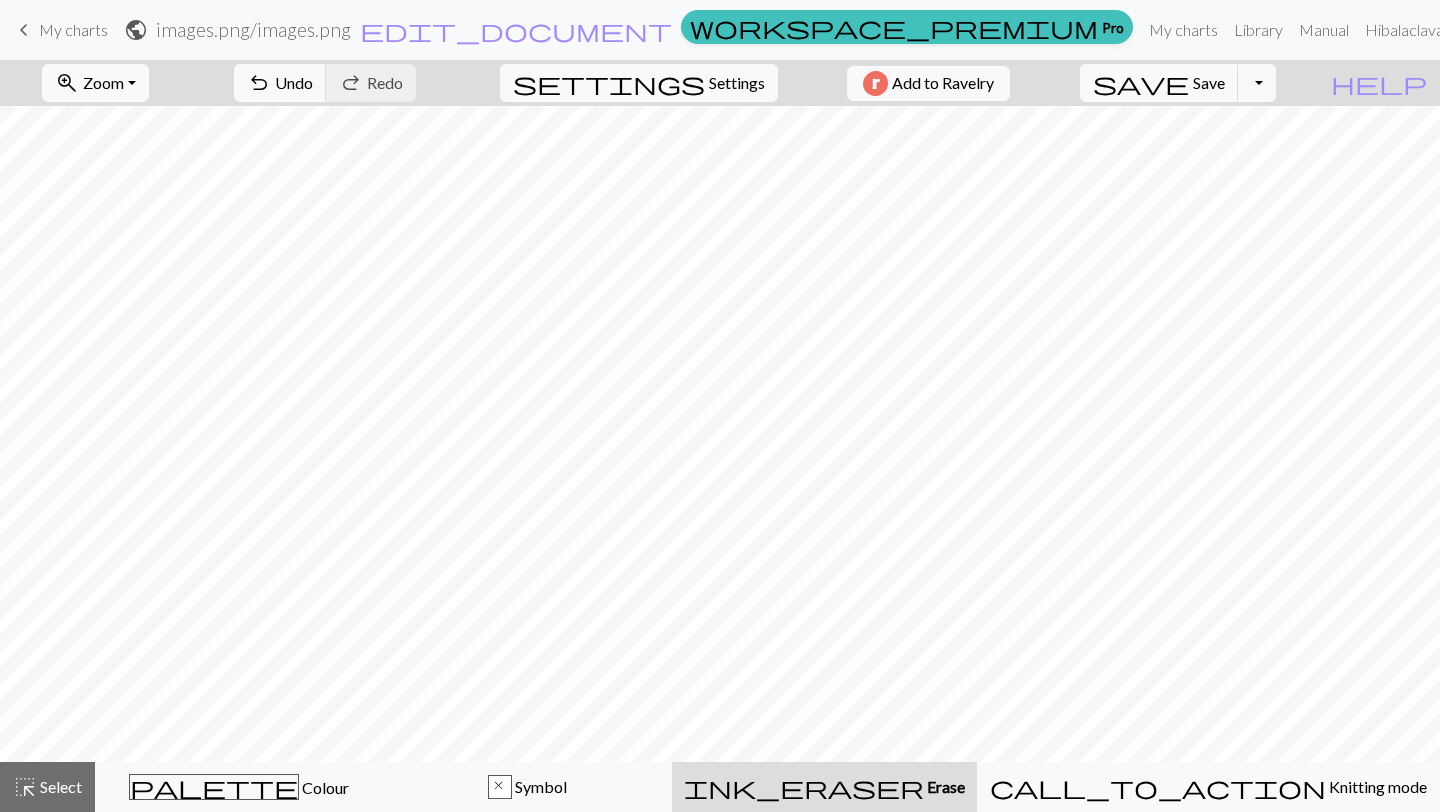 click on "This website uses cookies to ensure you get the best experience on our website.  Learn more Got it!" at bounding box center [208, 722] 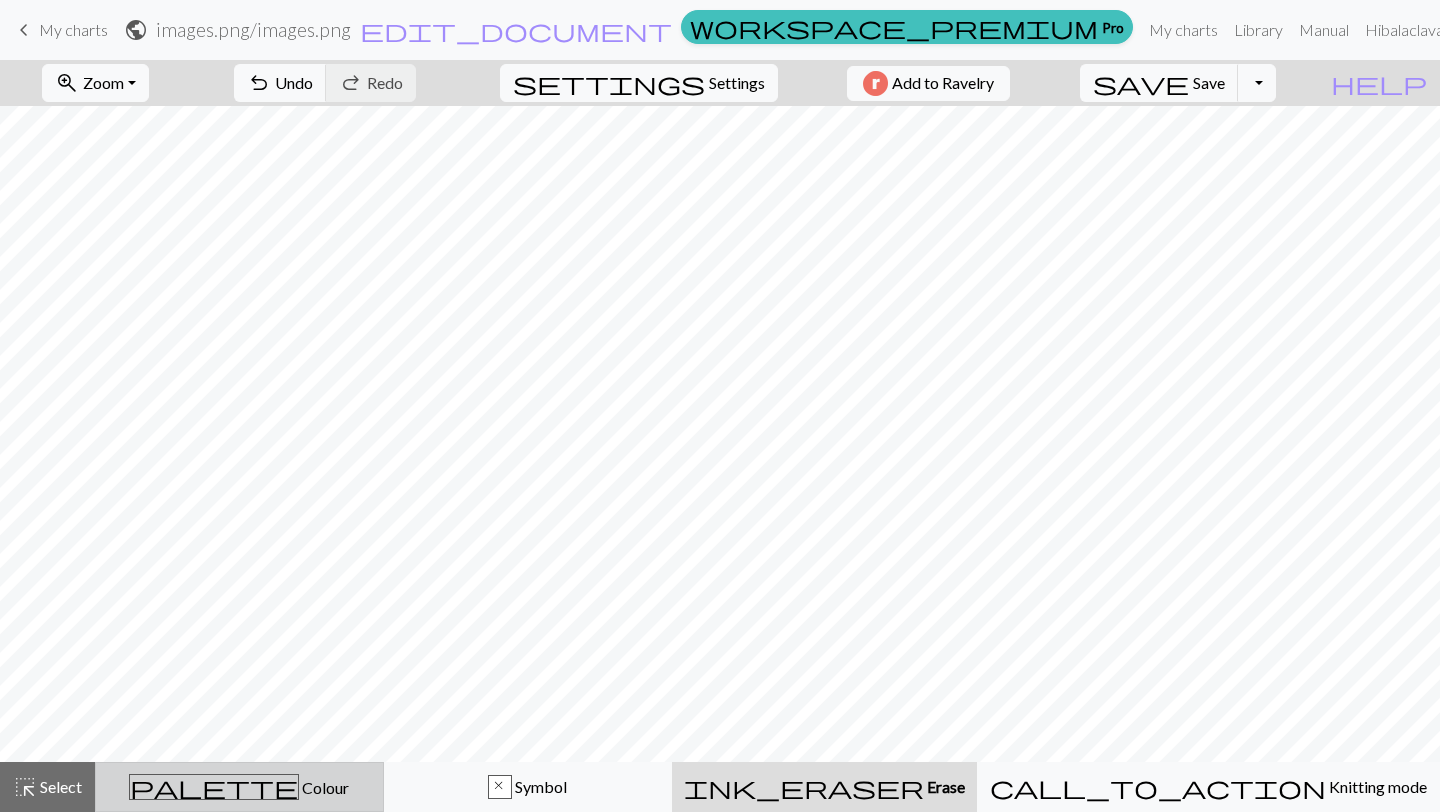 click on "palette   Colour   Colour" at bounding box center [239, 787] 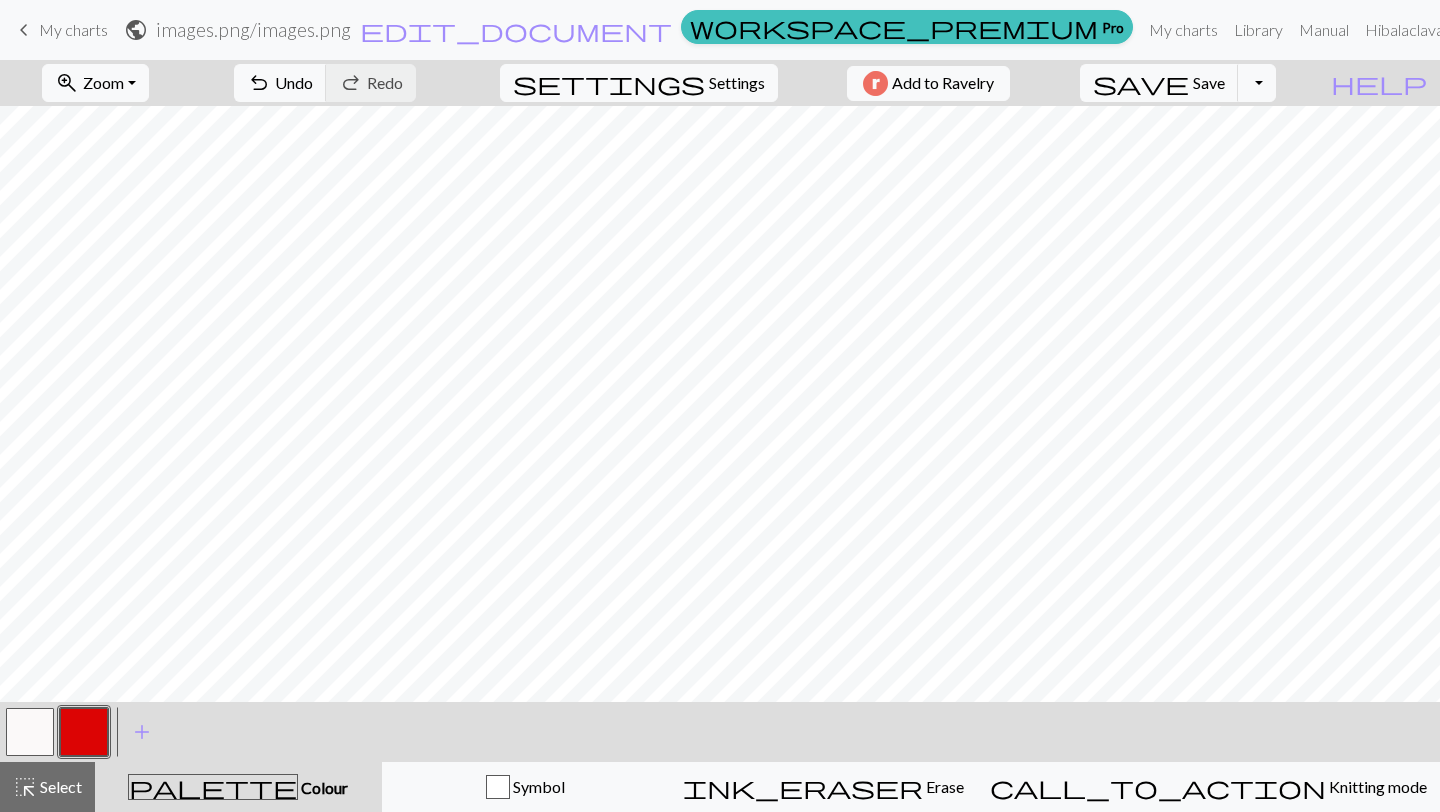 scroll, scrollTop: 297, scrollLeft: 0, axis: vertical 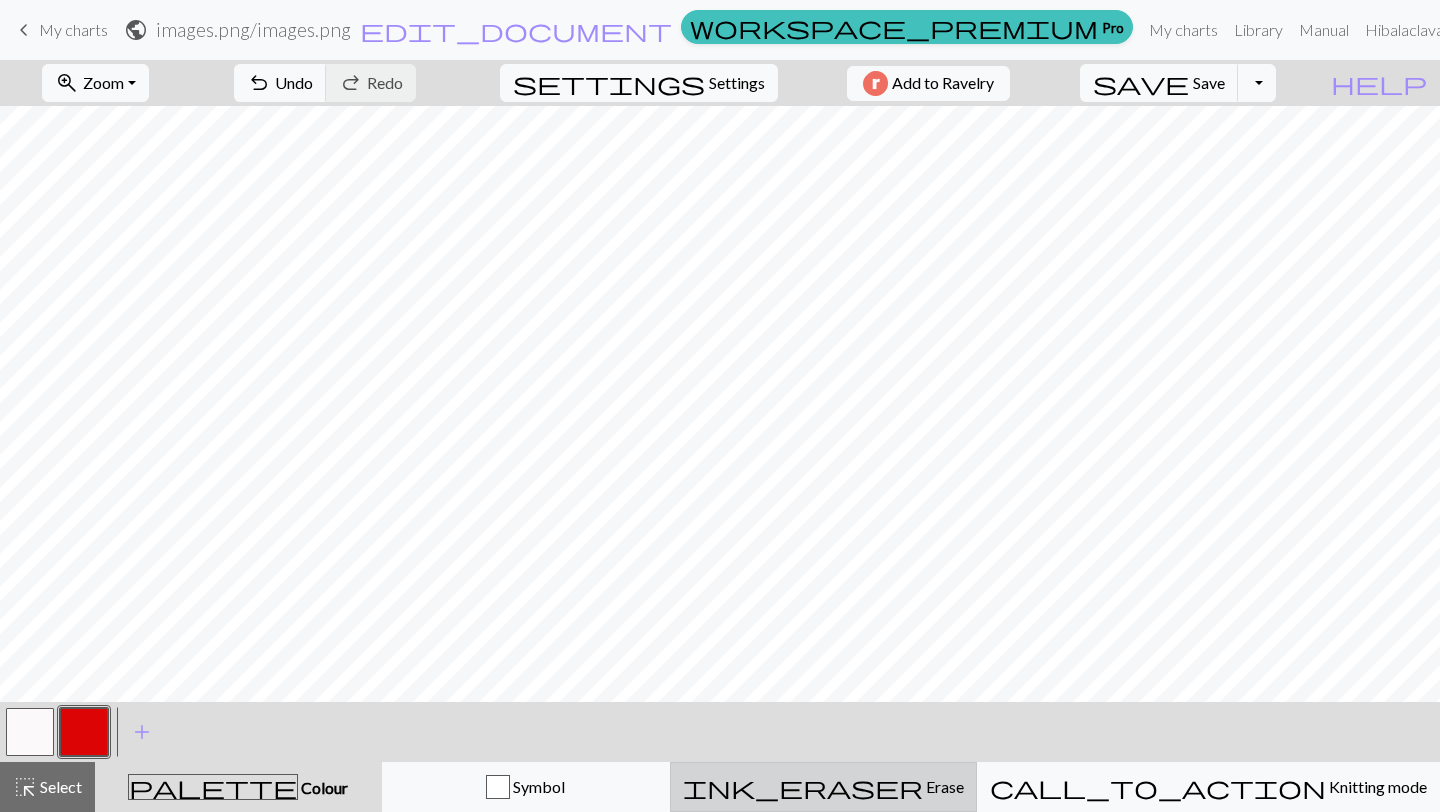 click on "ink_eraser   Erase   Erase" at bounding box center [823, 787] 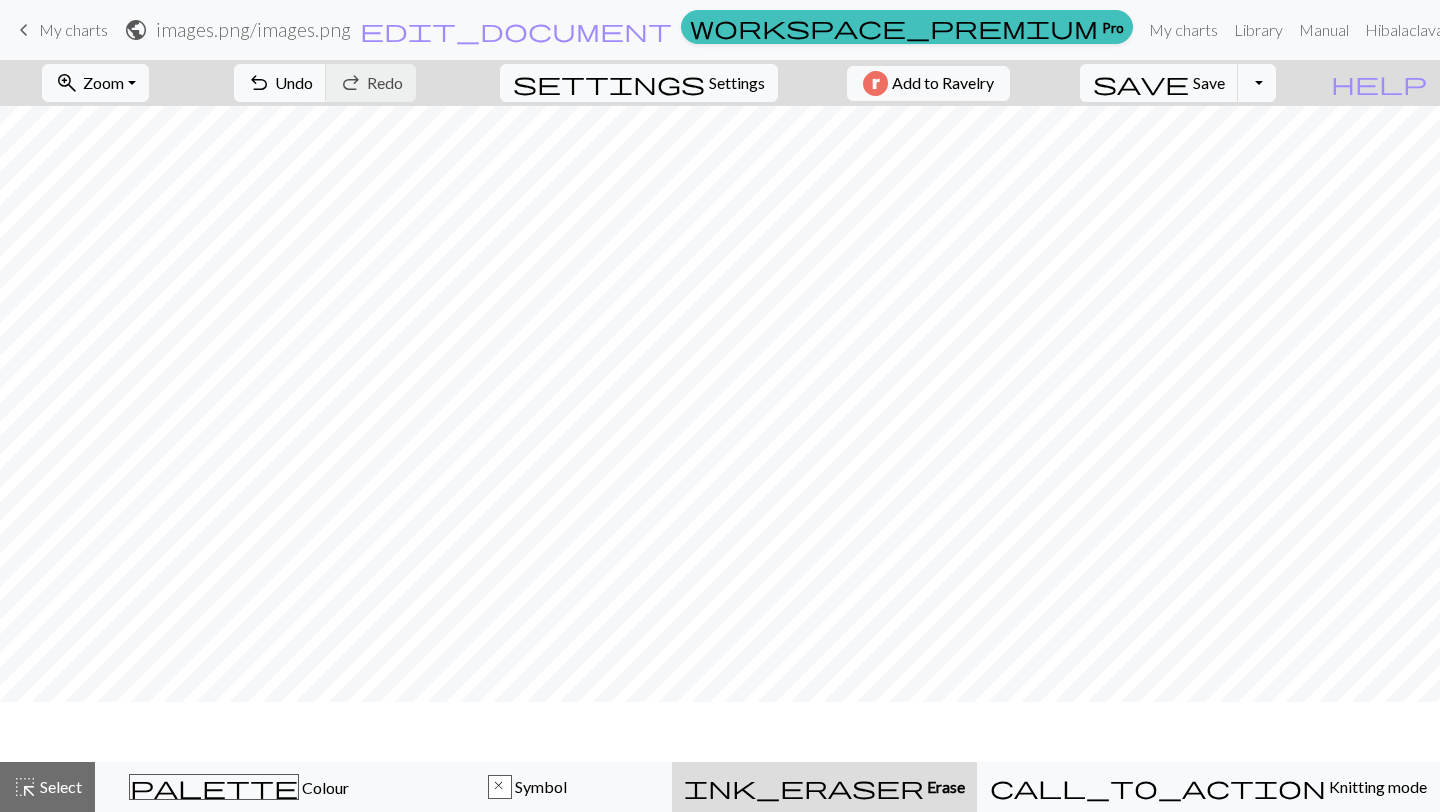 scroll, scrollTop: 239, scrollLeft: 0, axis: vertical 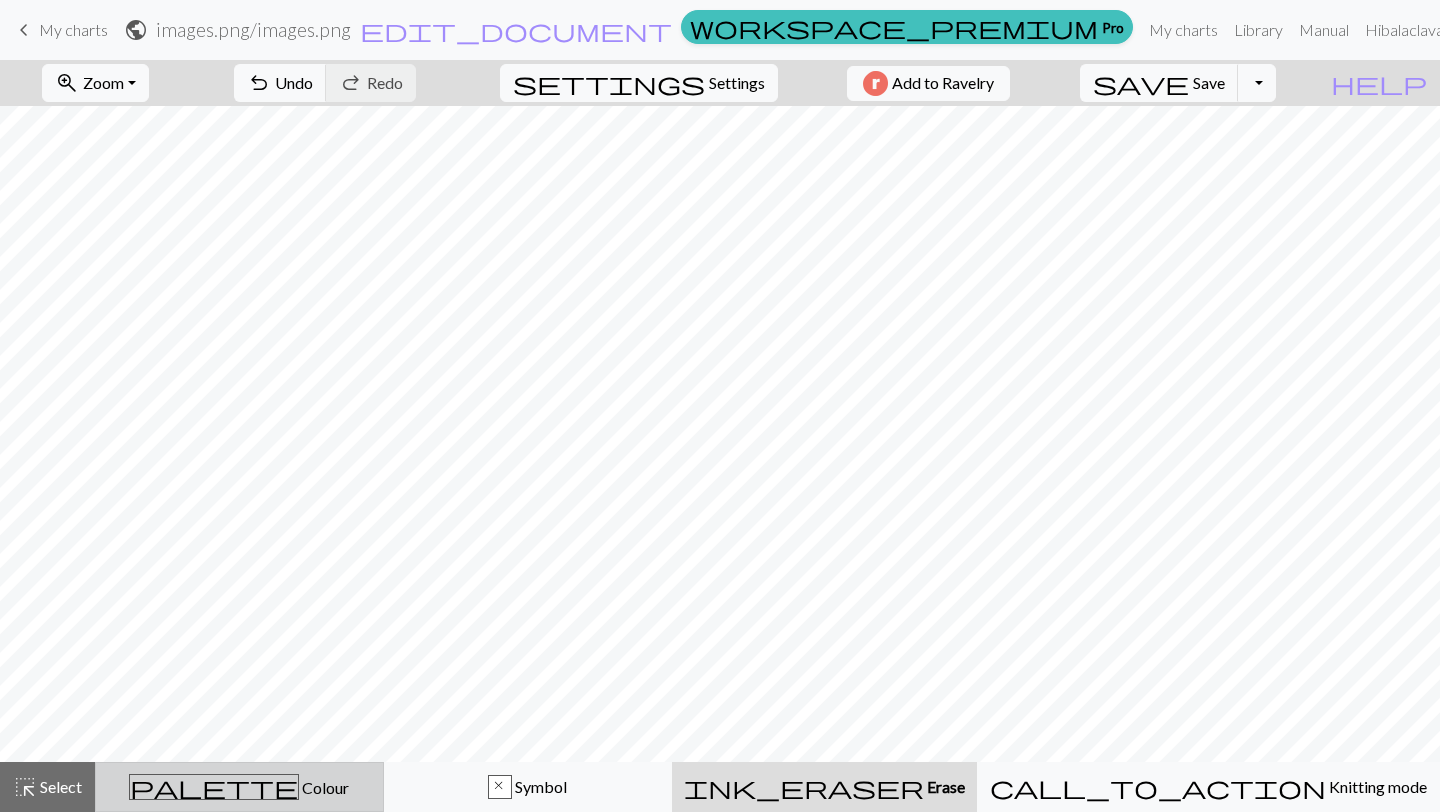 click on "Colour" at bounding box center [324, 787] 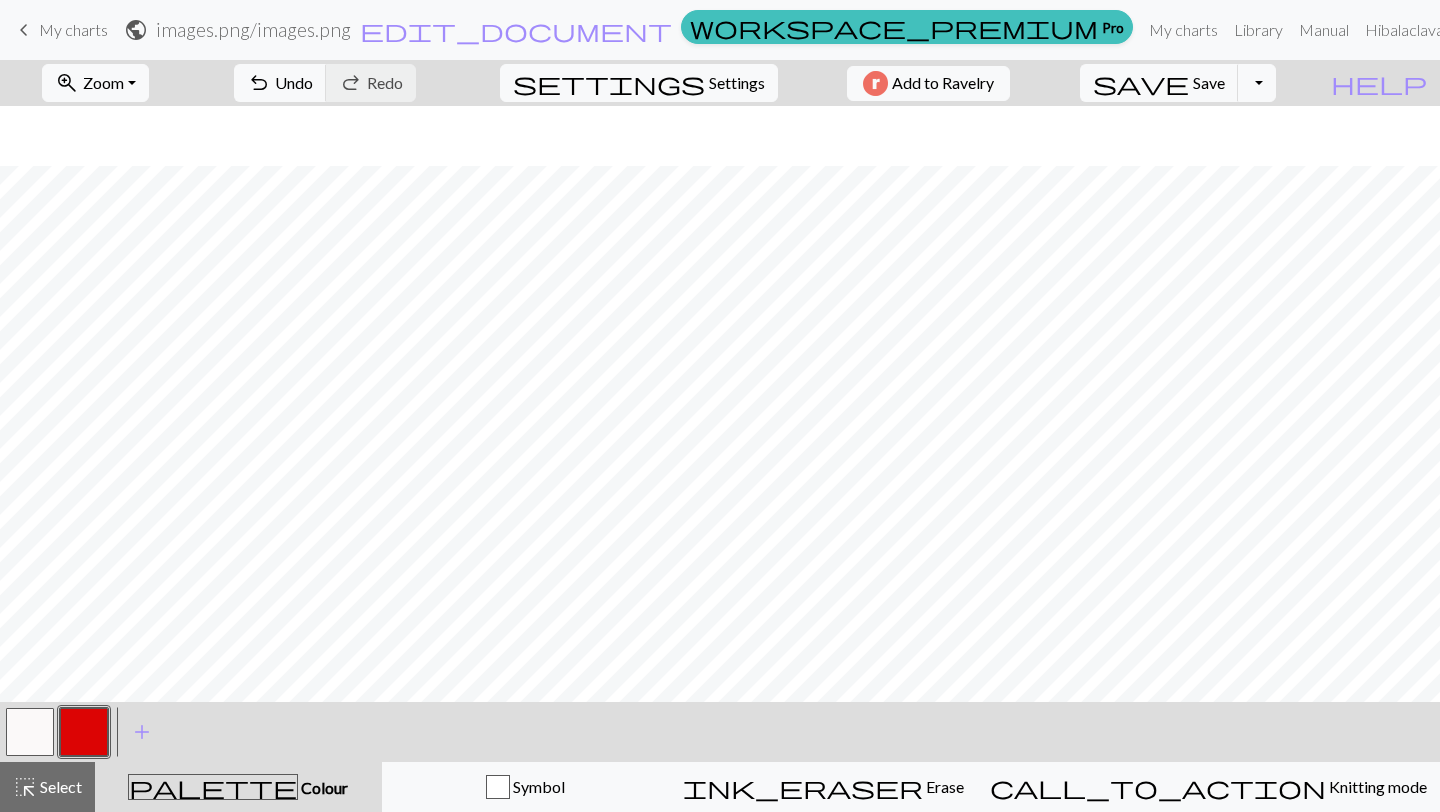 scroll, scrollTop: 299, scrollLeft: 0, axis: vertical 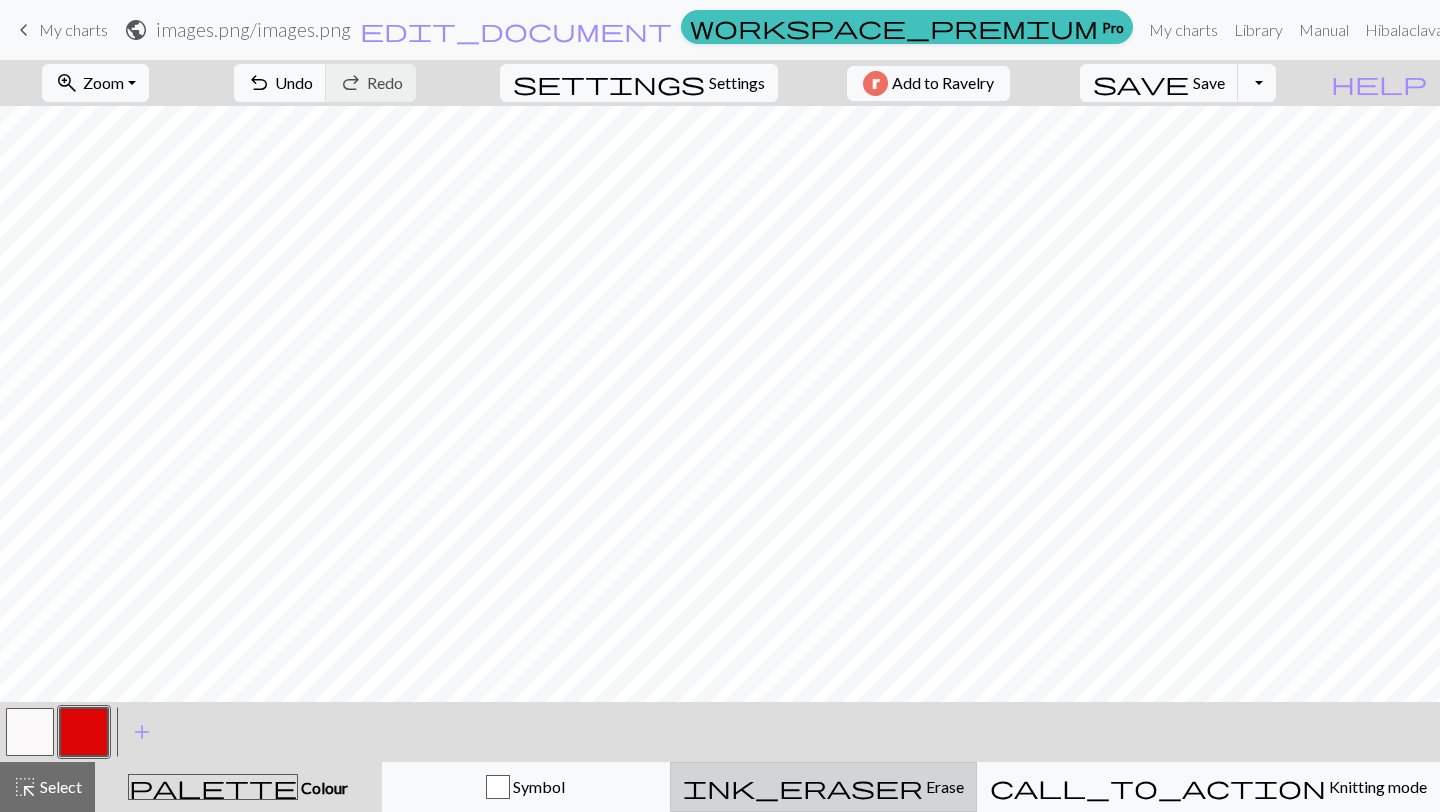 click on "ink_eraser   Erase   Erase" at bounding box center (823, 787) 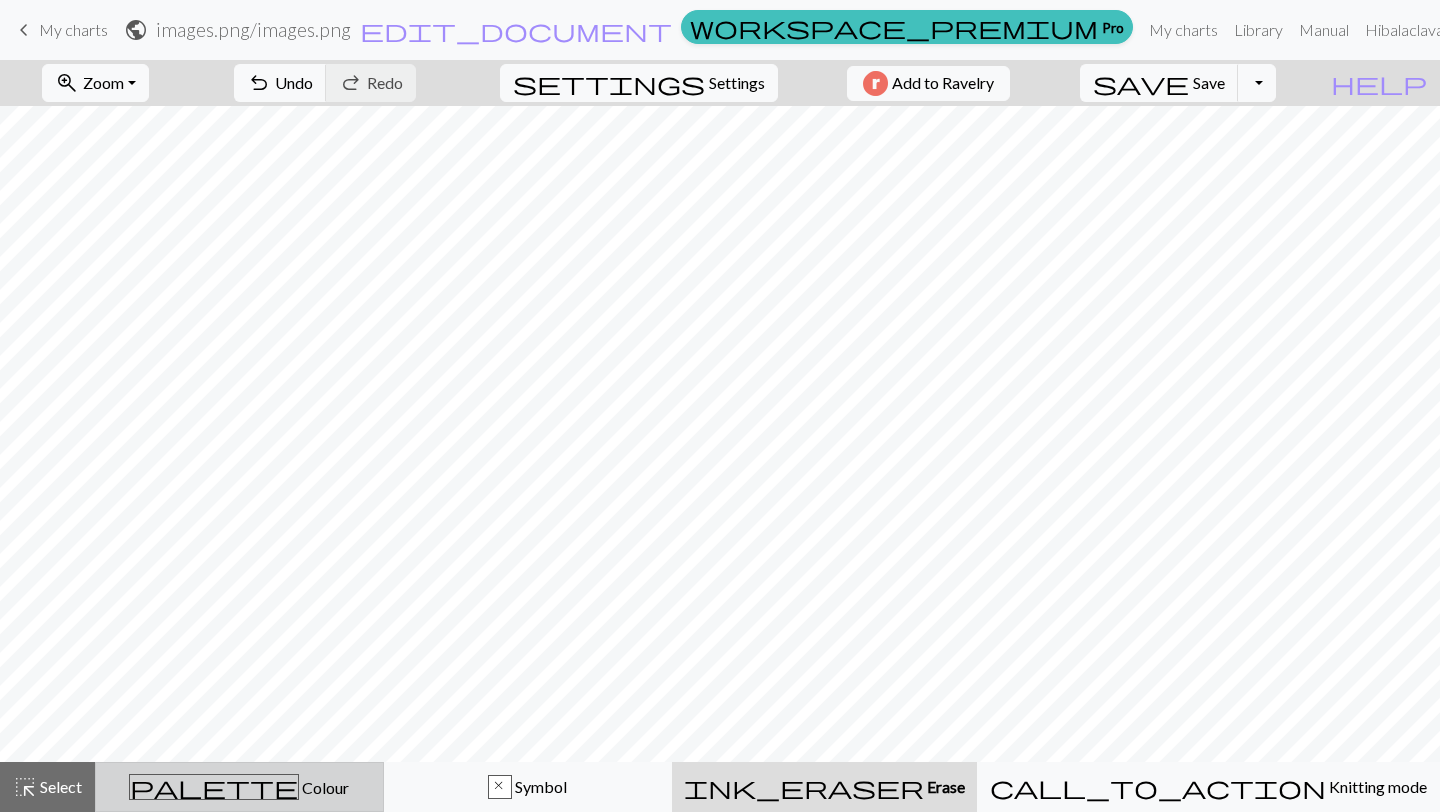 click on "palette   Colour   Colour" at bounding box center [239, 787] 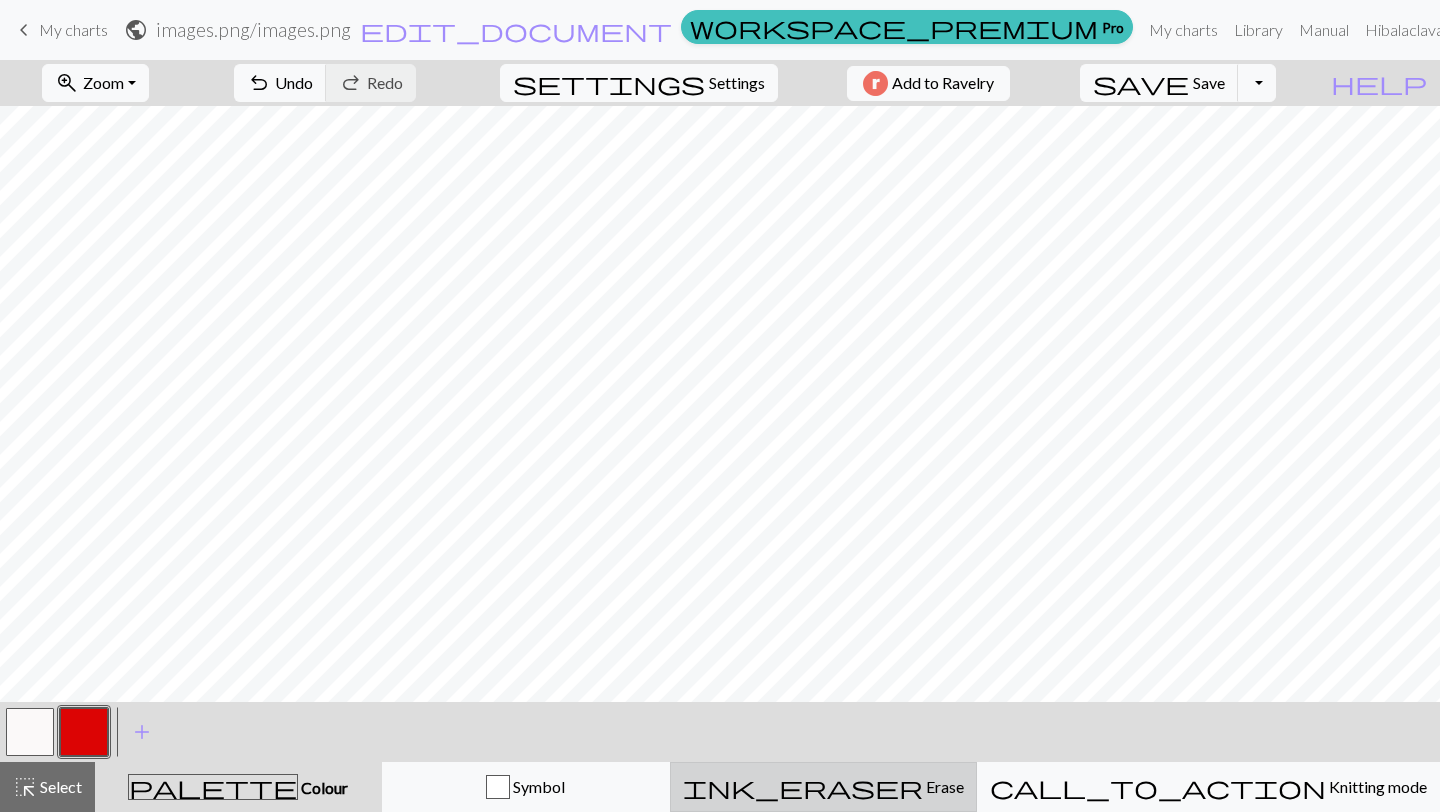 click on "Erase" at bounding box center (943, 786) 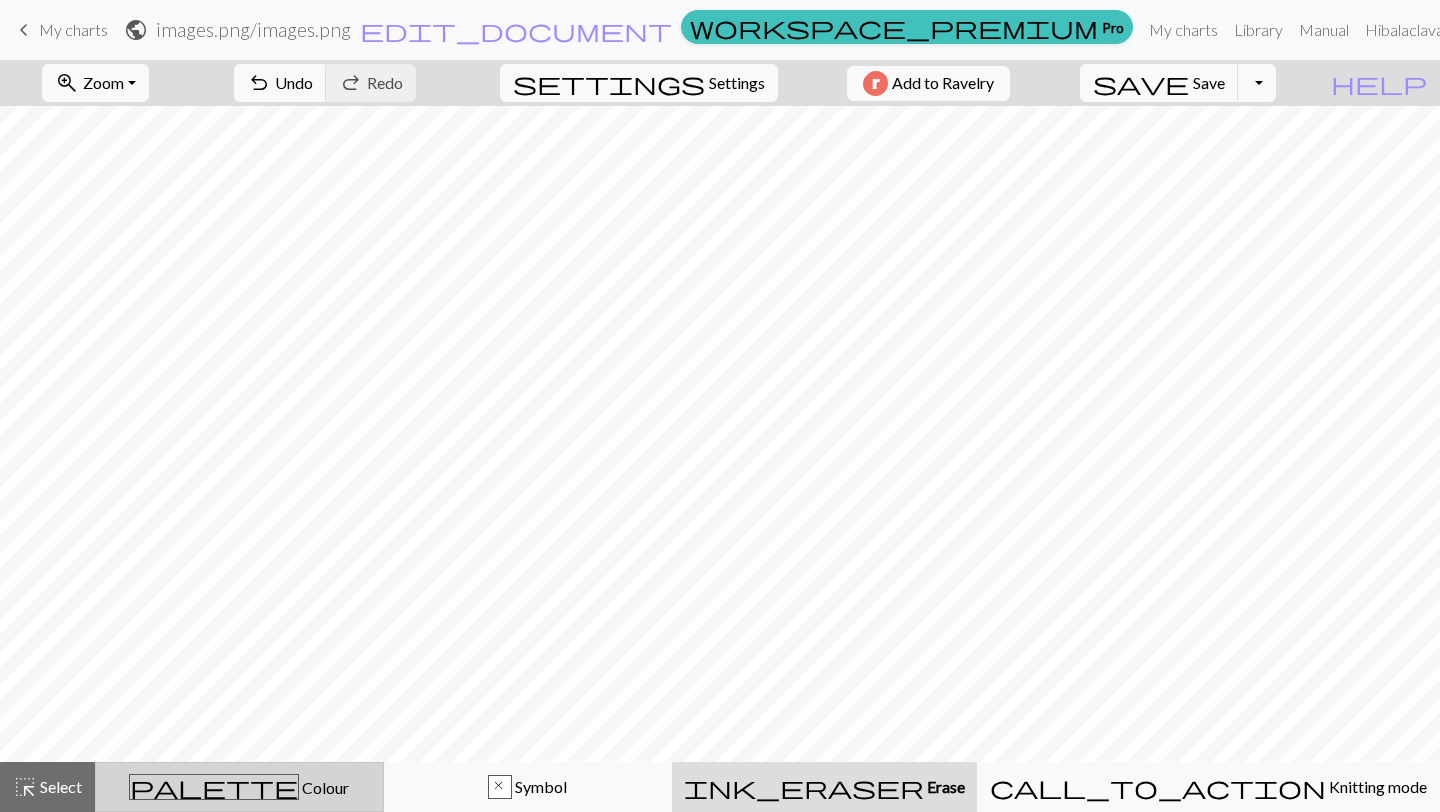 click on "palette   Colour   Colour" at bounding box center (239, 787) 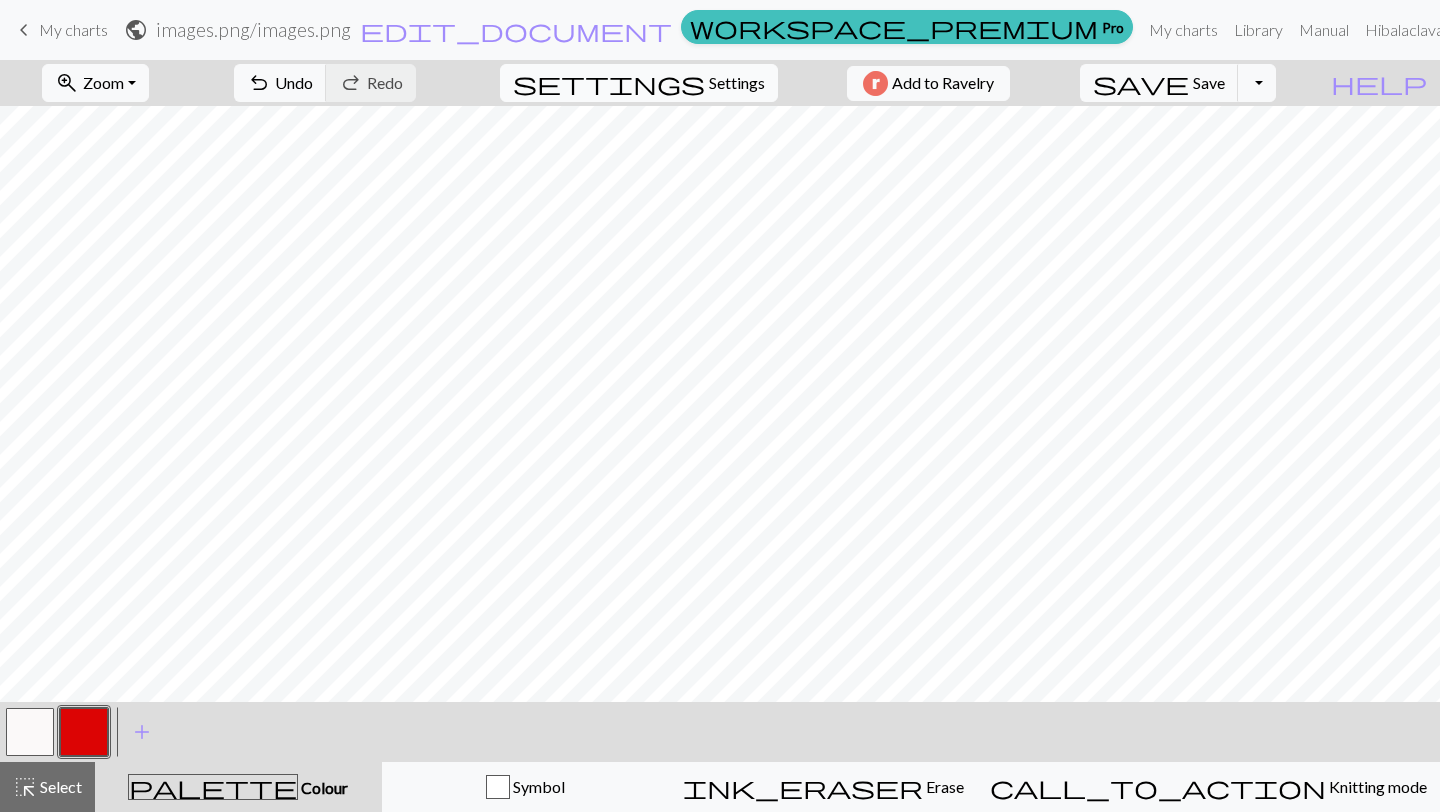 click on "Settings" at bounding box center [737, 83] 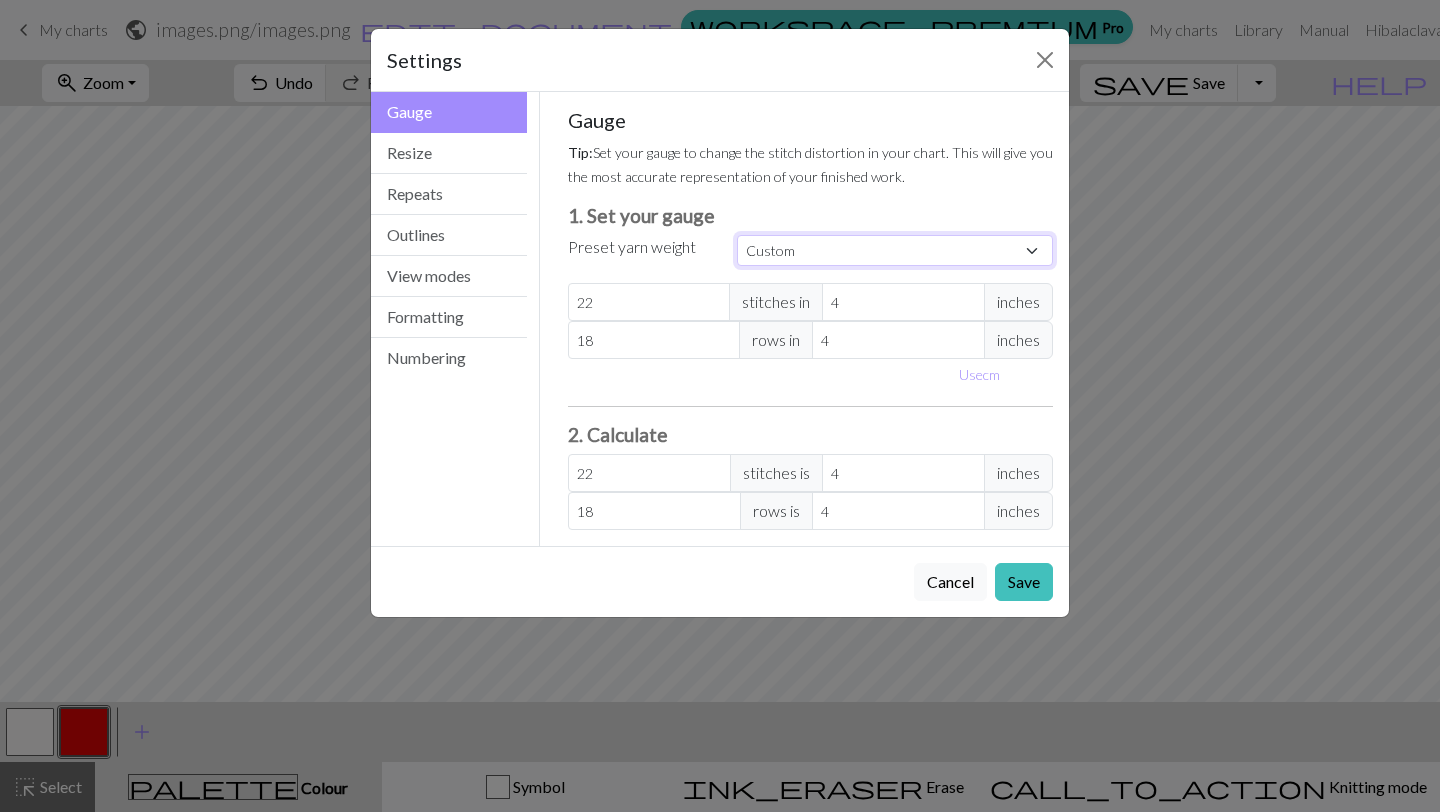 click on "Custom Square Lace Light Fingering Fingering Sport Double knit Worsted Aran Bulky Super Bulky" at bounding box center [895, 250] 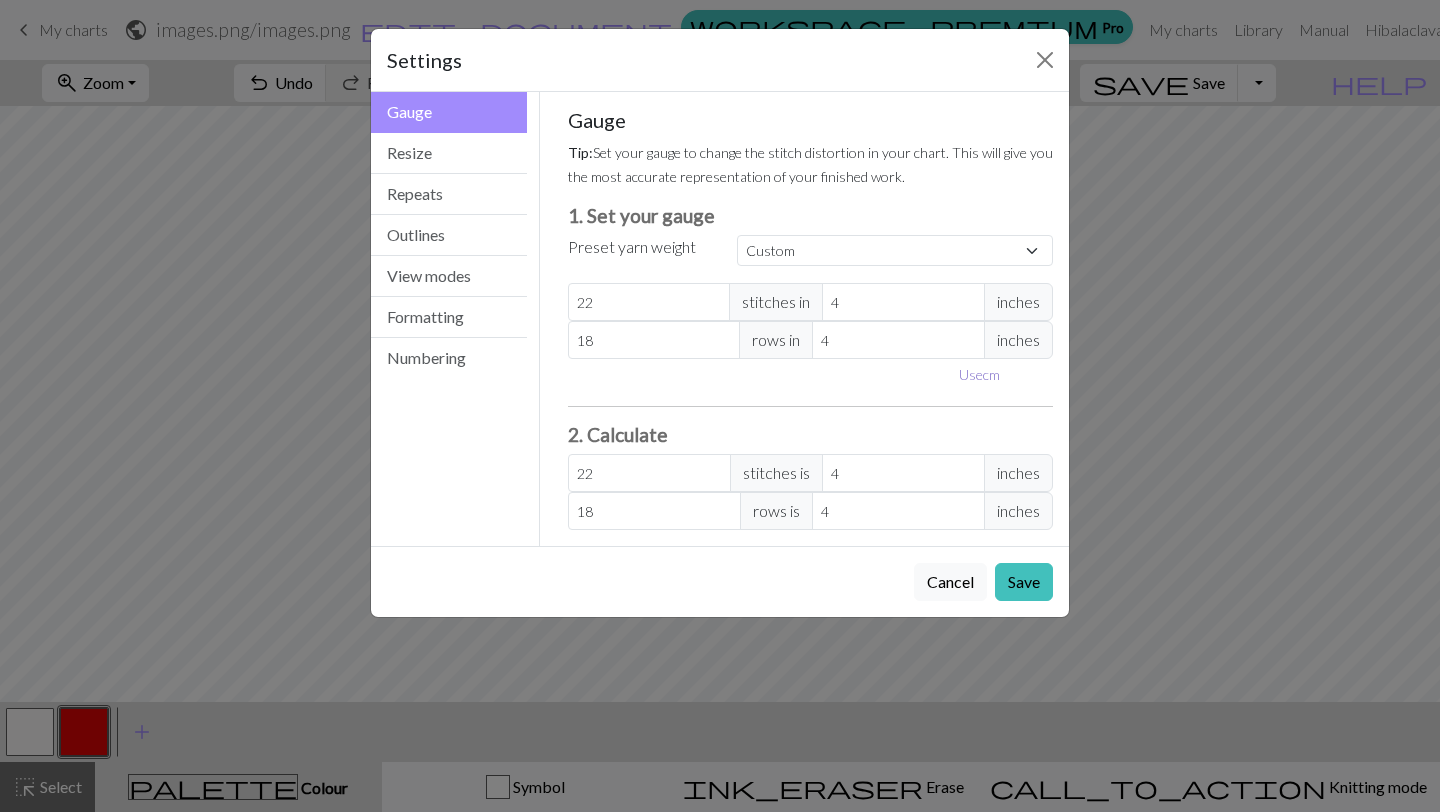 click on "Use  cm" at bounding box center (979, 374) 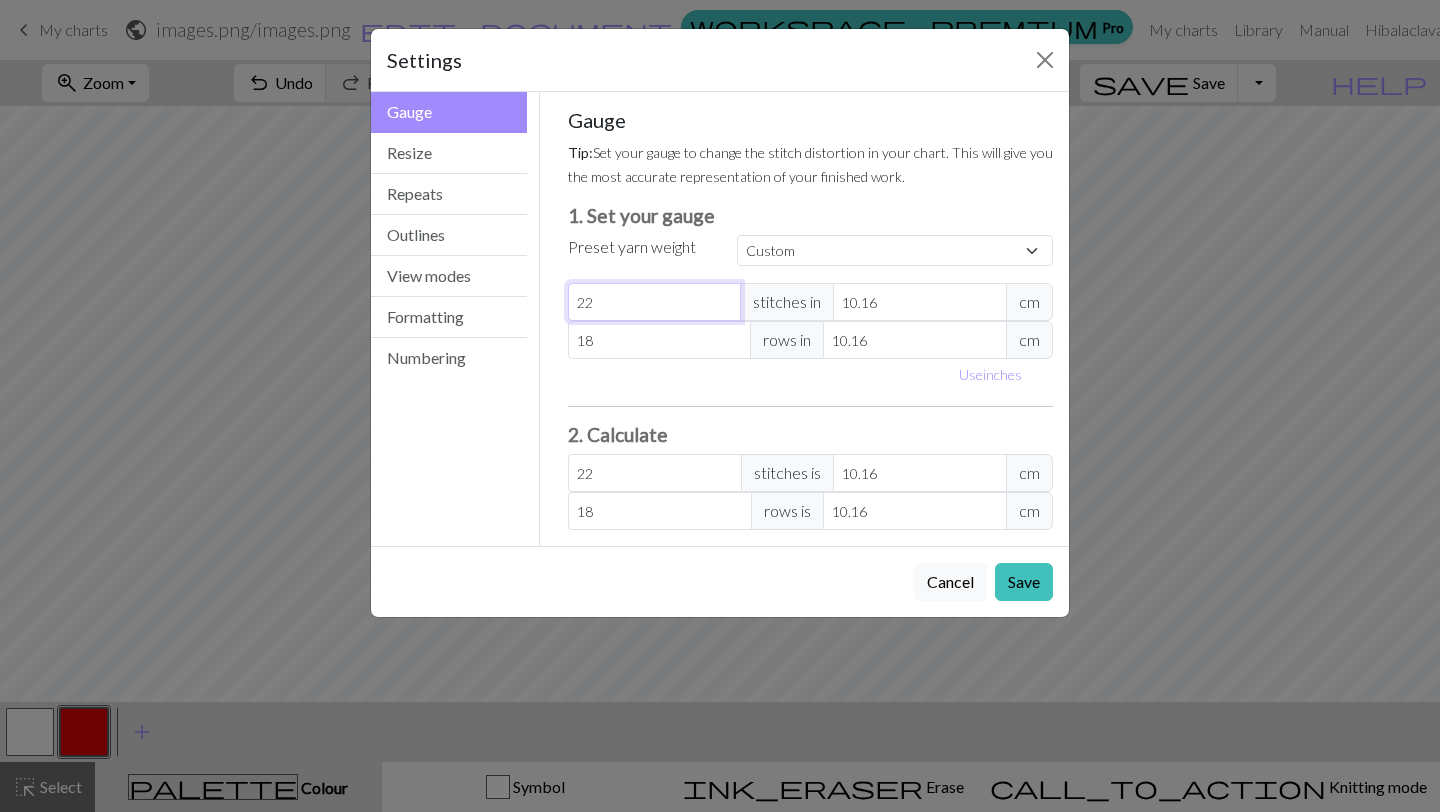 click on "22" at bounding box center (655, 302) 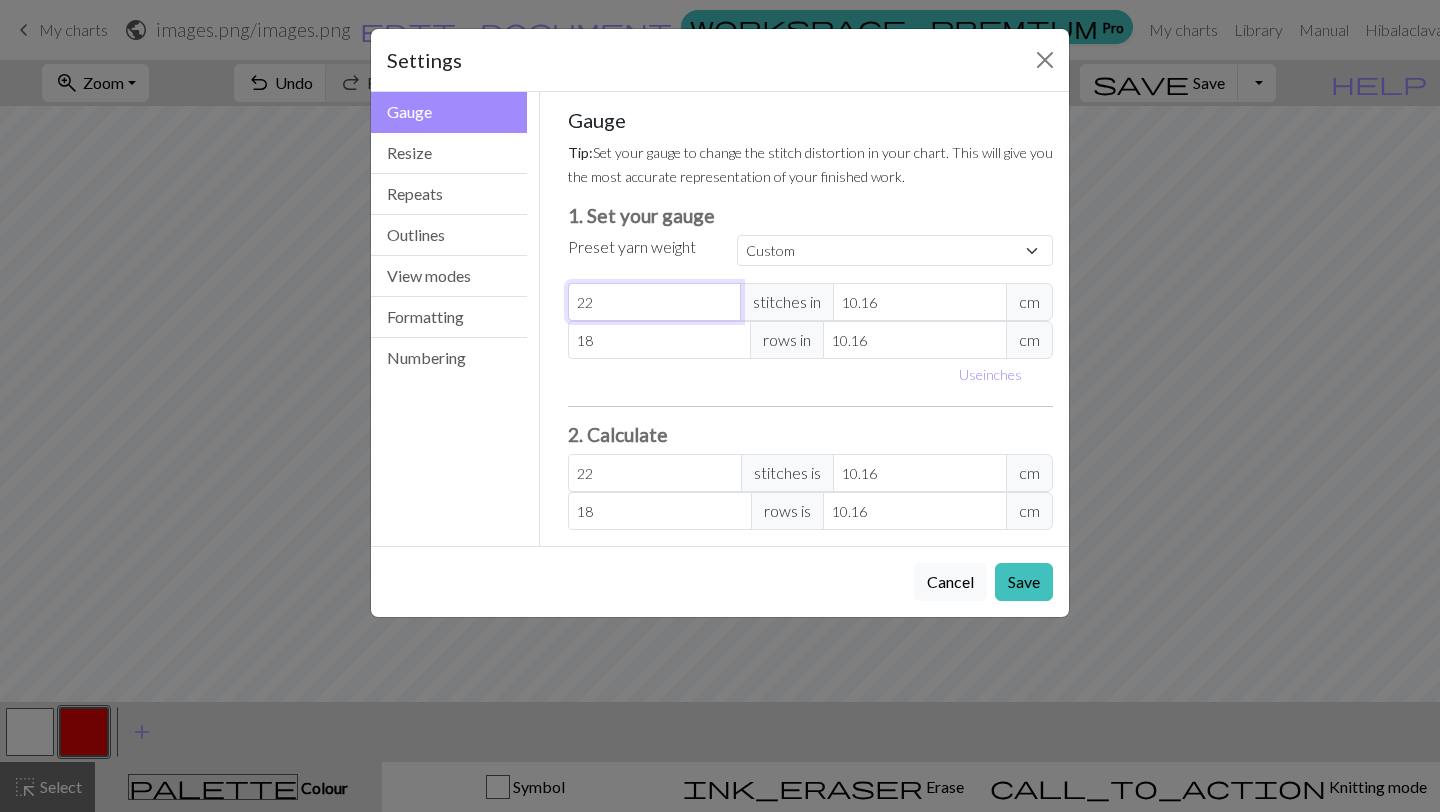 type on "2" 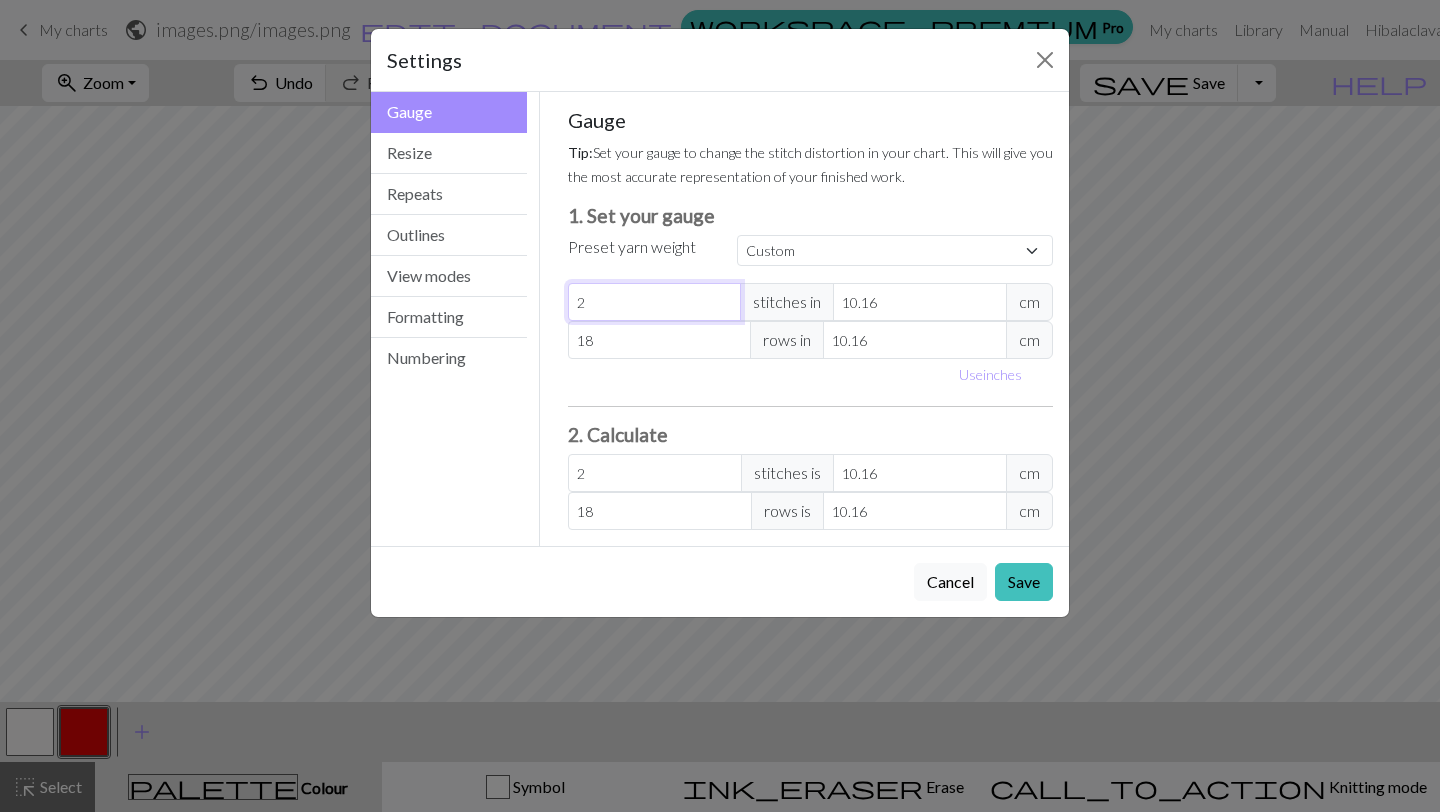 type 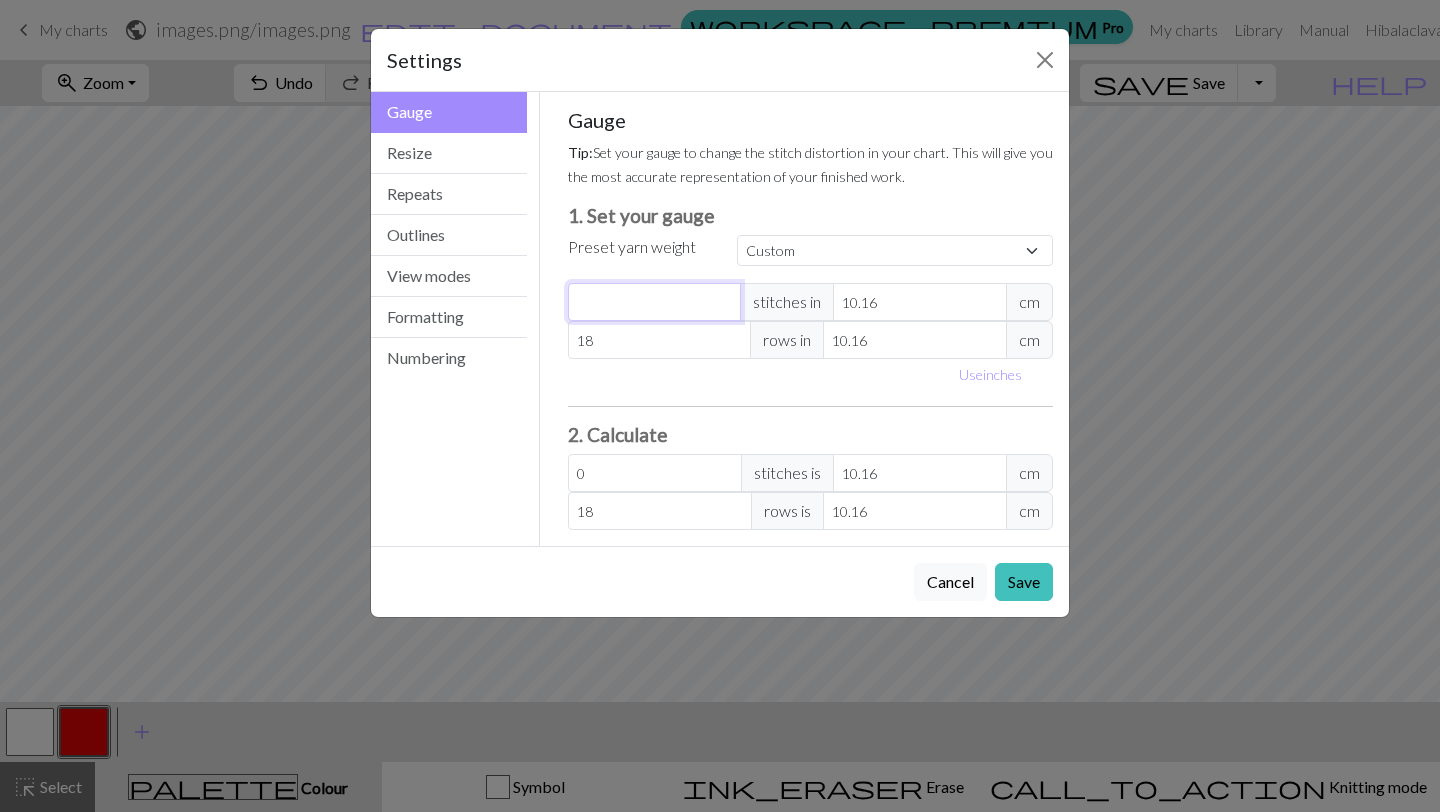 type on "2" 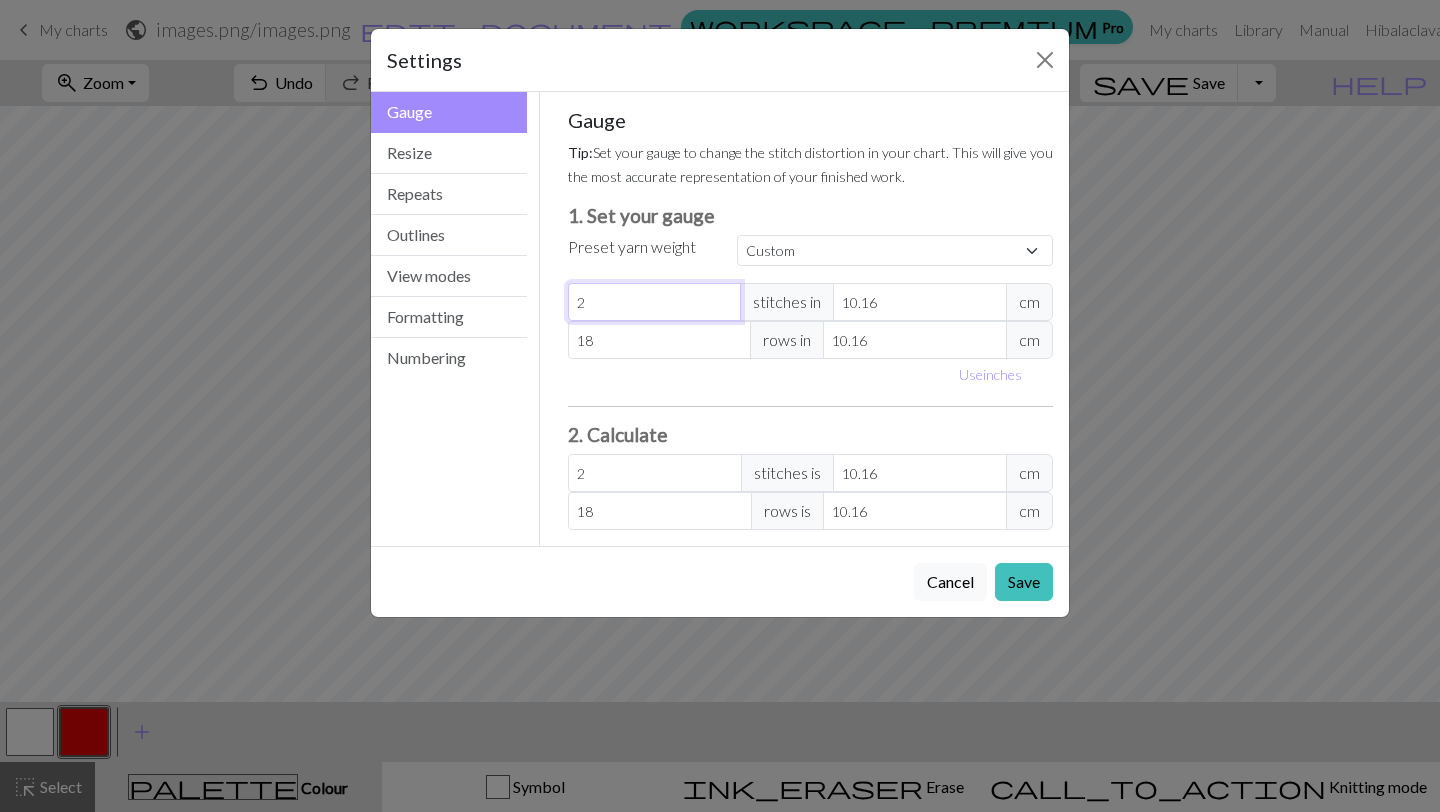 type on "26" 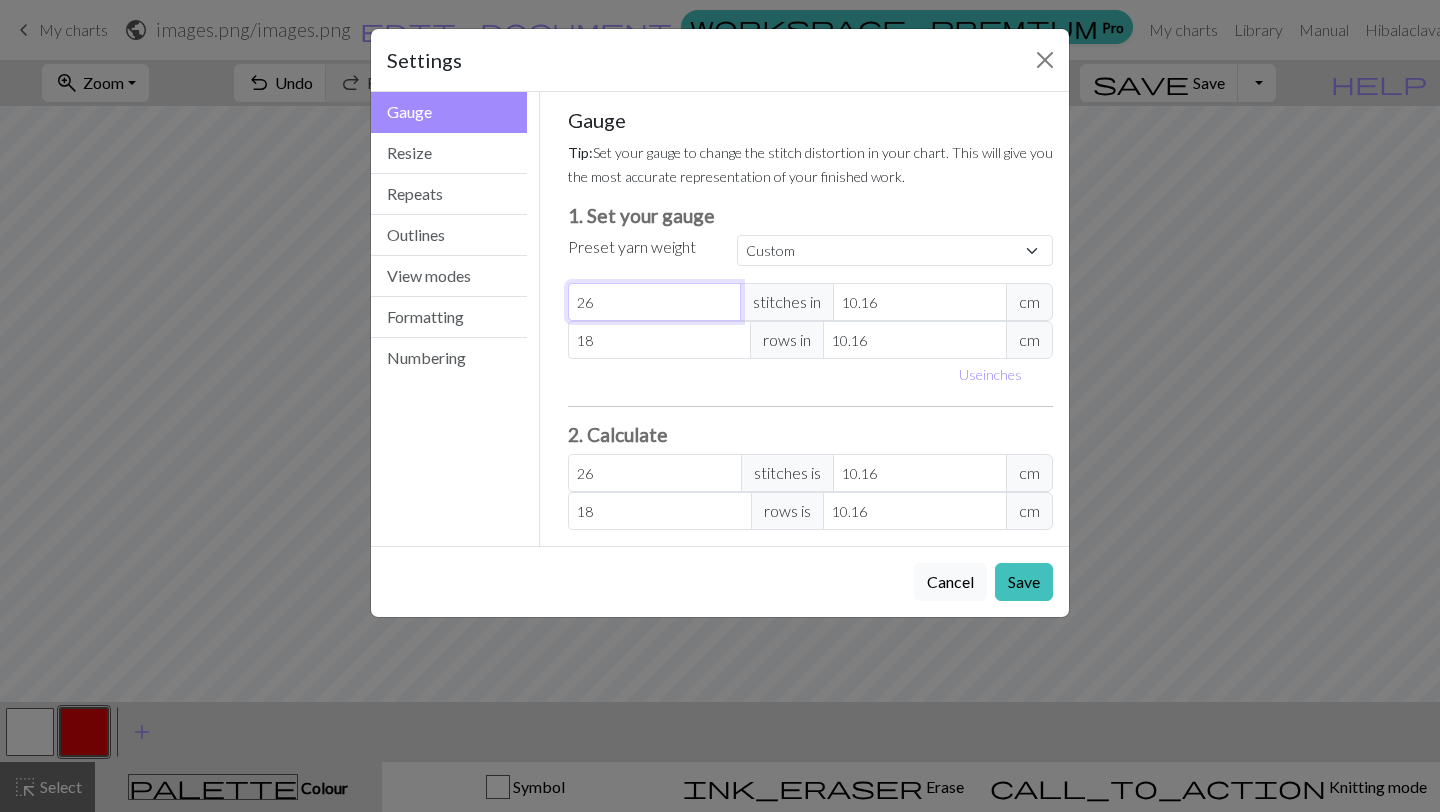 type on "26" 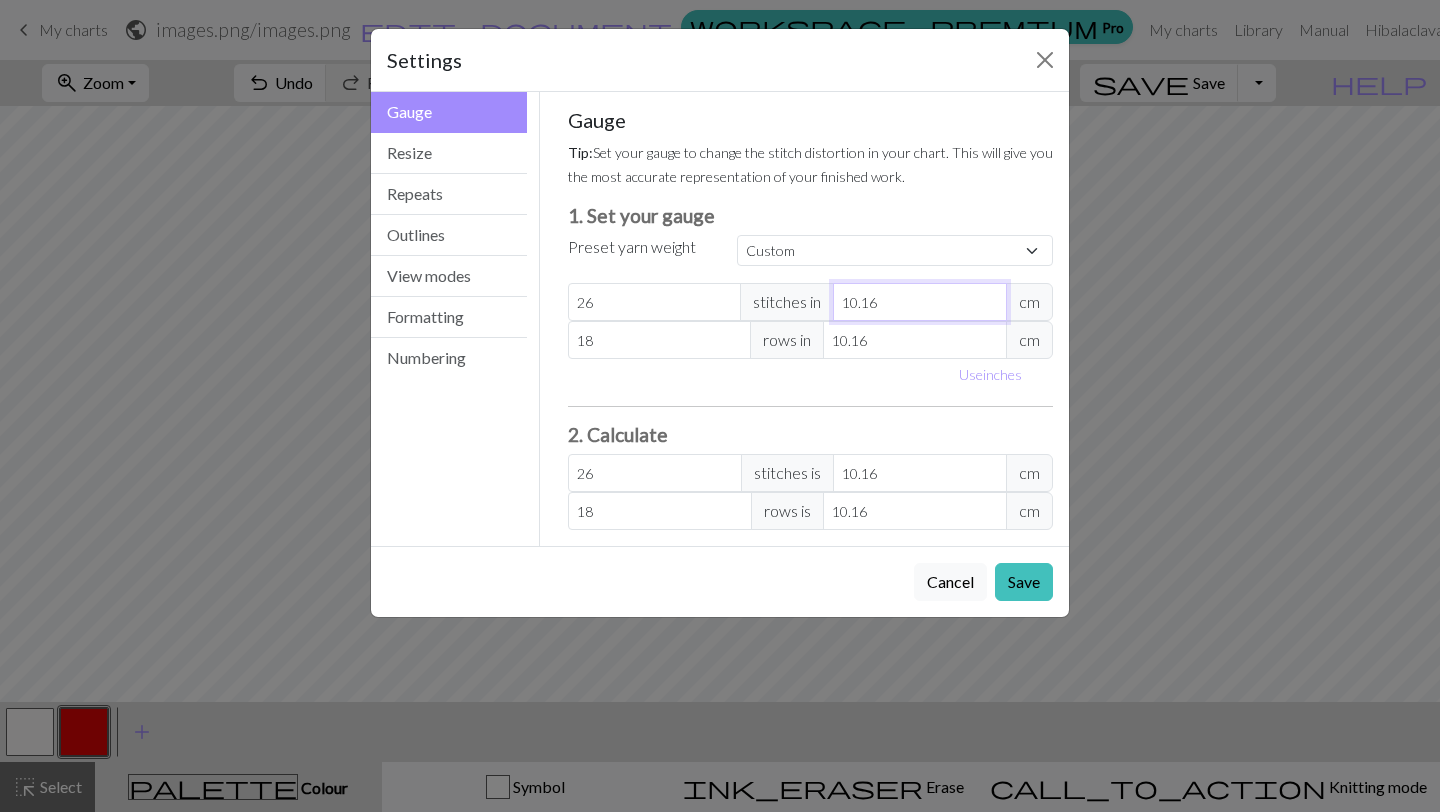 click on "10.16" at bounding box center [920, 302] 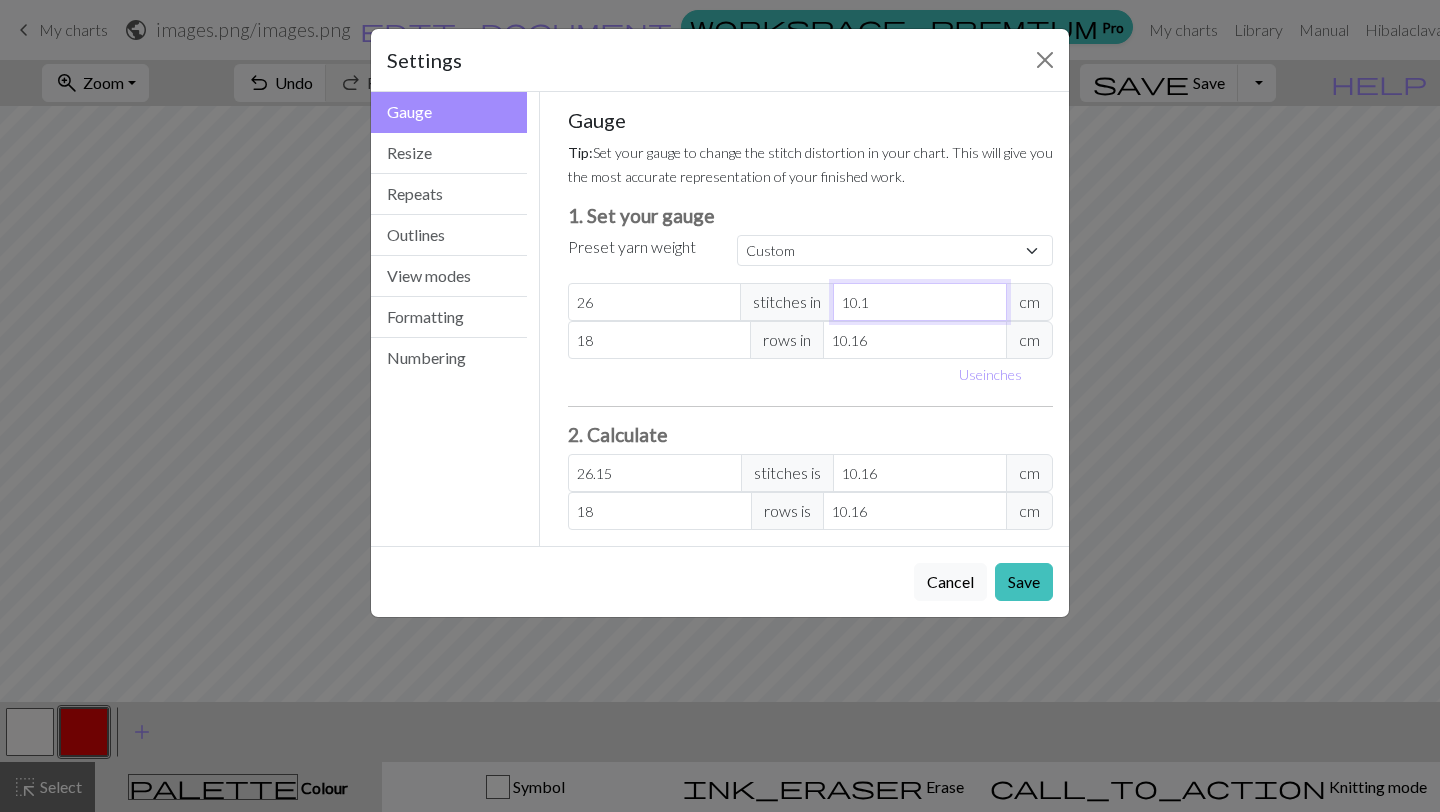 type on "10" 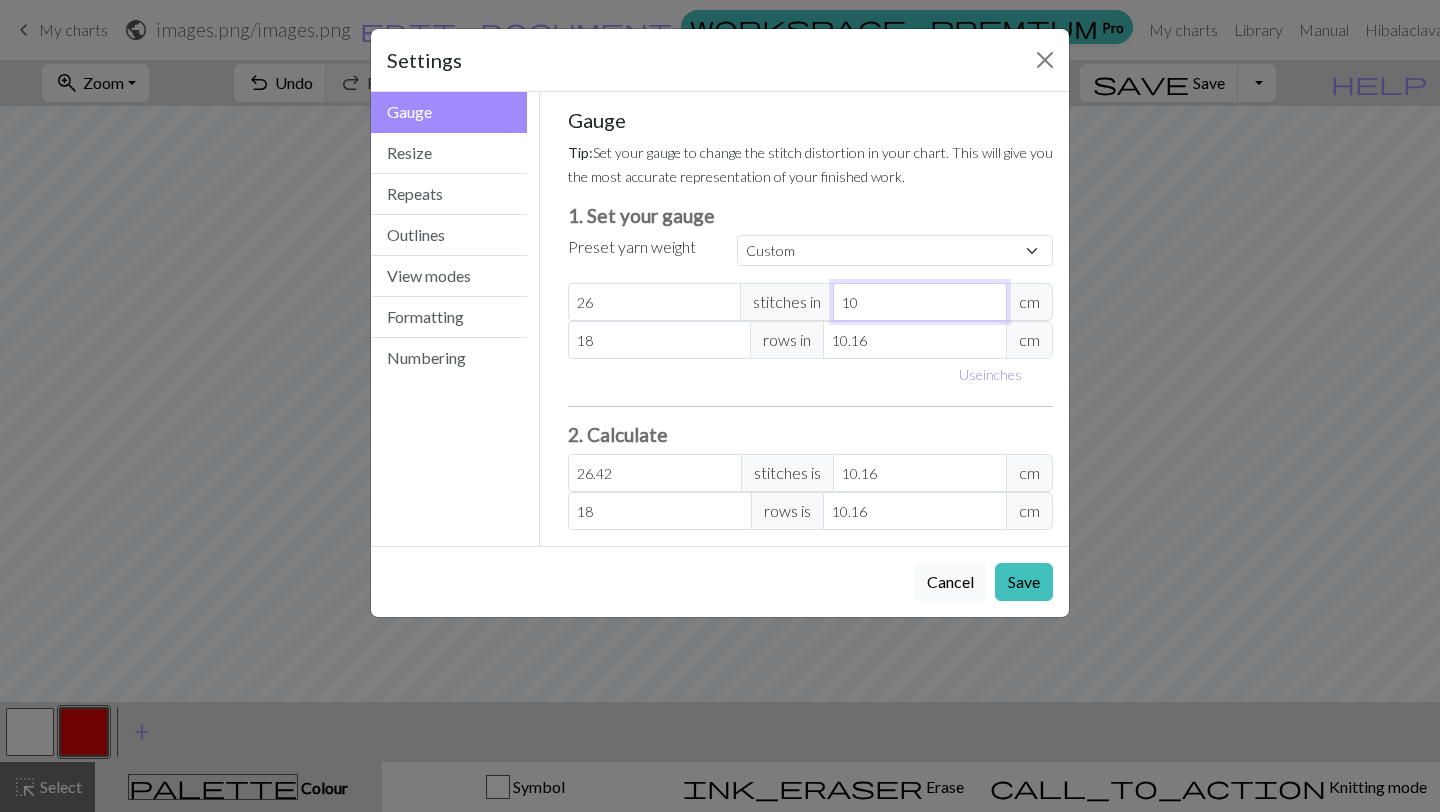 type on "10" 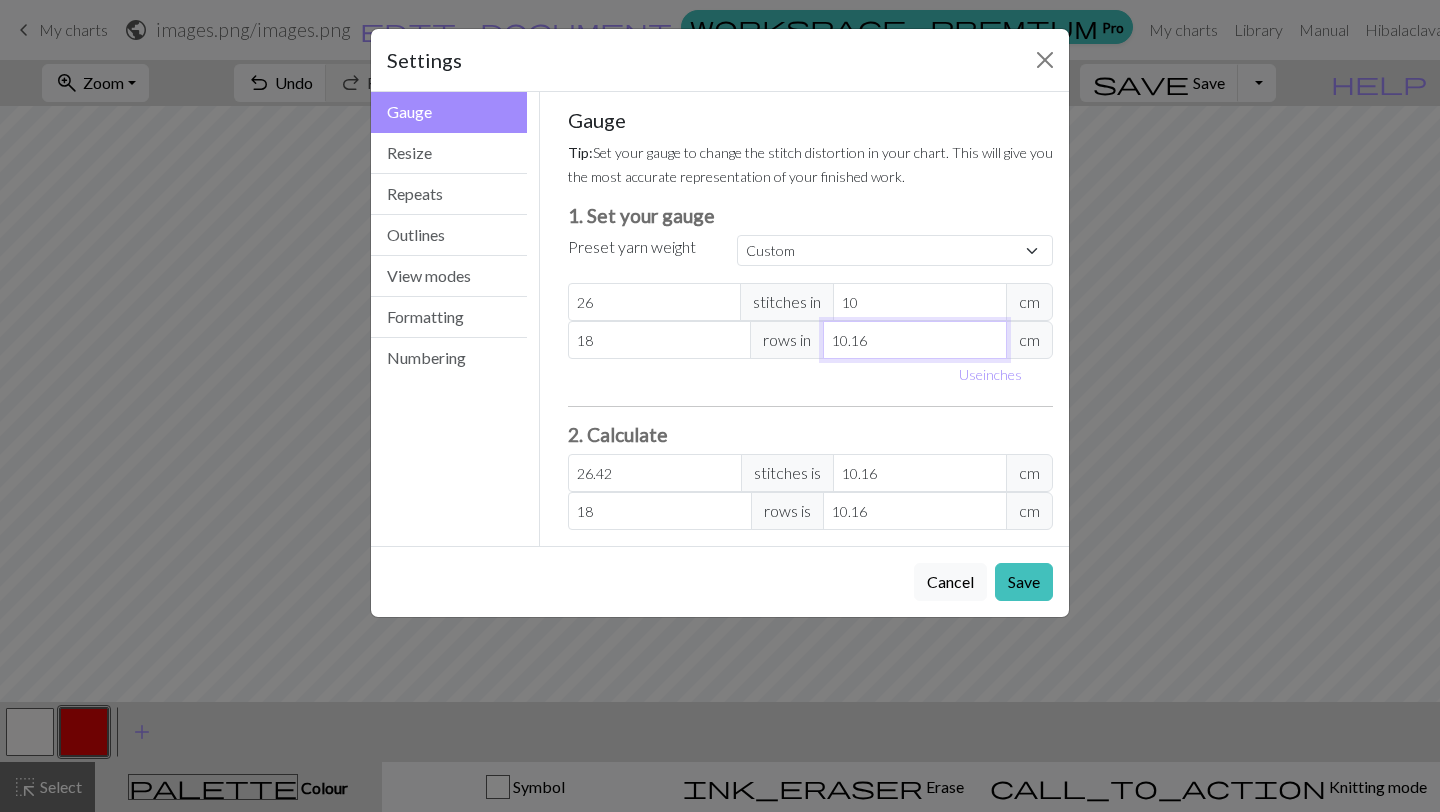 click on "10.16" at bounding box center [915, 340] 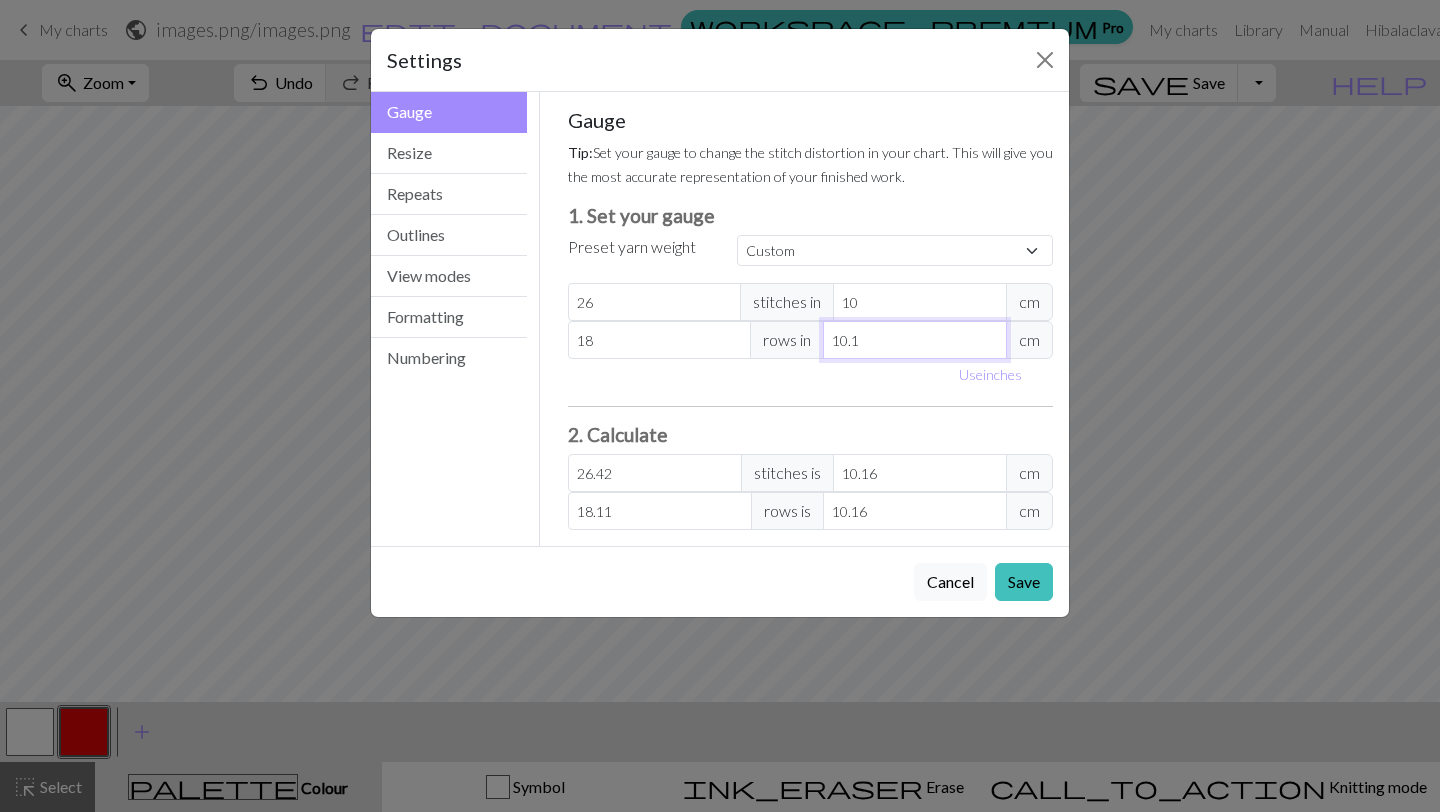 type on "10" 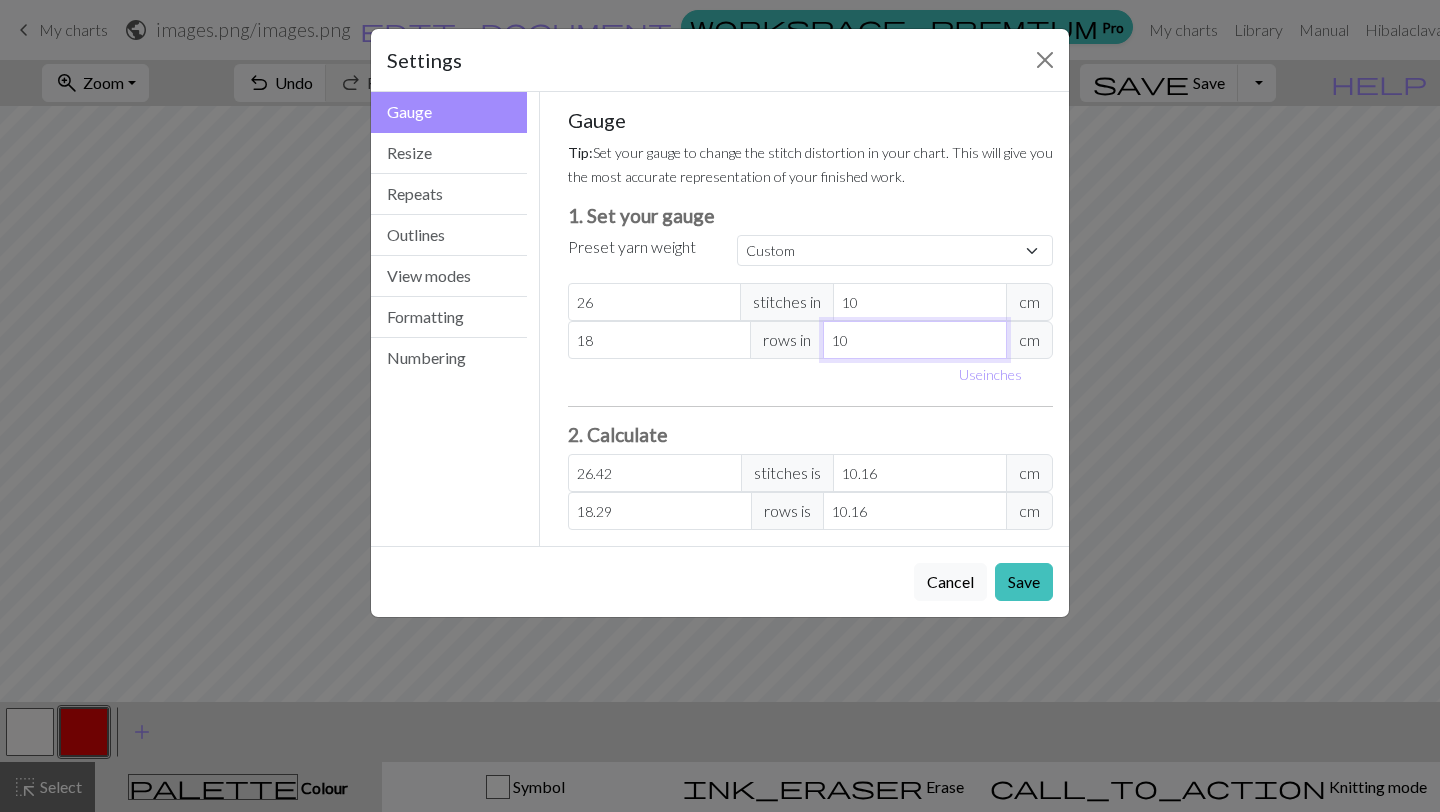 type on "10" 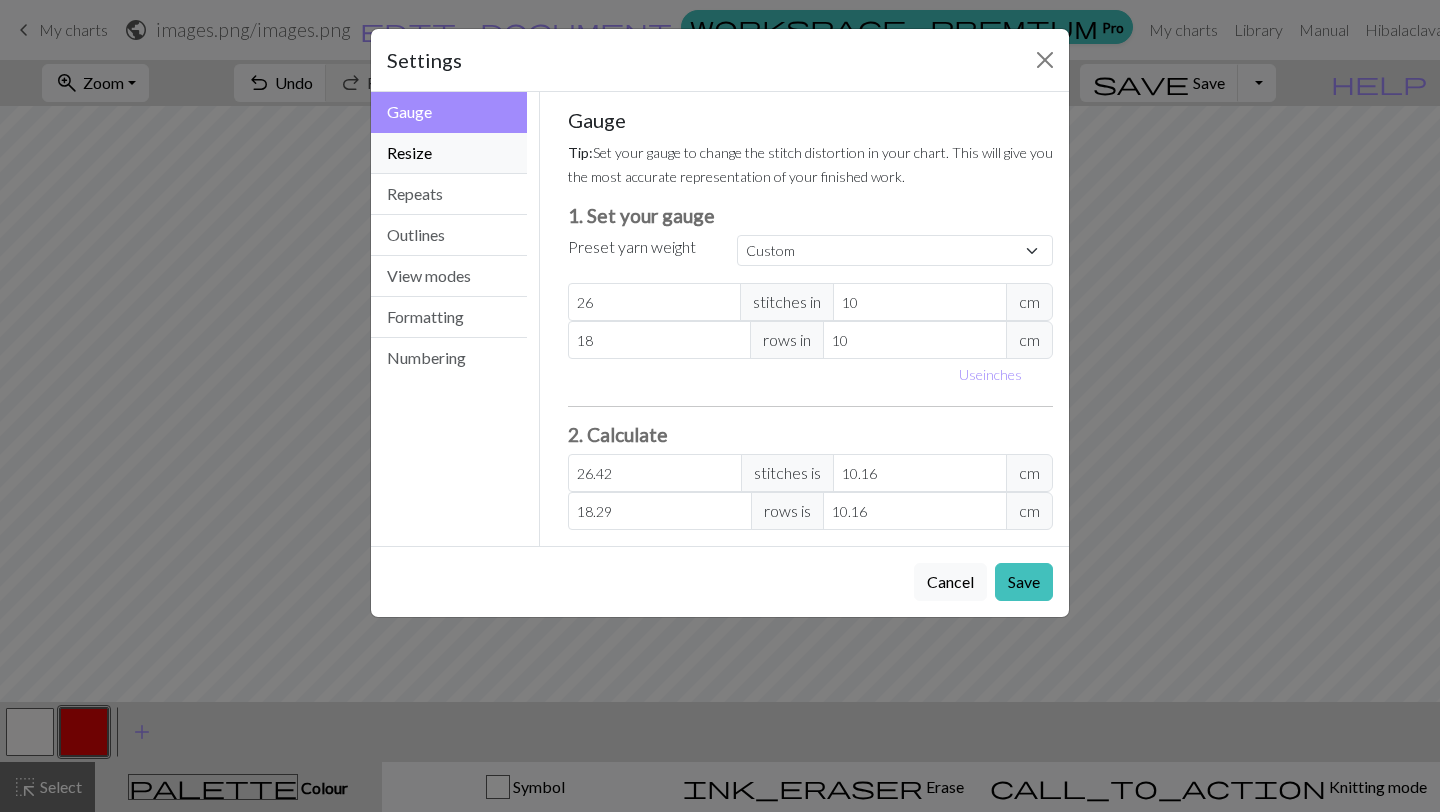 click on "Resize" at bounding box center (449, 153) 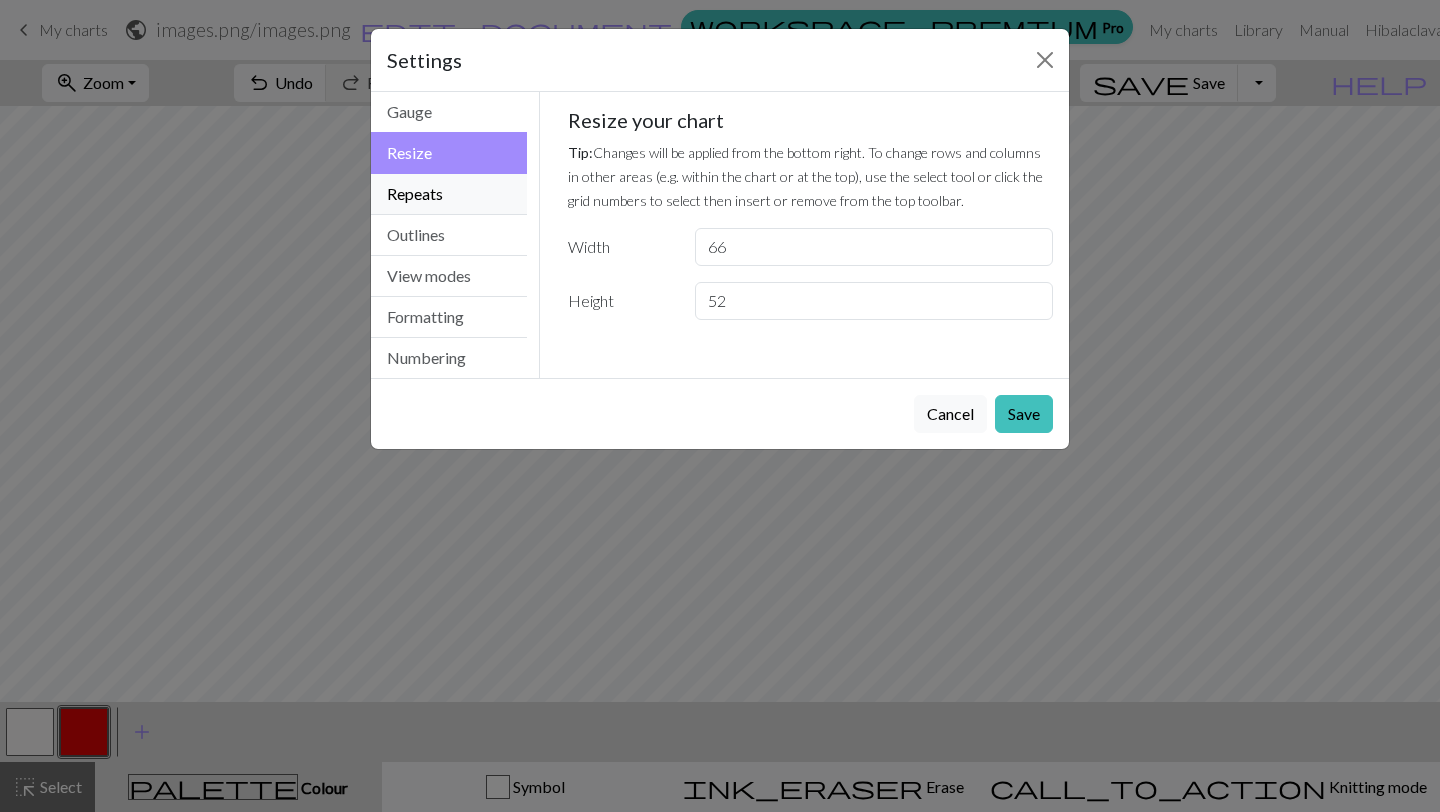 click on "Repeats" at bounding box center (449, 194) 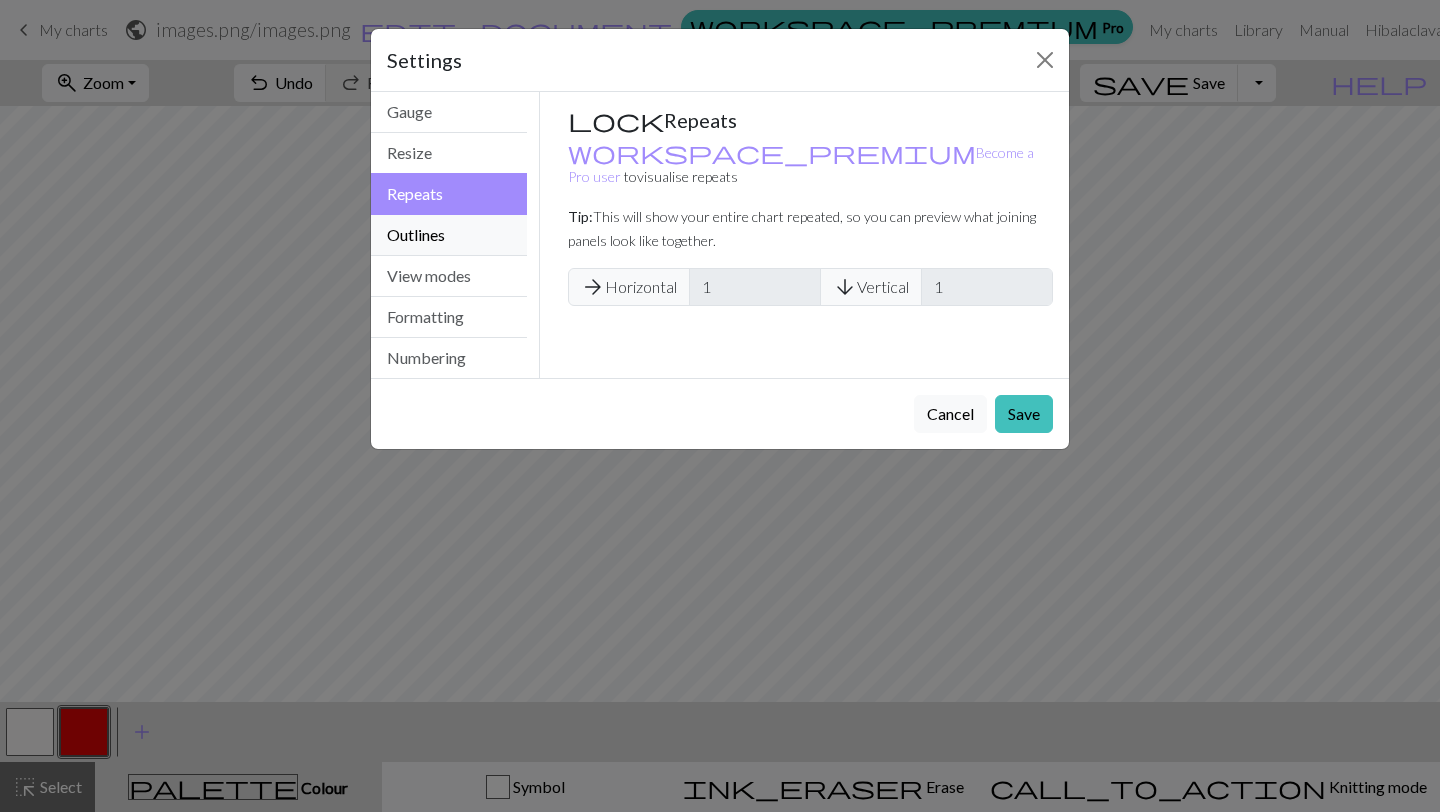click on "Outlines" at bounding box center [449, 235] 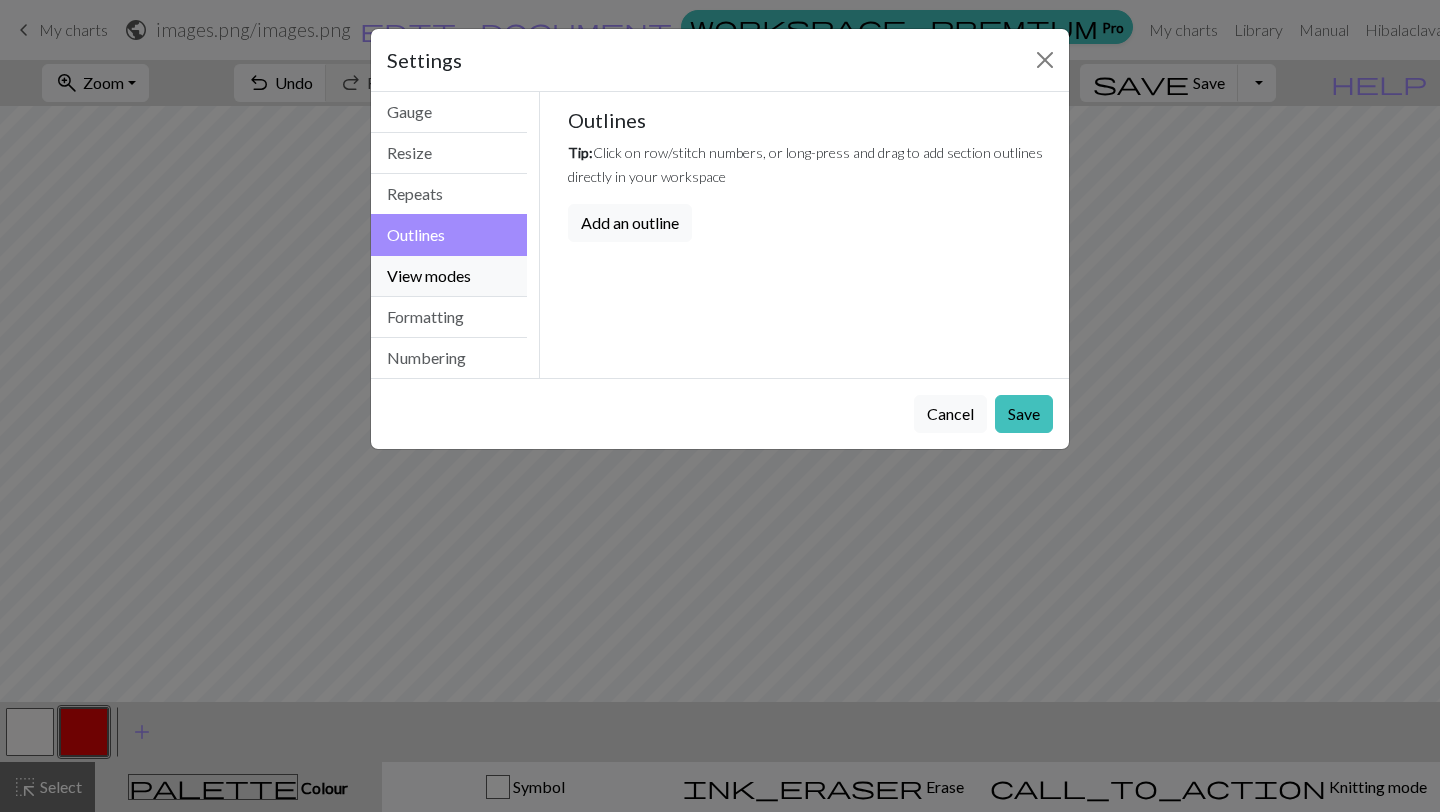 click on "View modes" at bounding box center (449, 276) 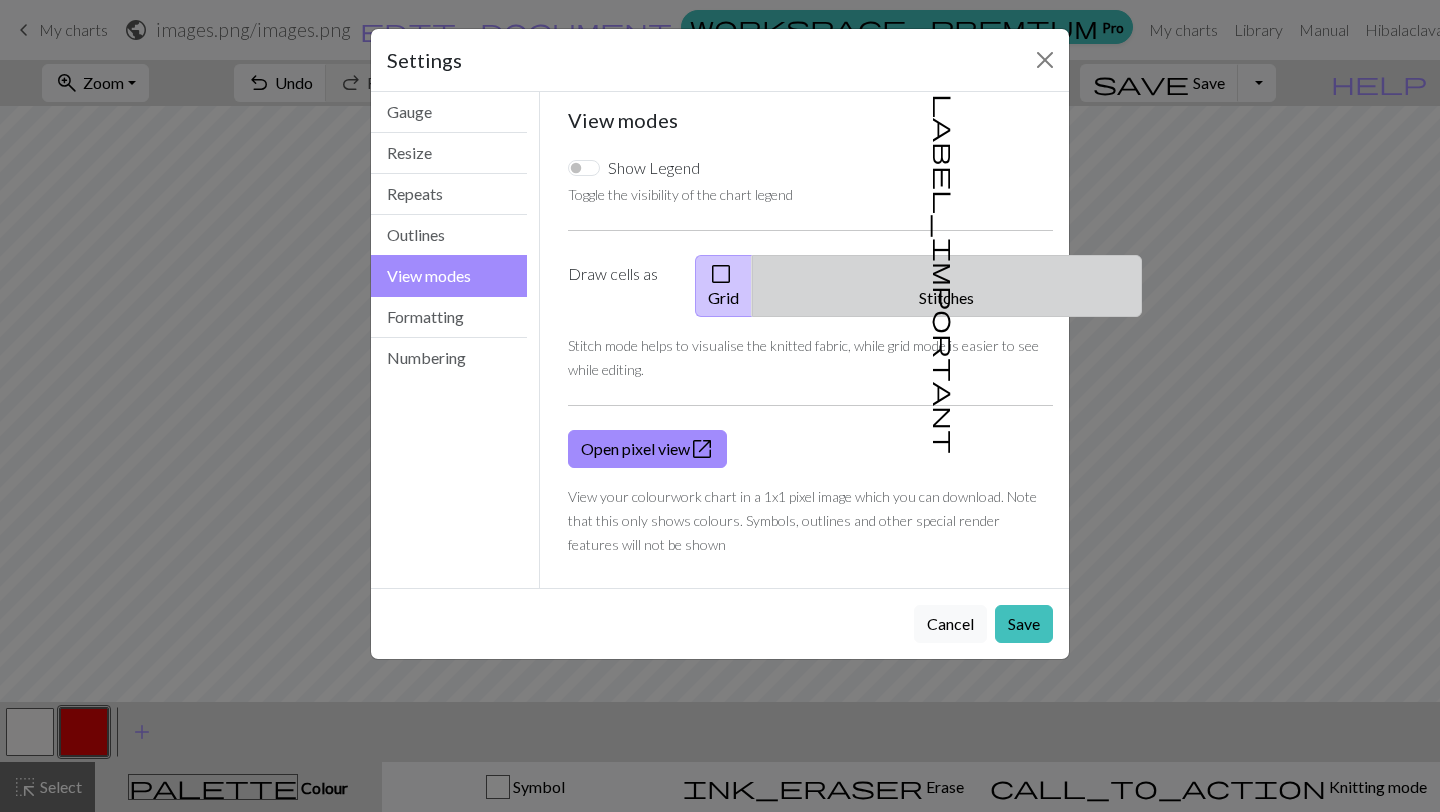 click on "label_important Stitches" at bounding box center (947, 286) 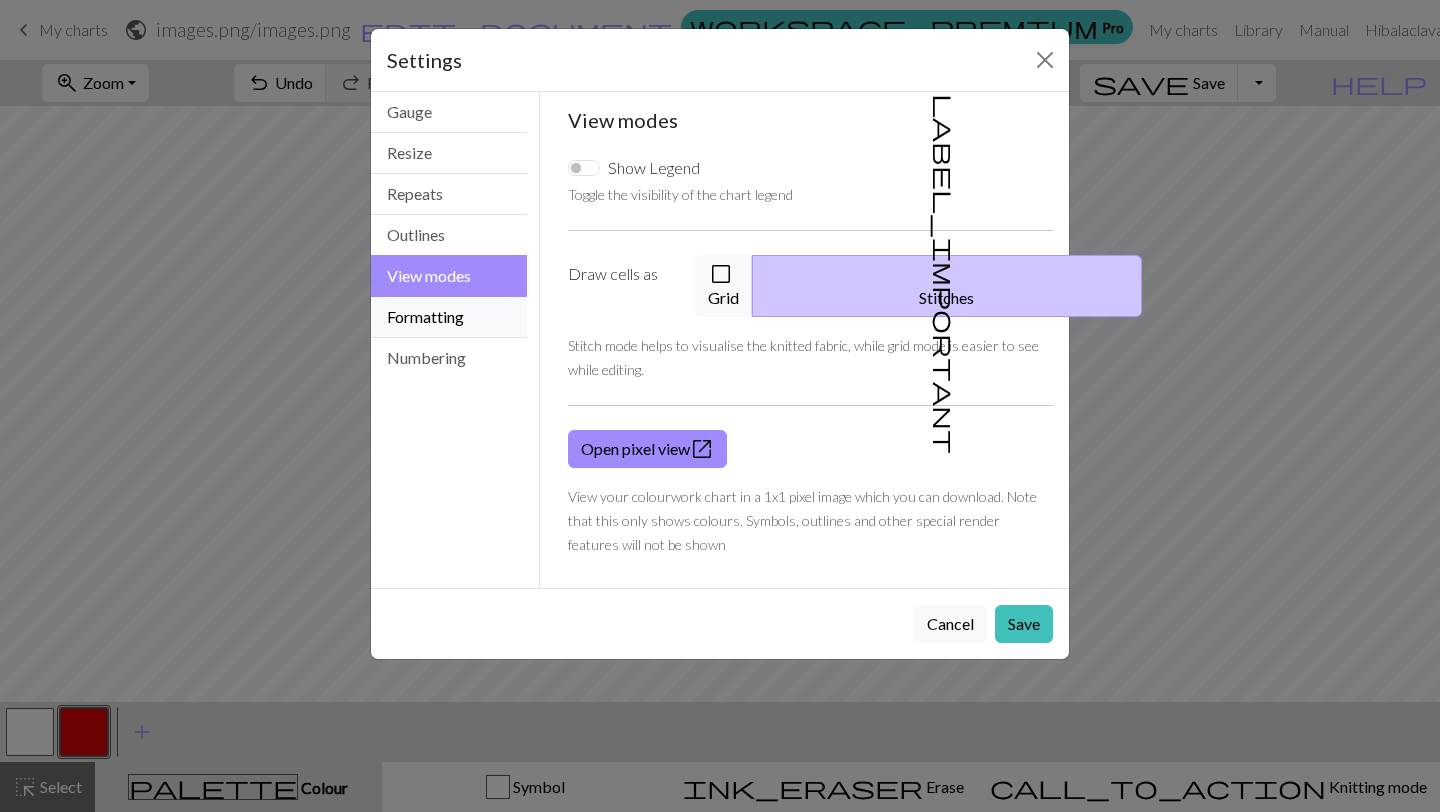 click on "Formatting" at bounding box center [449, 317] 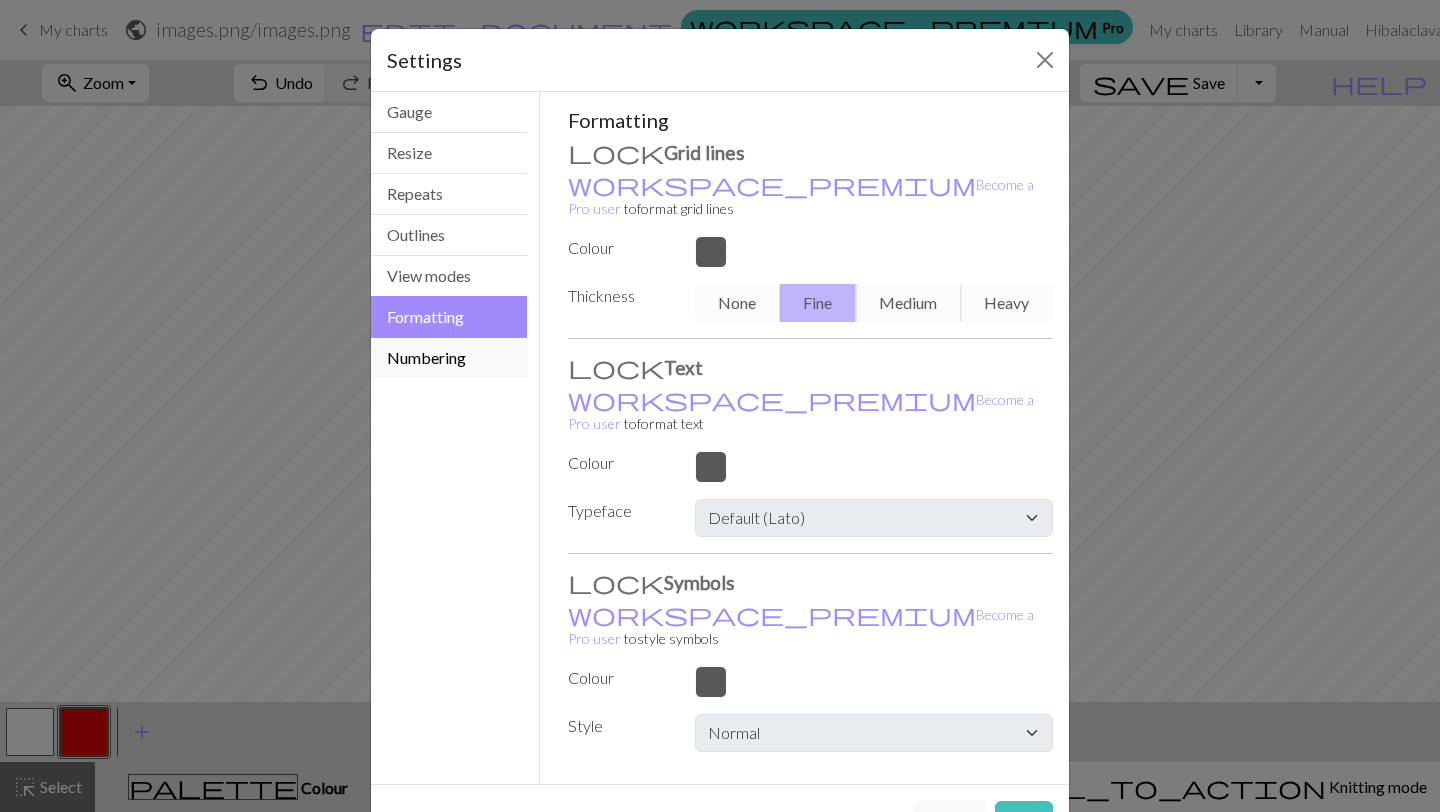 click on "Numbering" at bounding box center [449, 358] 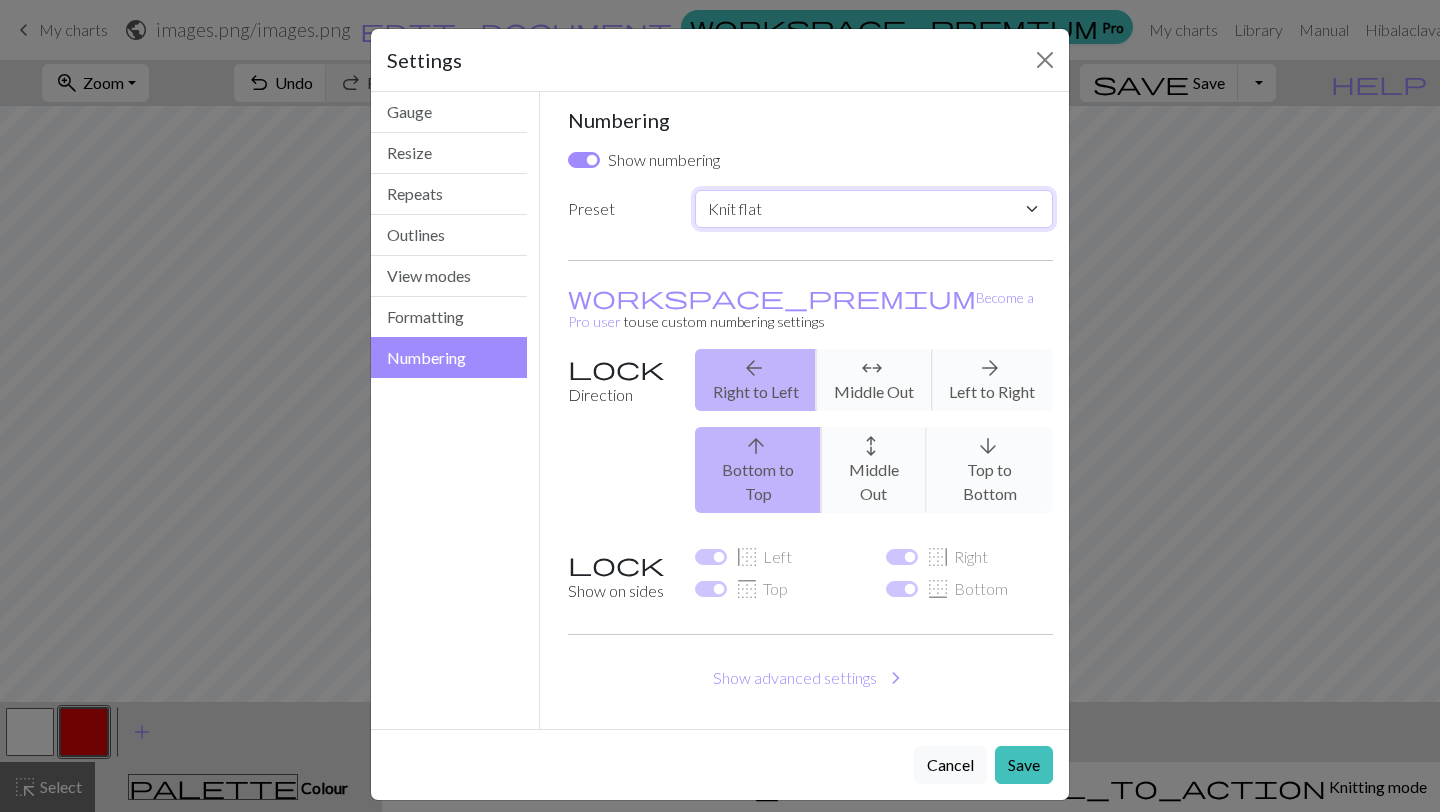 click on "Custom Knit flat Knit in the round Lace knitting Cross stitch" at bounding box center (874, 209) 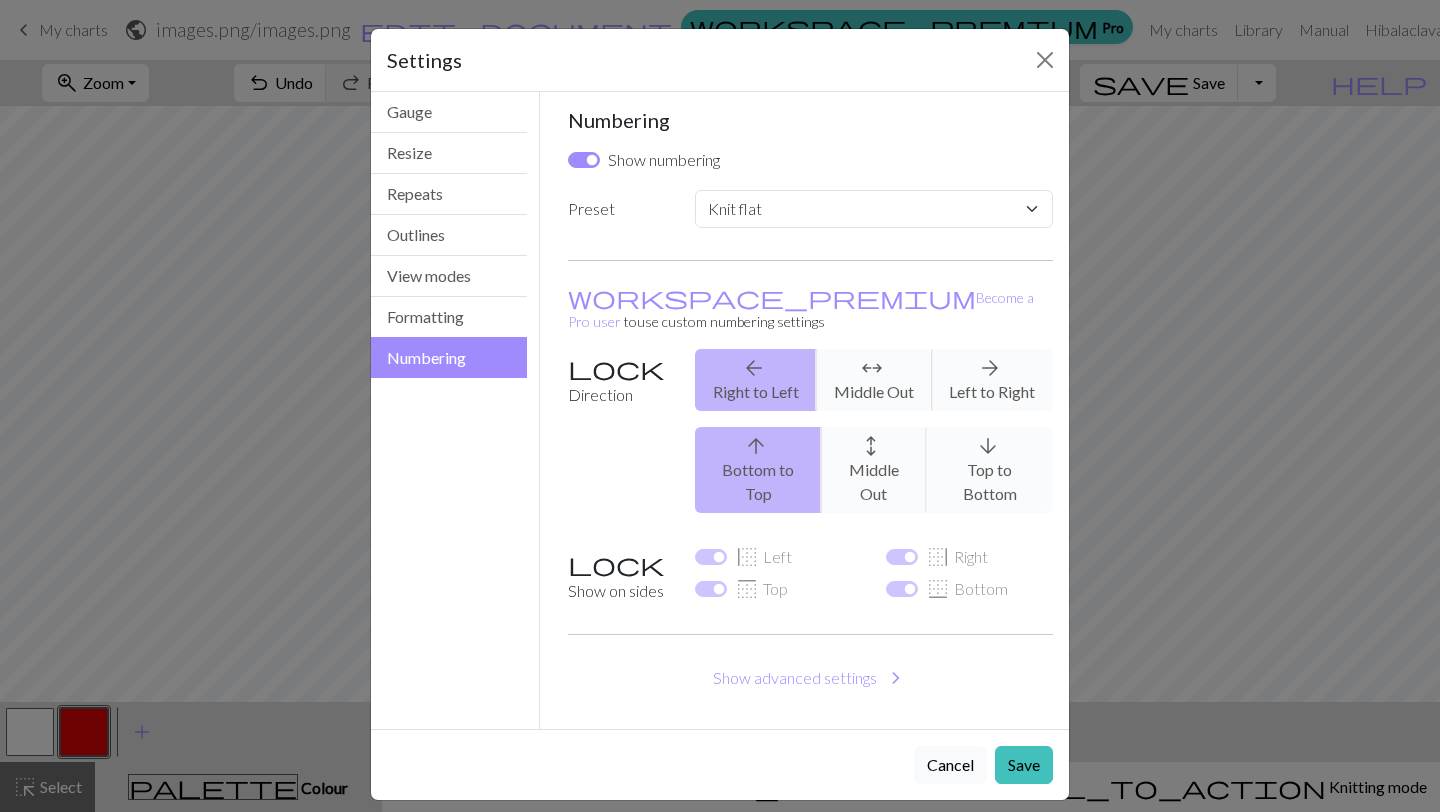 click on "Cancel" at bounding box center [950, 765] 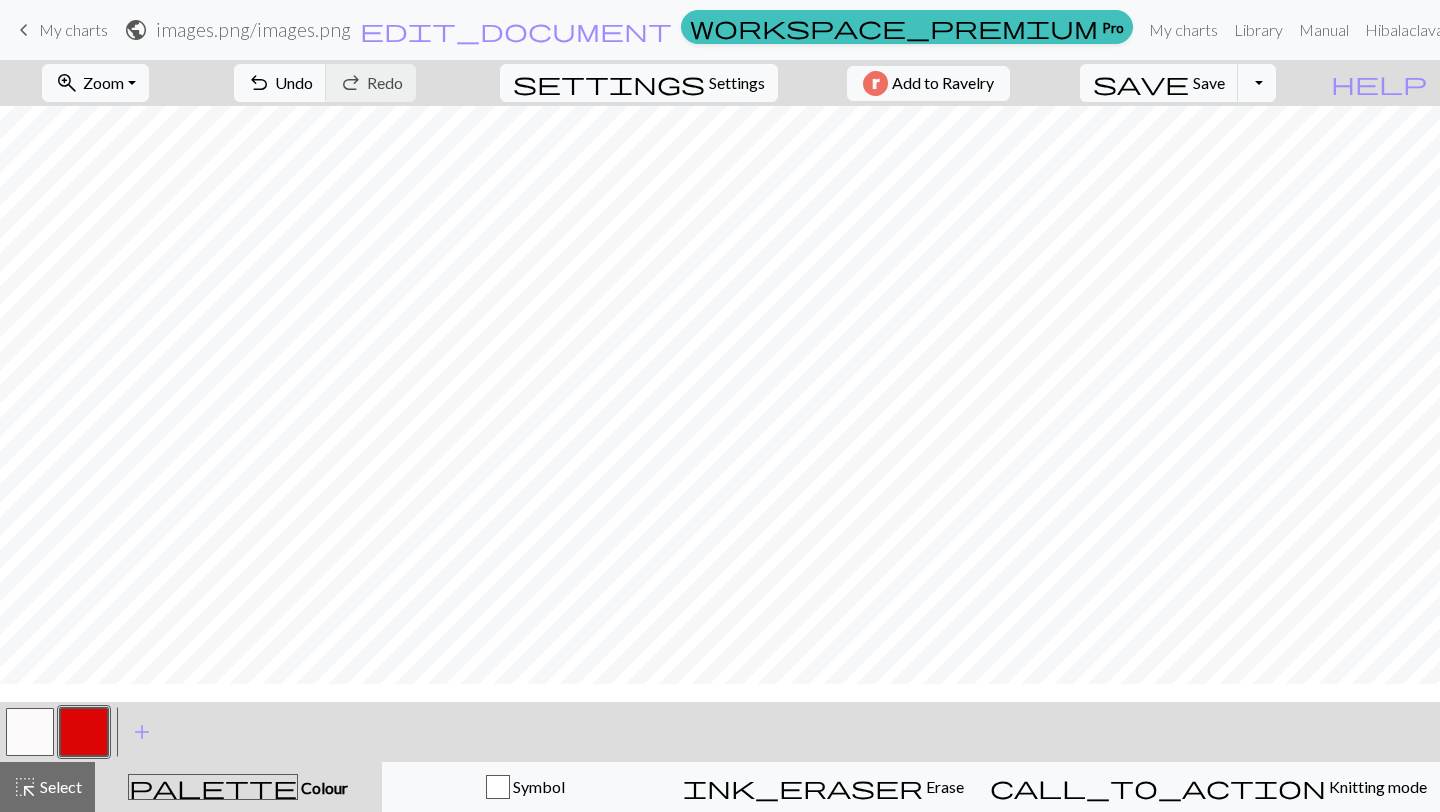 scroll, scrollTop: 158, scrollLeft: 0, axis: vertical 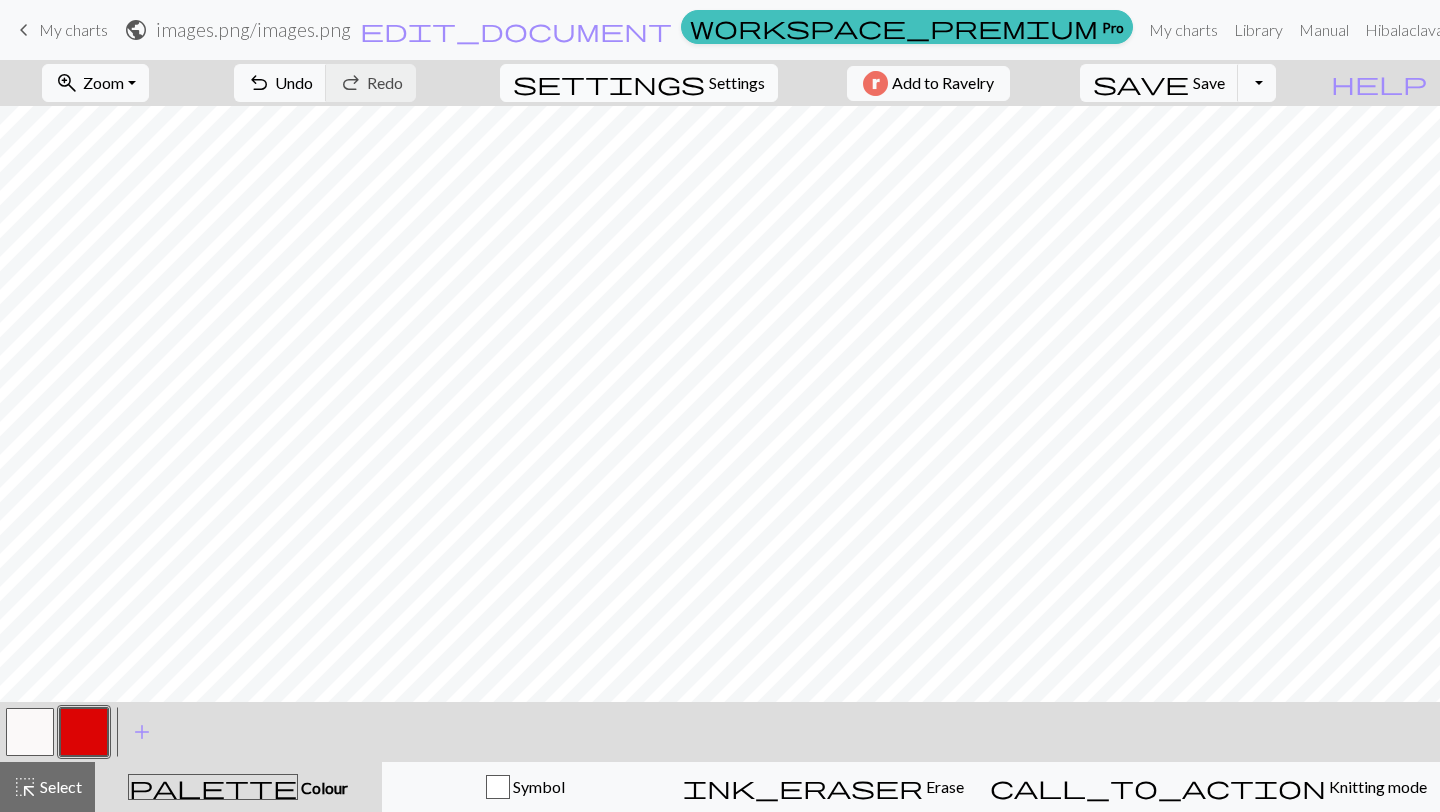 click on "settings" at bounding box center [609, 83] 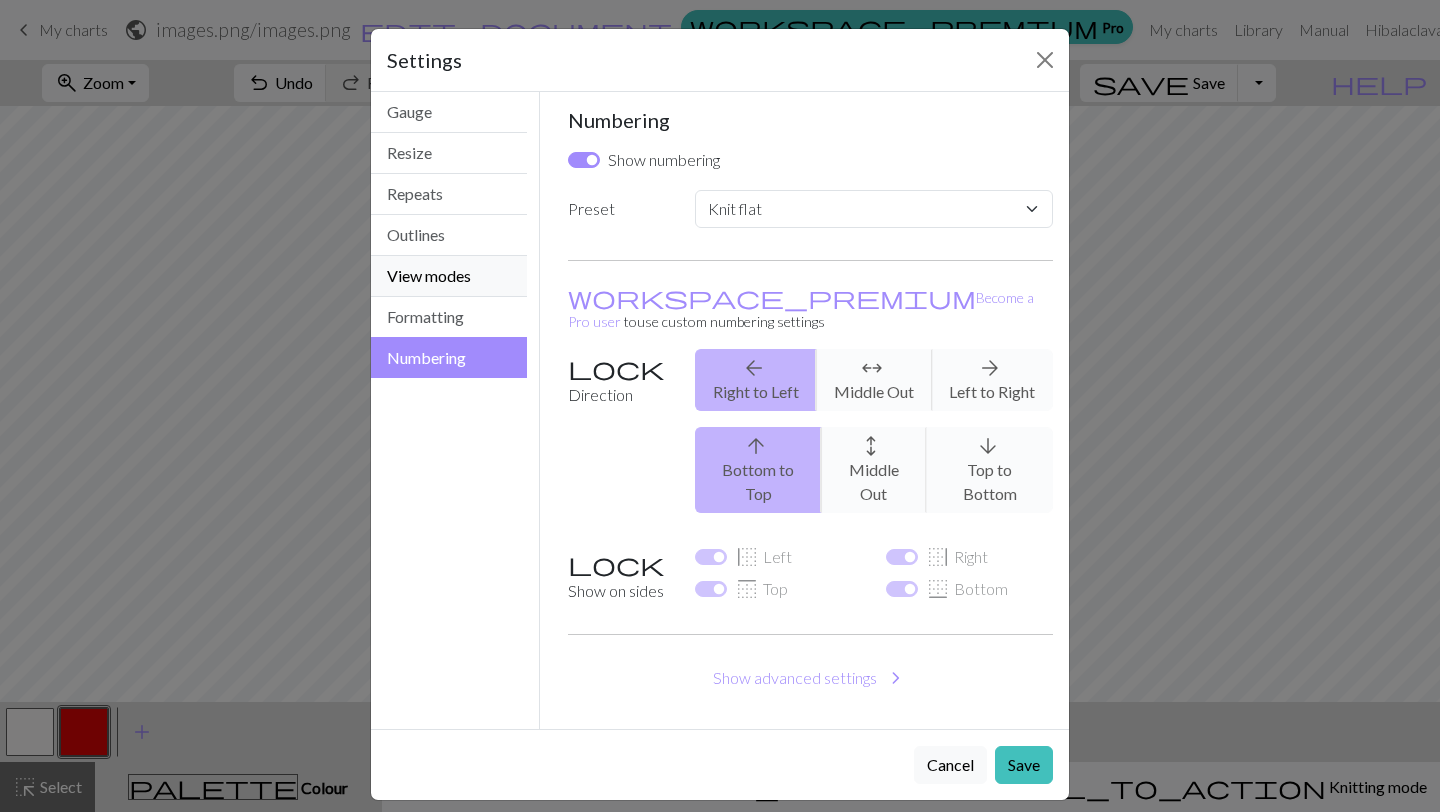 click on "View modes" at bounding box center (449, 276) 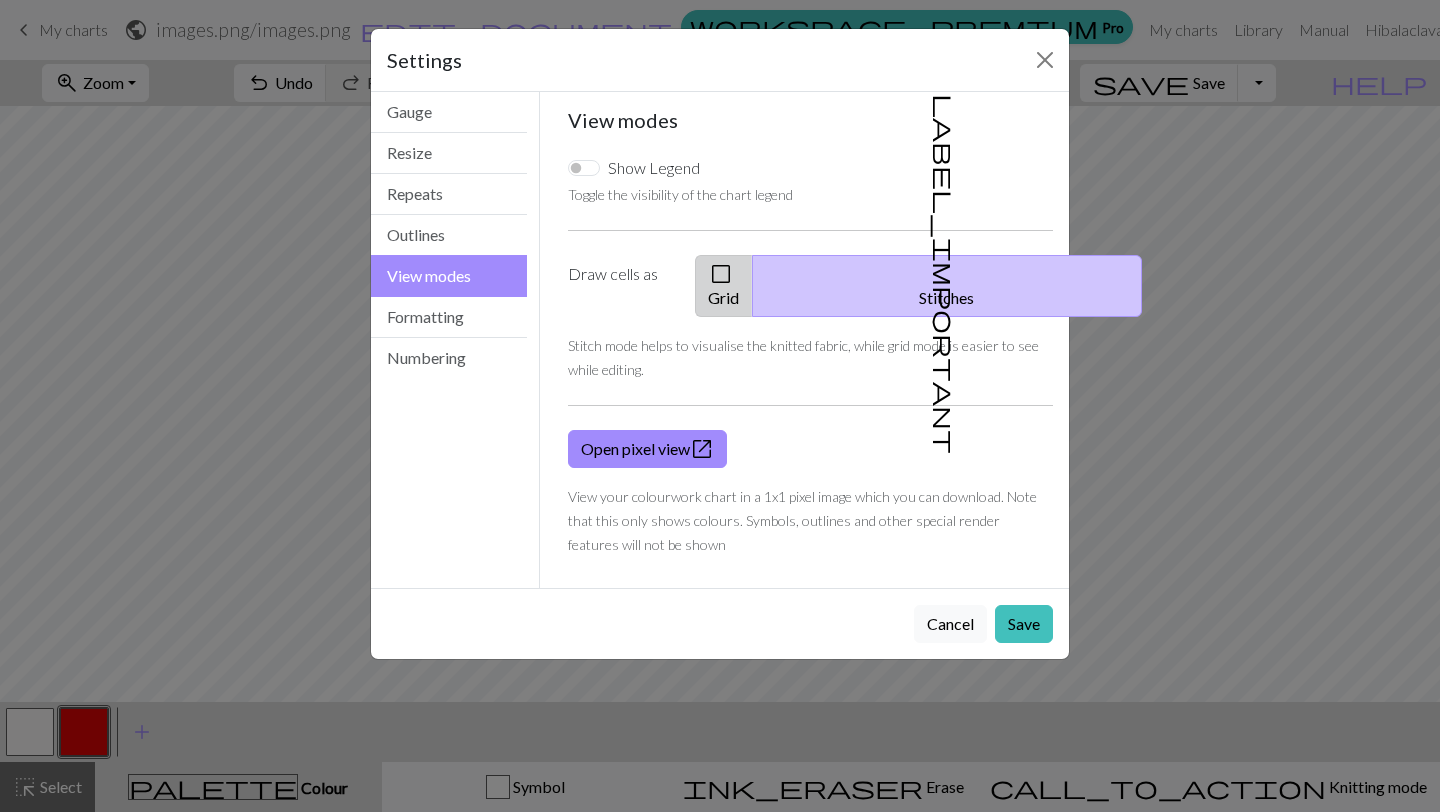 click on "check_box_outline_blank Grid" at bounding box center [724, 286] 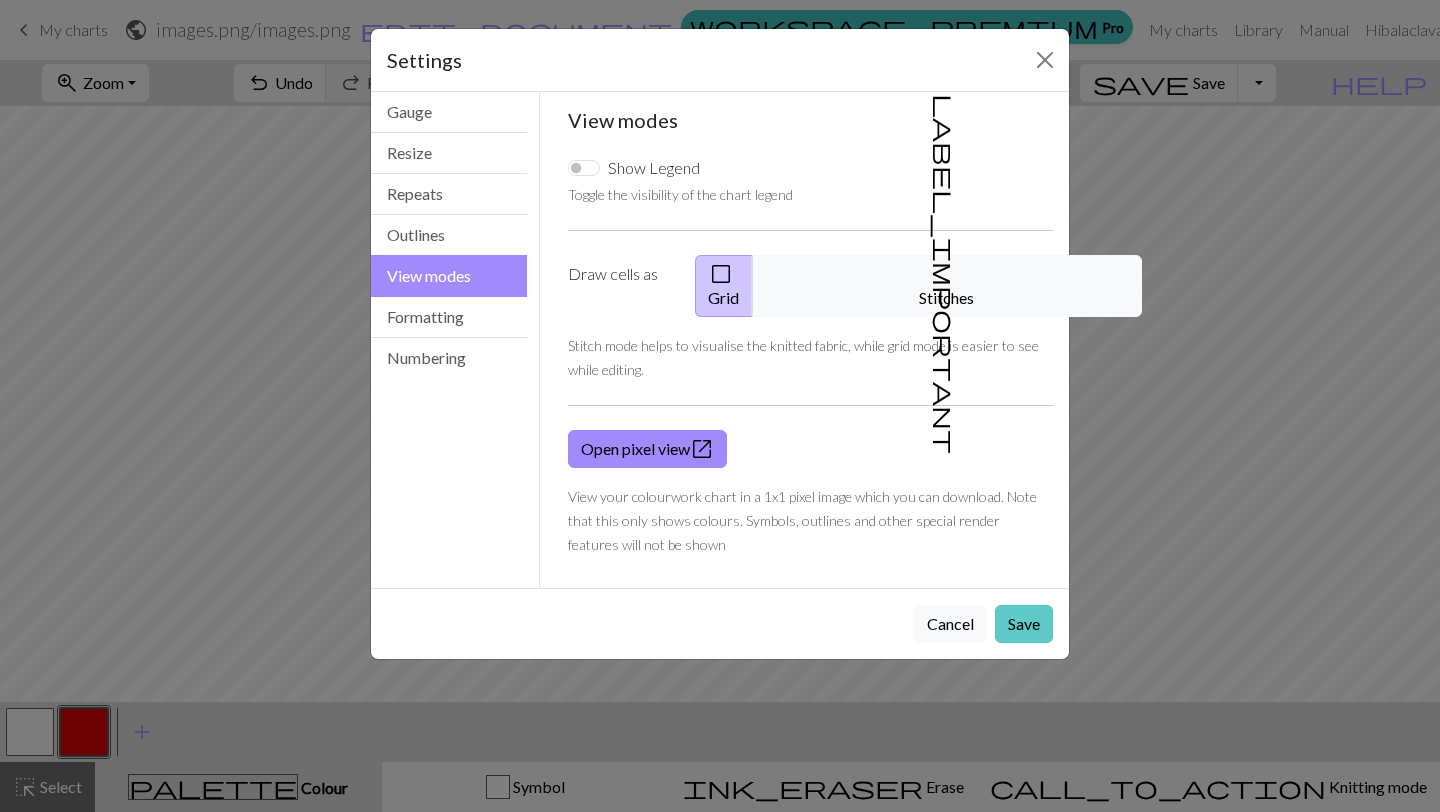click on "Save" at bounding box center [1024, 624] 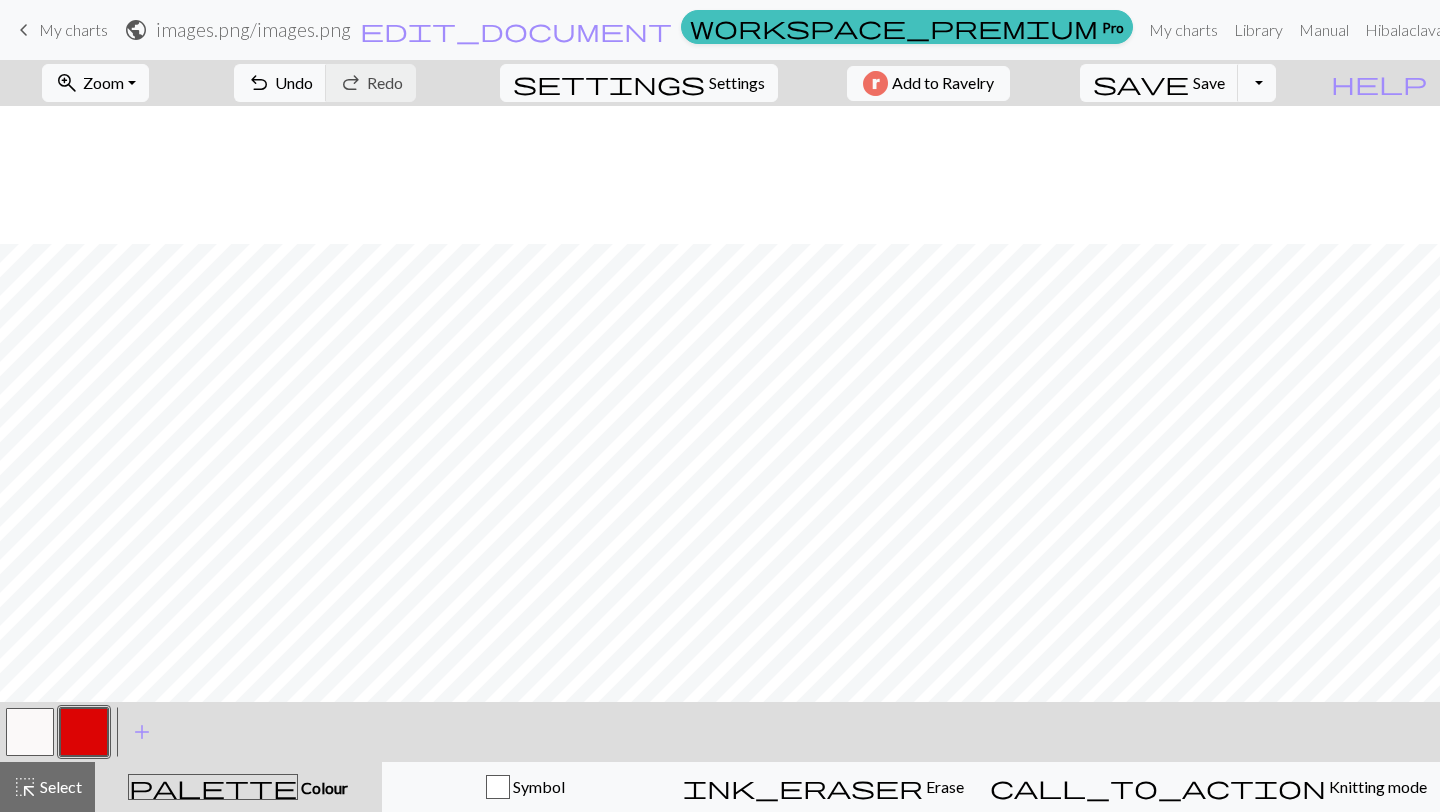 scroll, scrollTop: 299, scrollLeft: 0, axis: vertical 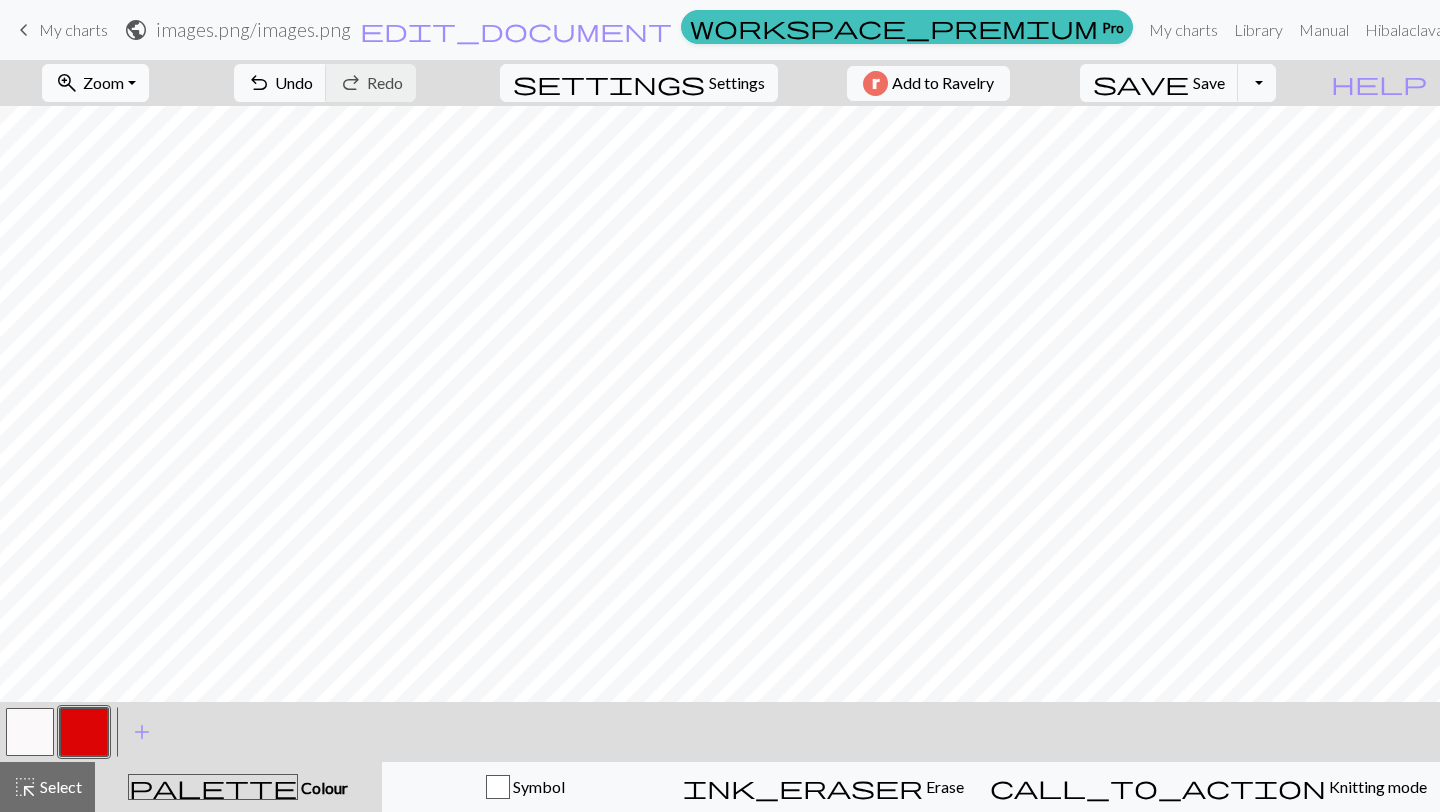 click on "Zoom" at bounding box center (103, 82) 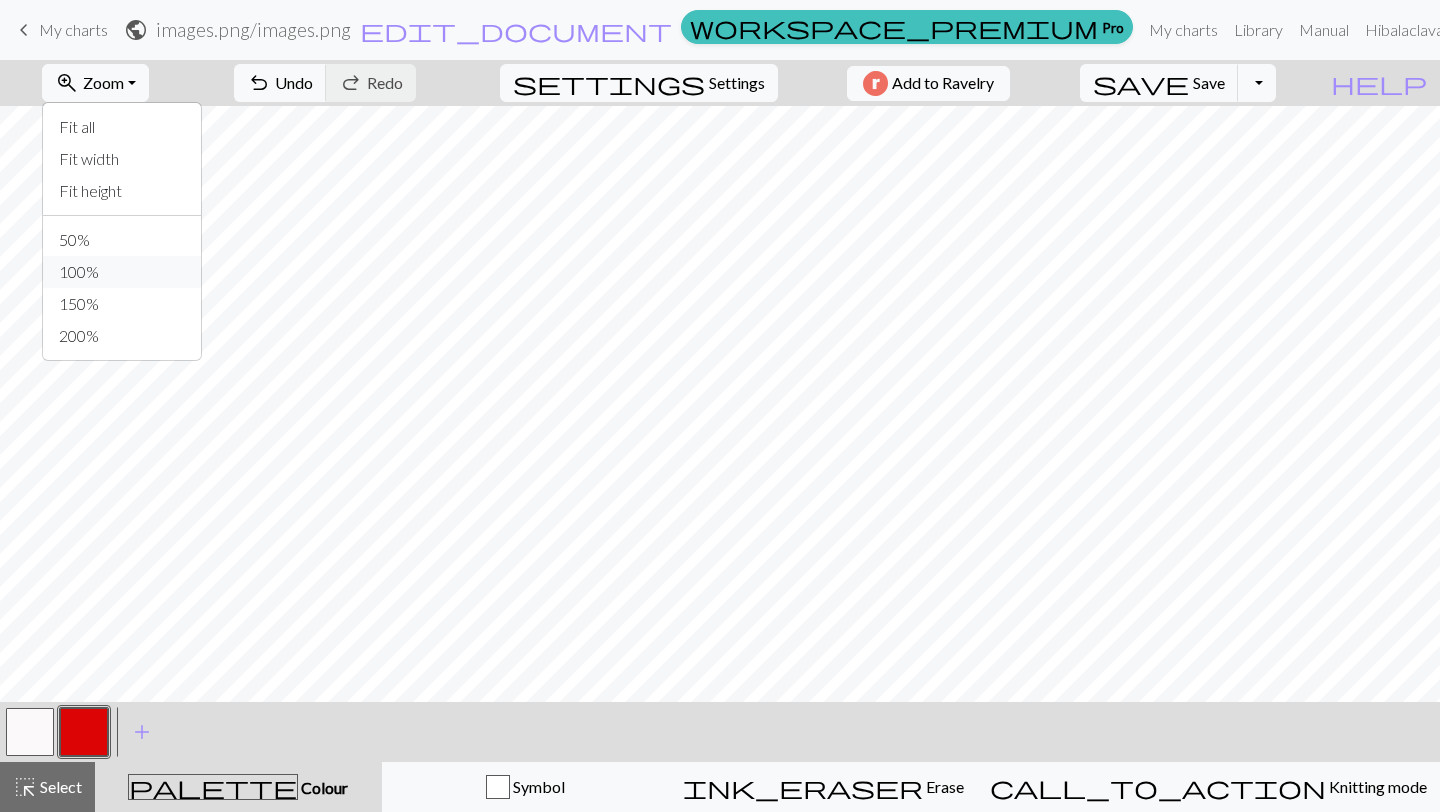 click on "100%" at bounding box center (122, 272) 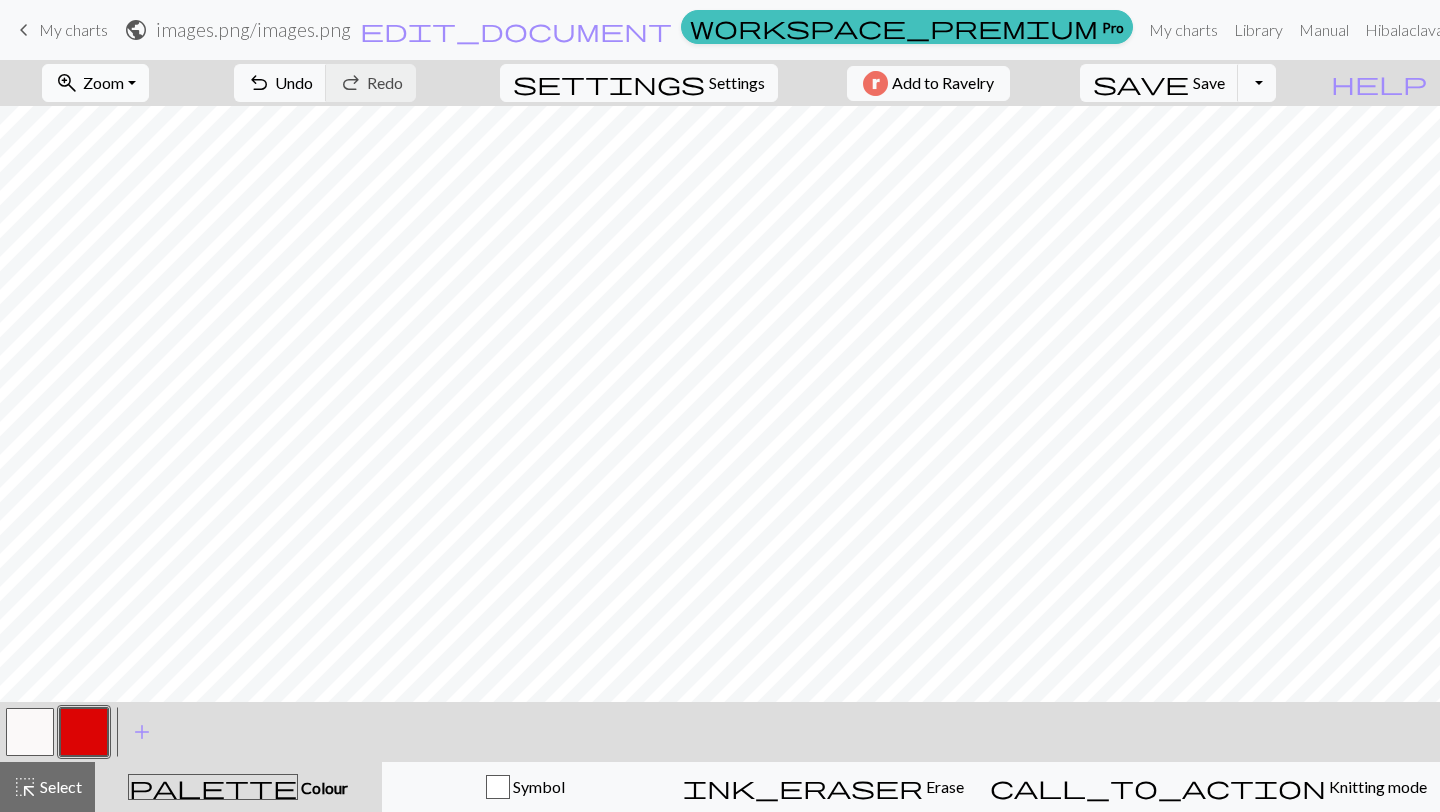 click on "zoom_in" at bounding box center [67, 83] 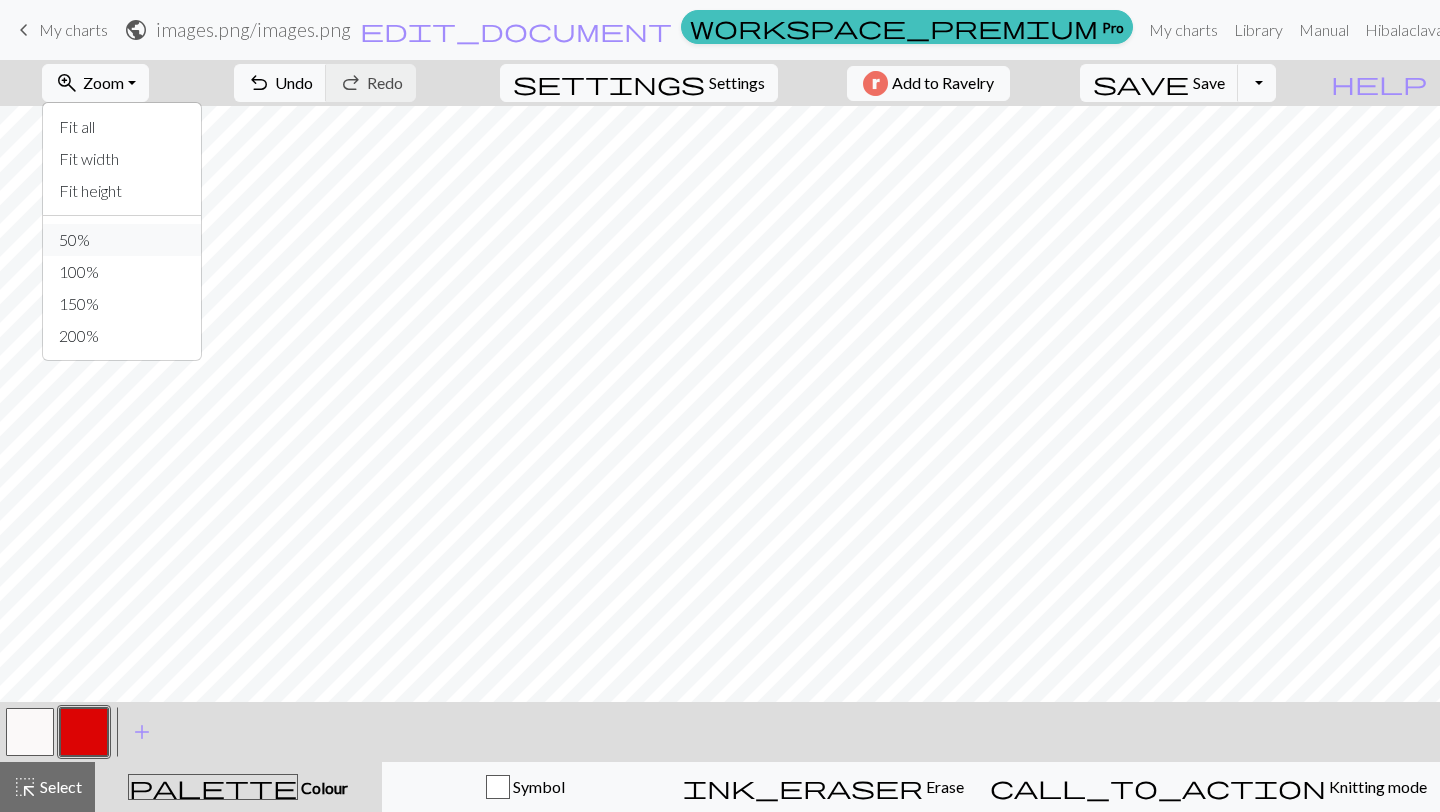 click on "50%" at bounding box center [122, 240] 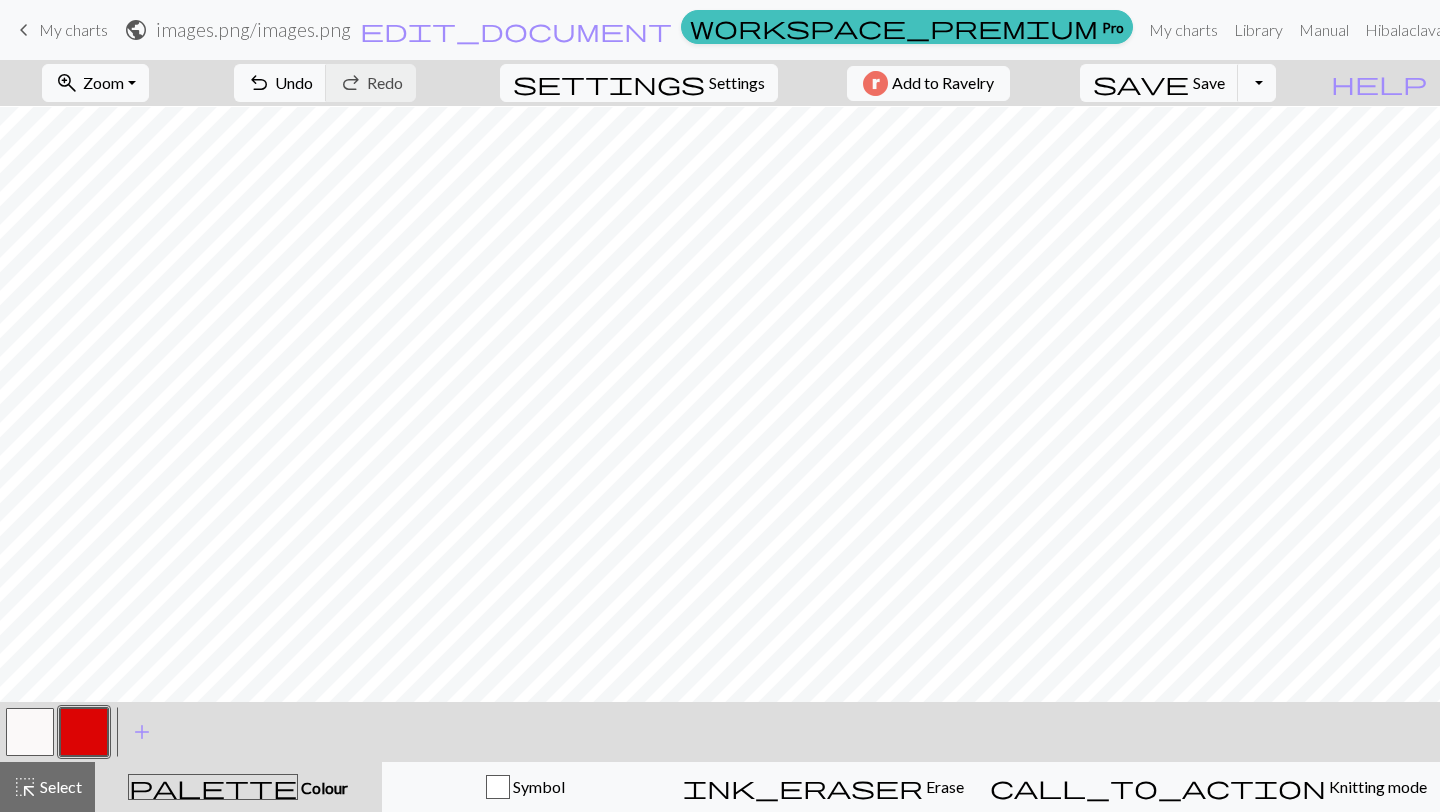 scroll, scrollTop: 1, scrollLeft: 0, axis: vertical 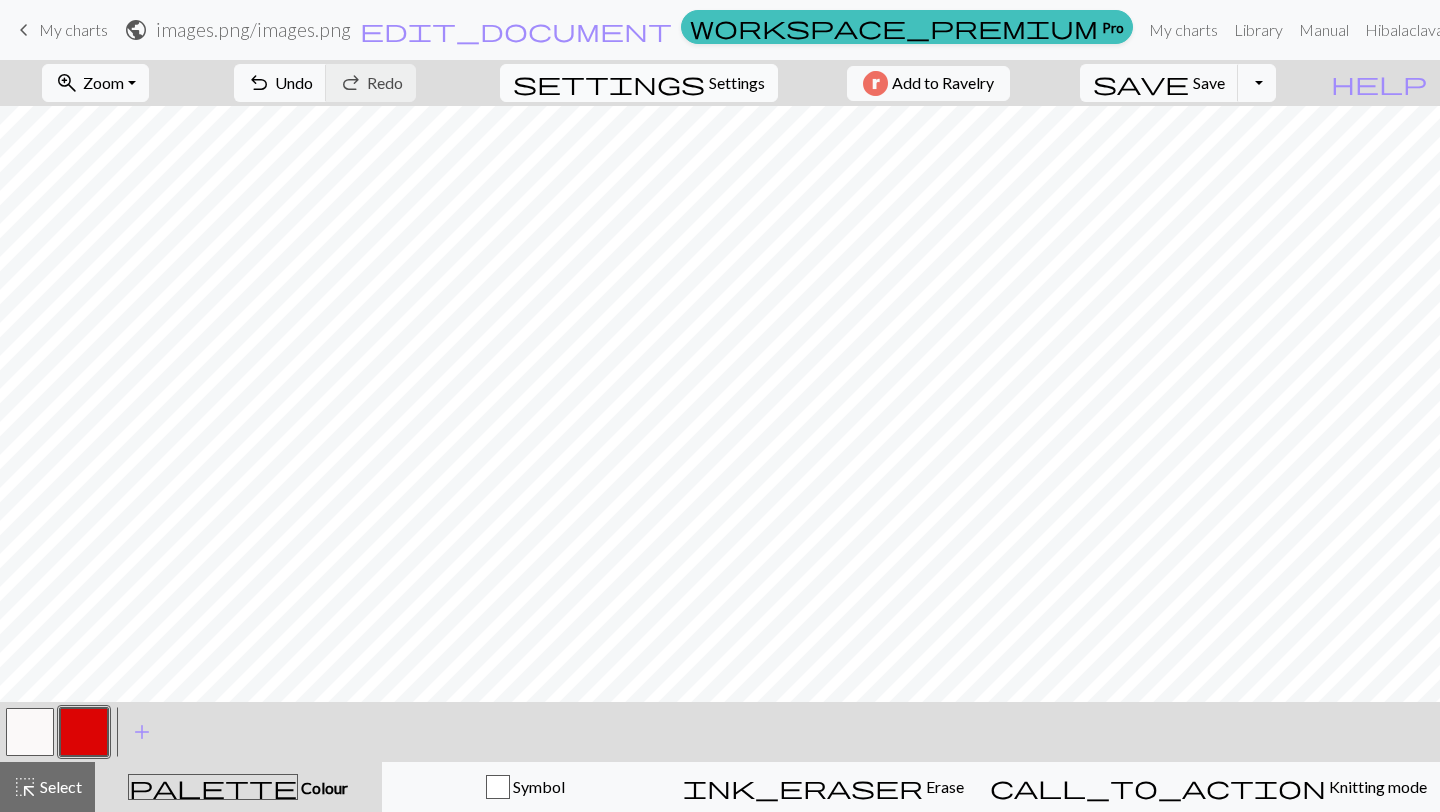 click on "settings  Settings" at bounding box center (639, 83) 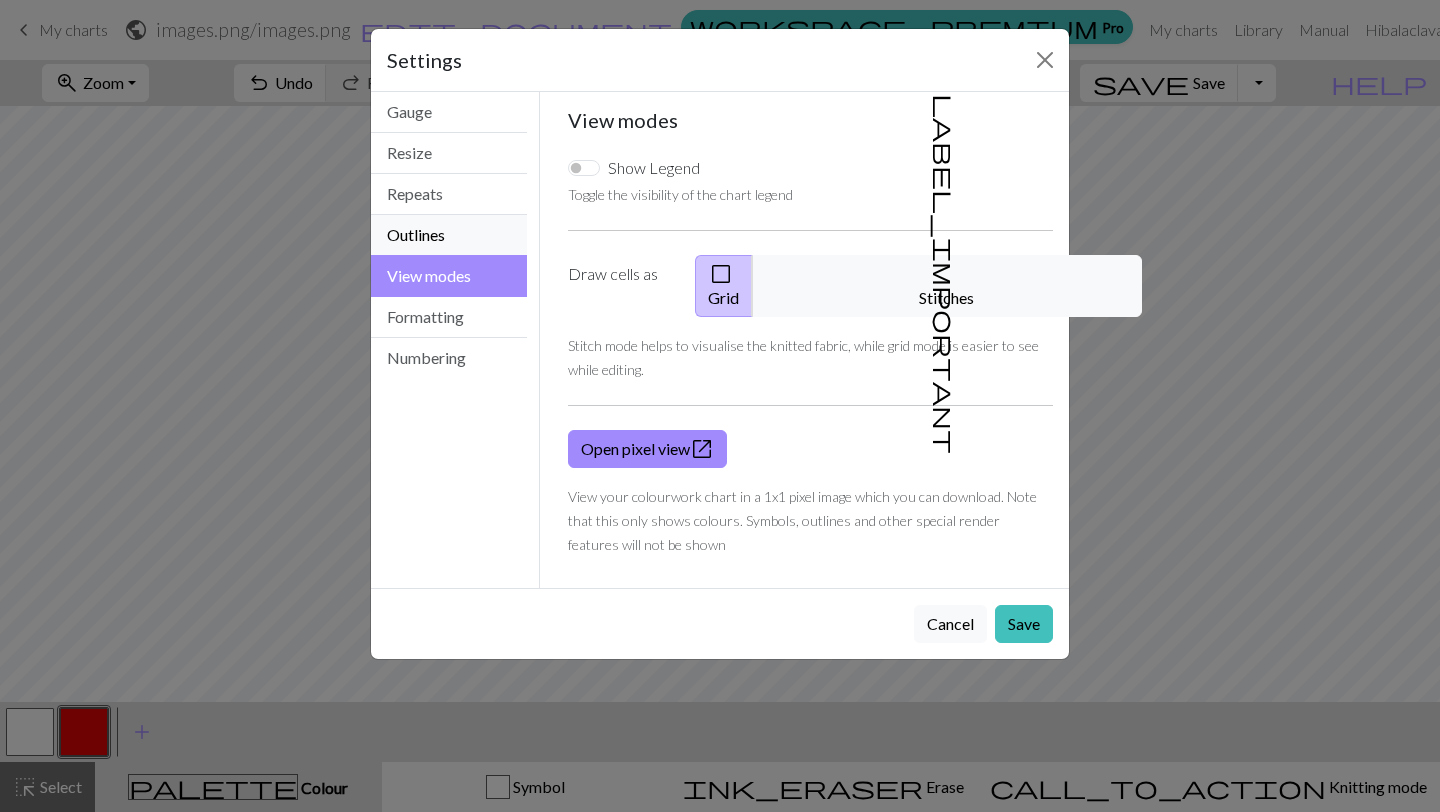 click on "Outlines" at bounding box center [449, 235] 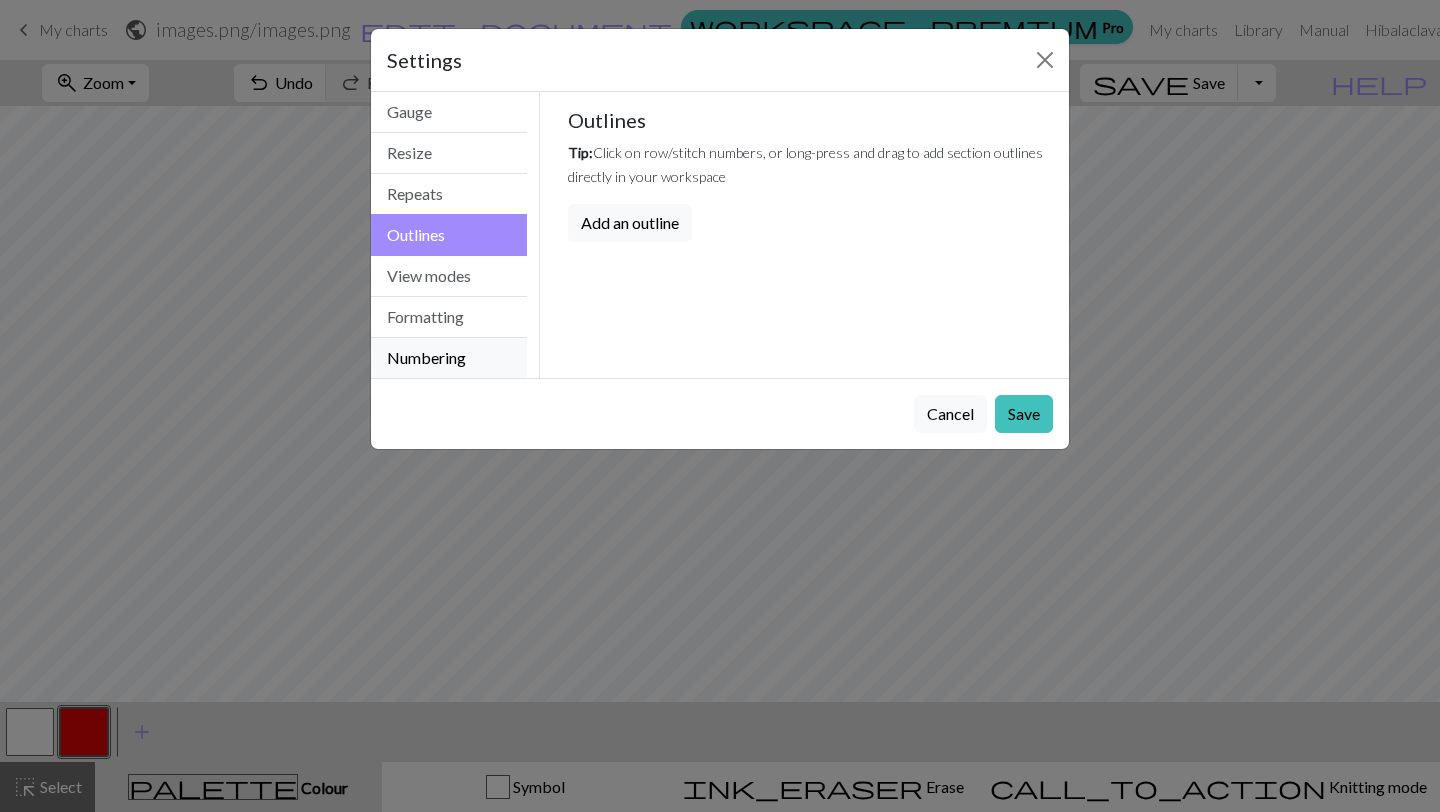click on "Numbering" at bounding box center [449, 358] 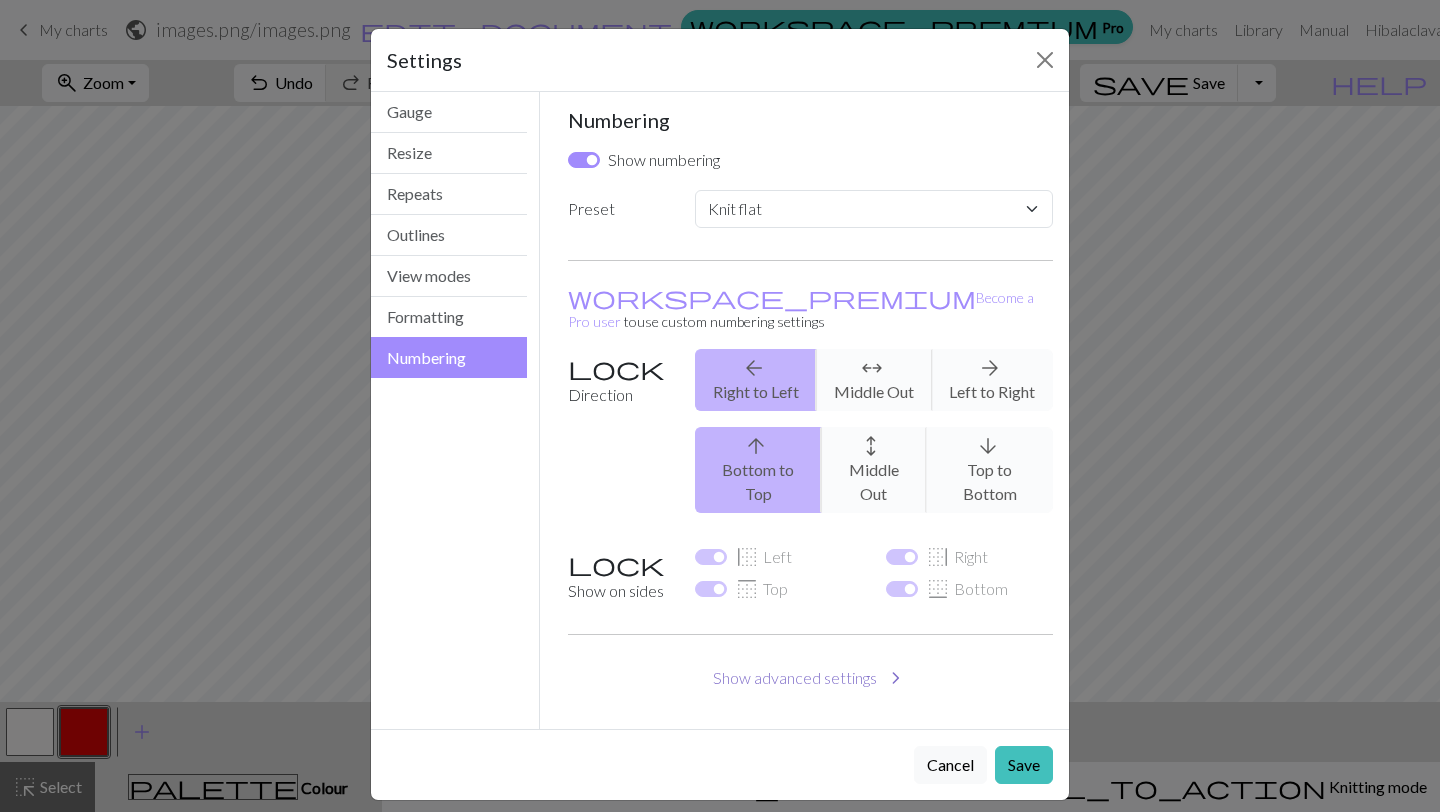 click on "chevron_right" at bounding box center (896, 678) 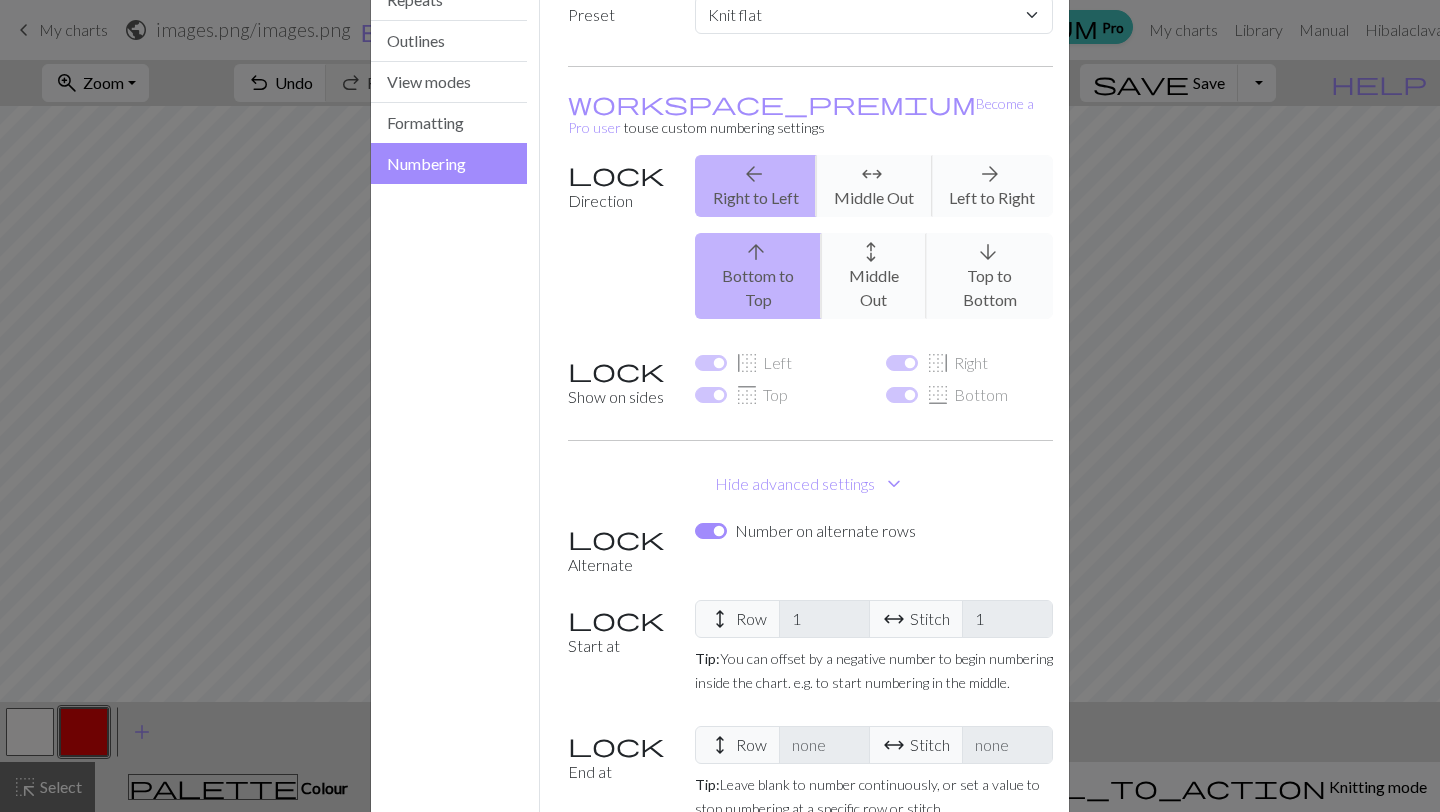 scroll, scrollTop: 0, scrollLeft: 0, axis: both 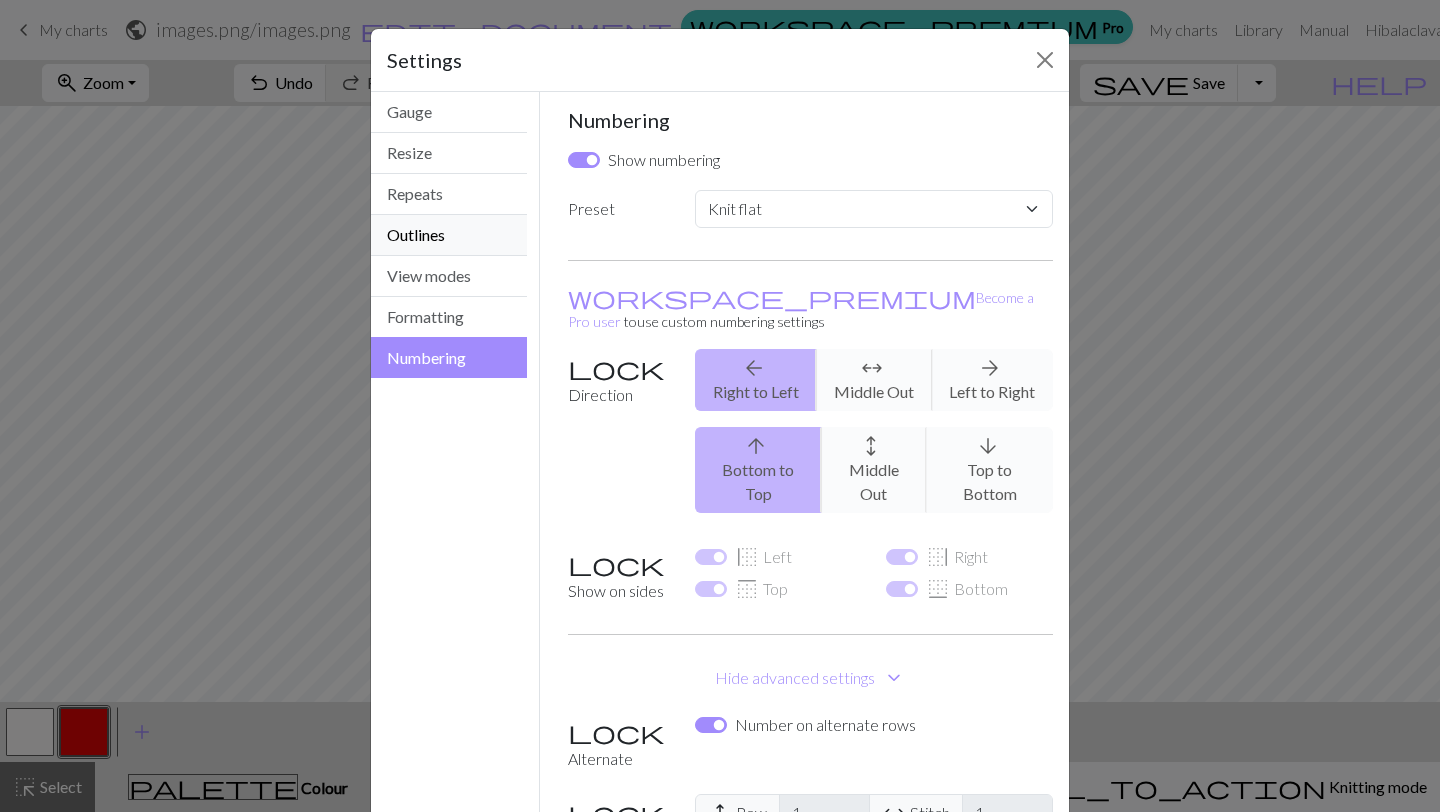 click on "Outlines" at bounding box center (449, 235) 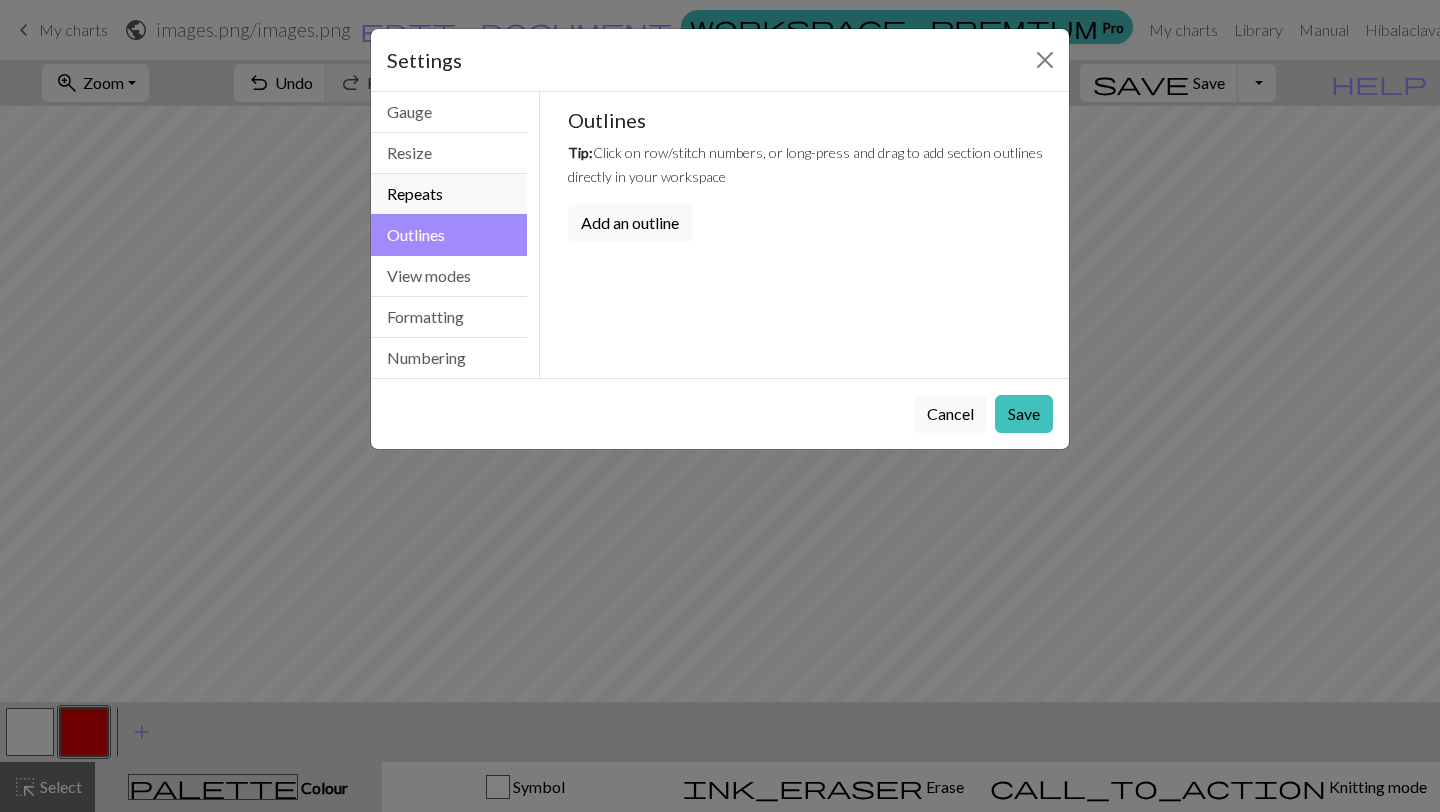 click on "Repeats" at bounding box center [449, 194] 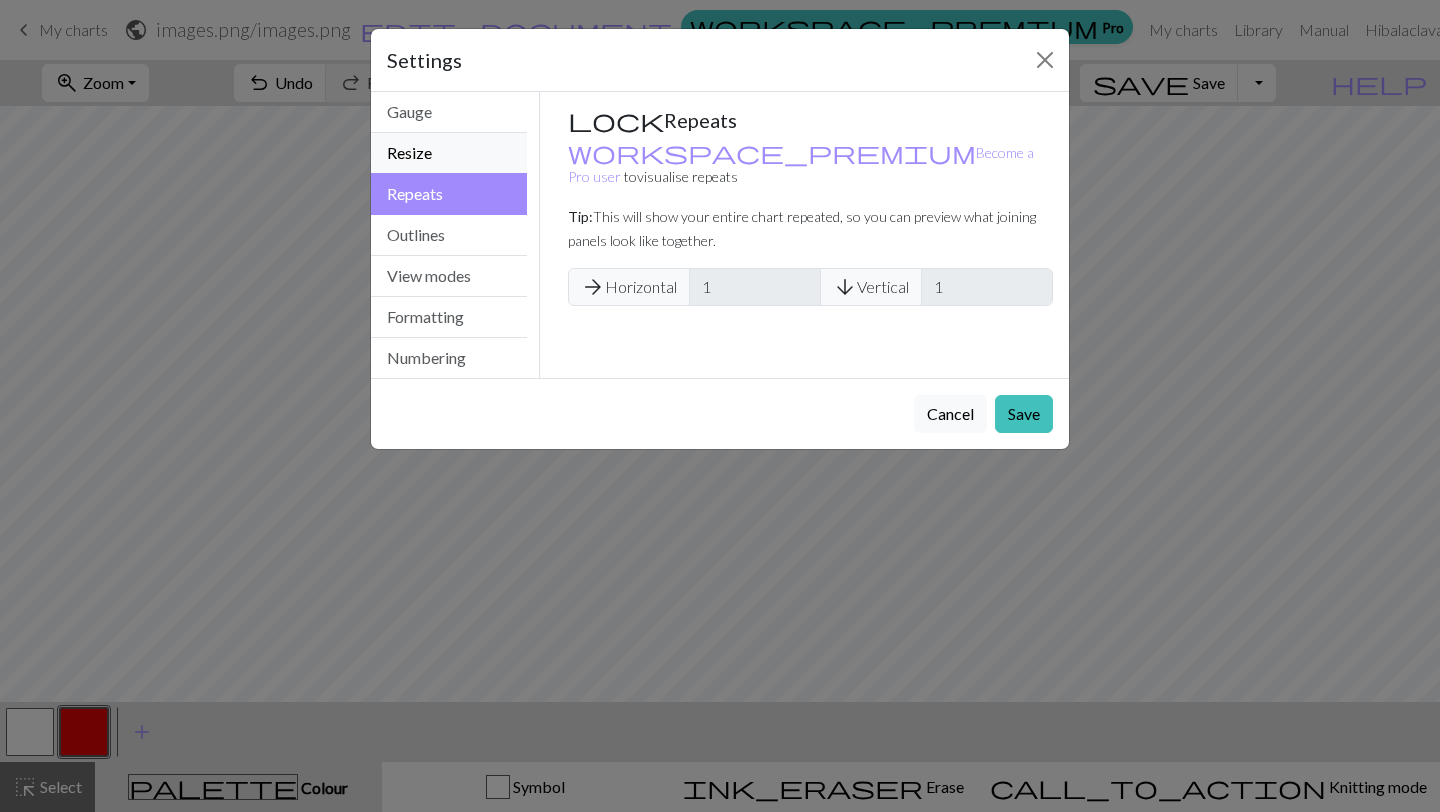 click on "Resize" at bounding box center (449, 153) 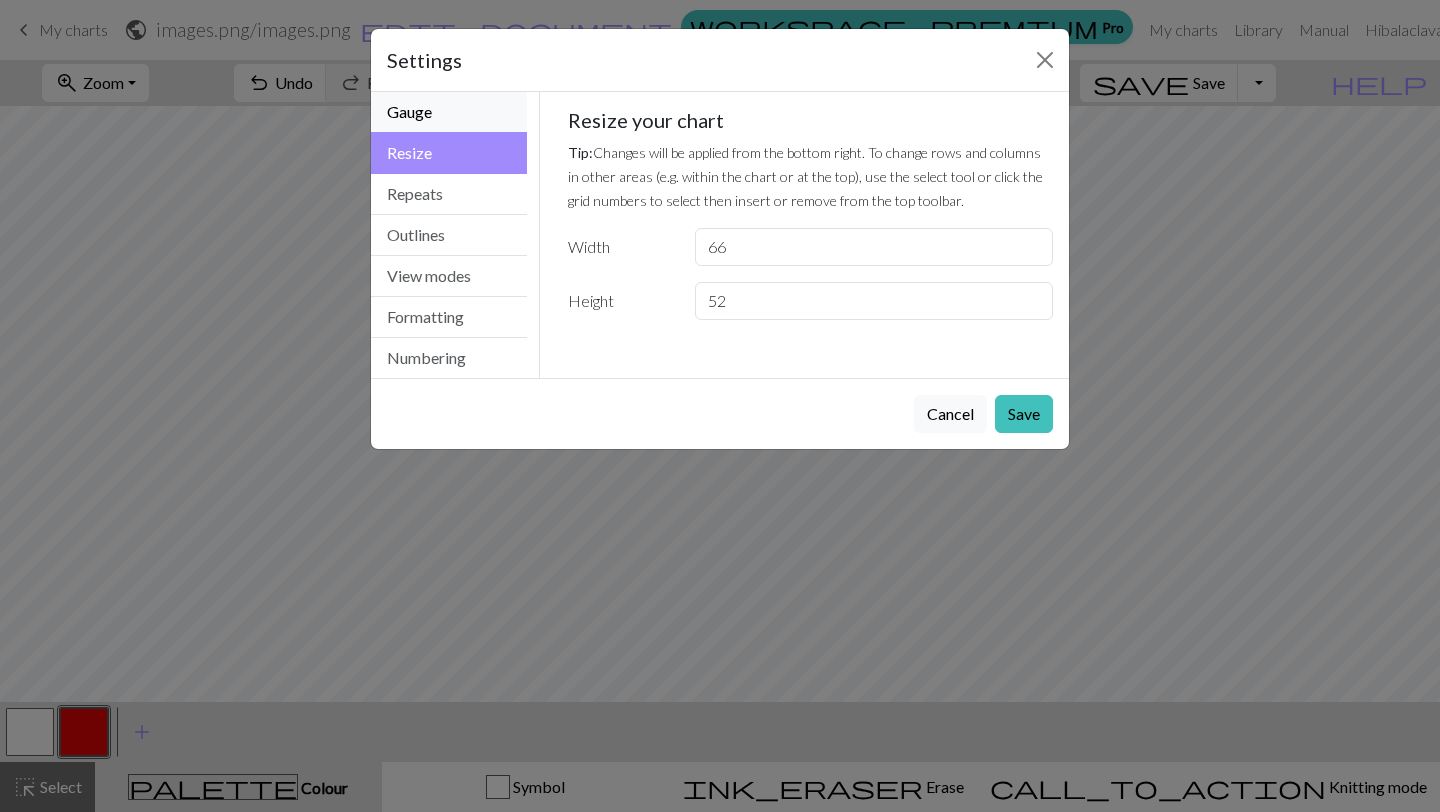 click on "Gauge" at bounding box center [449, 112] 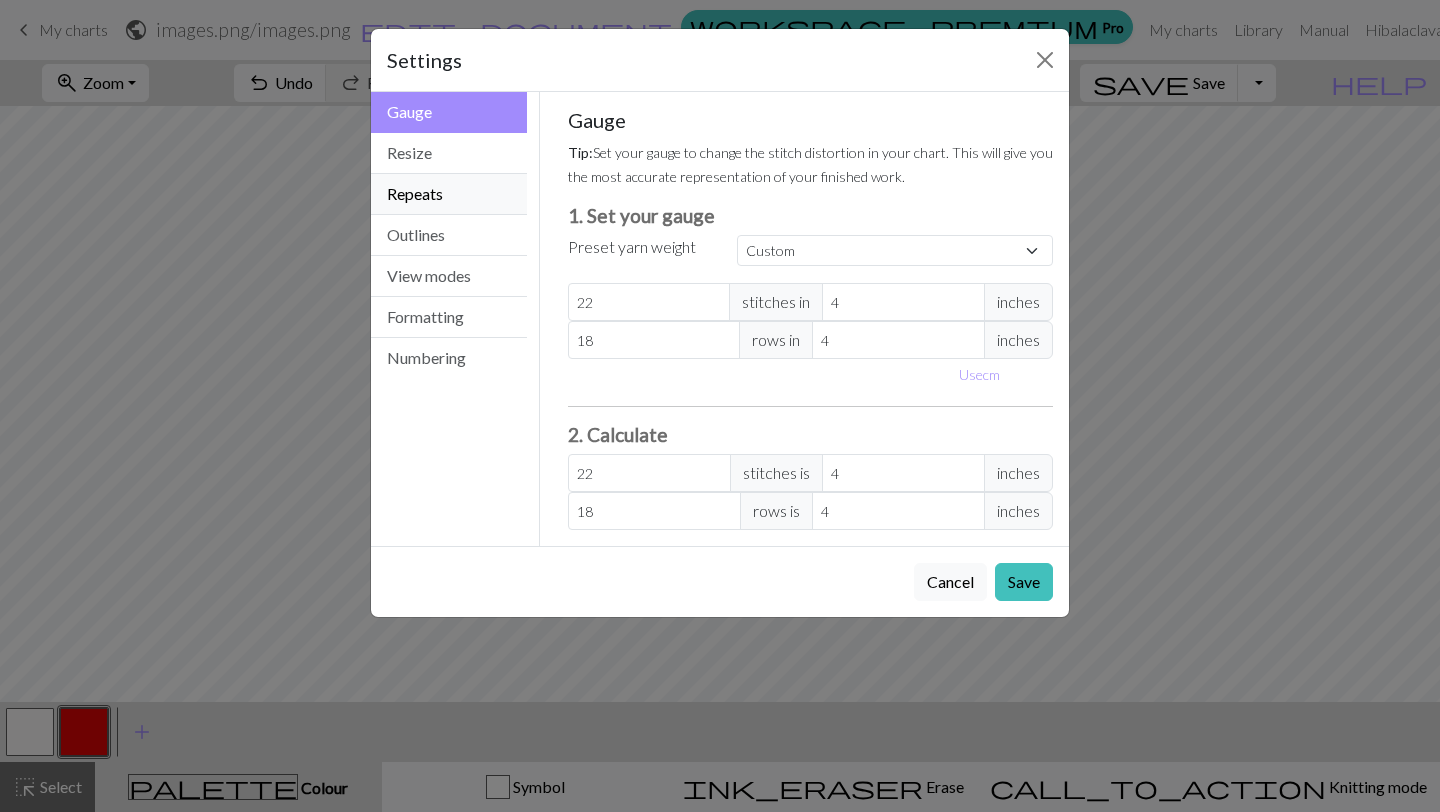 click on "Repeats" at bounding box center (449, 194) 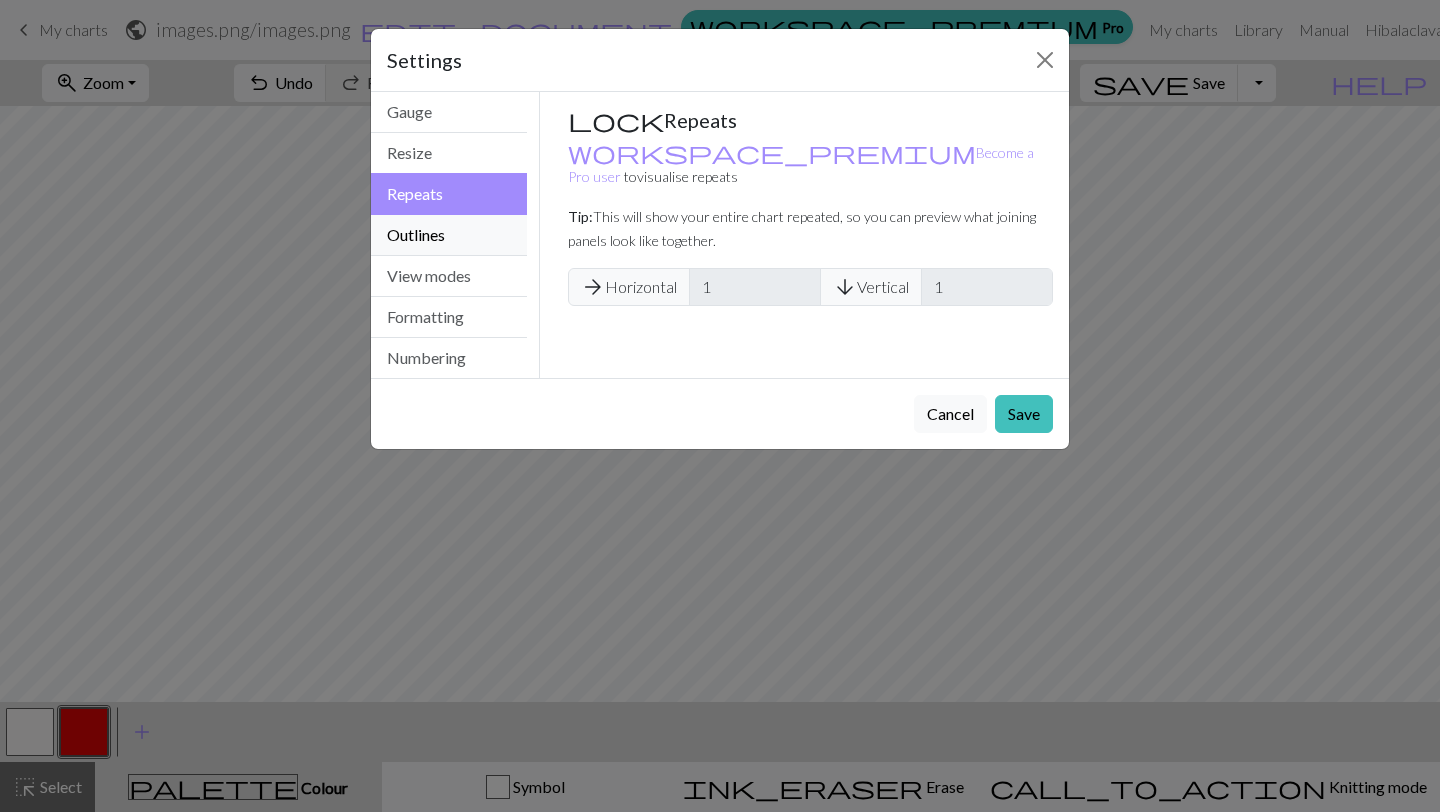 click on "Outlines" at bounding box center (449, 235) 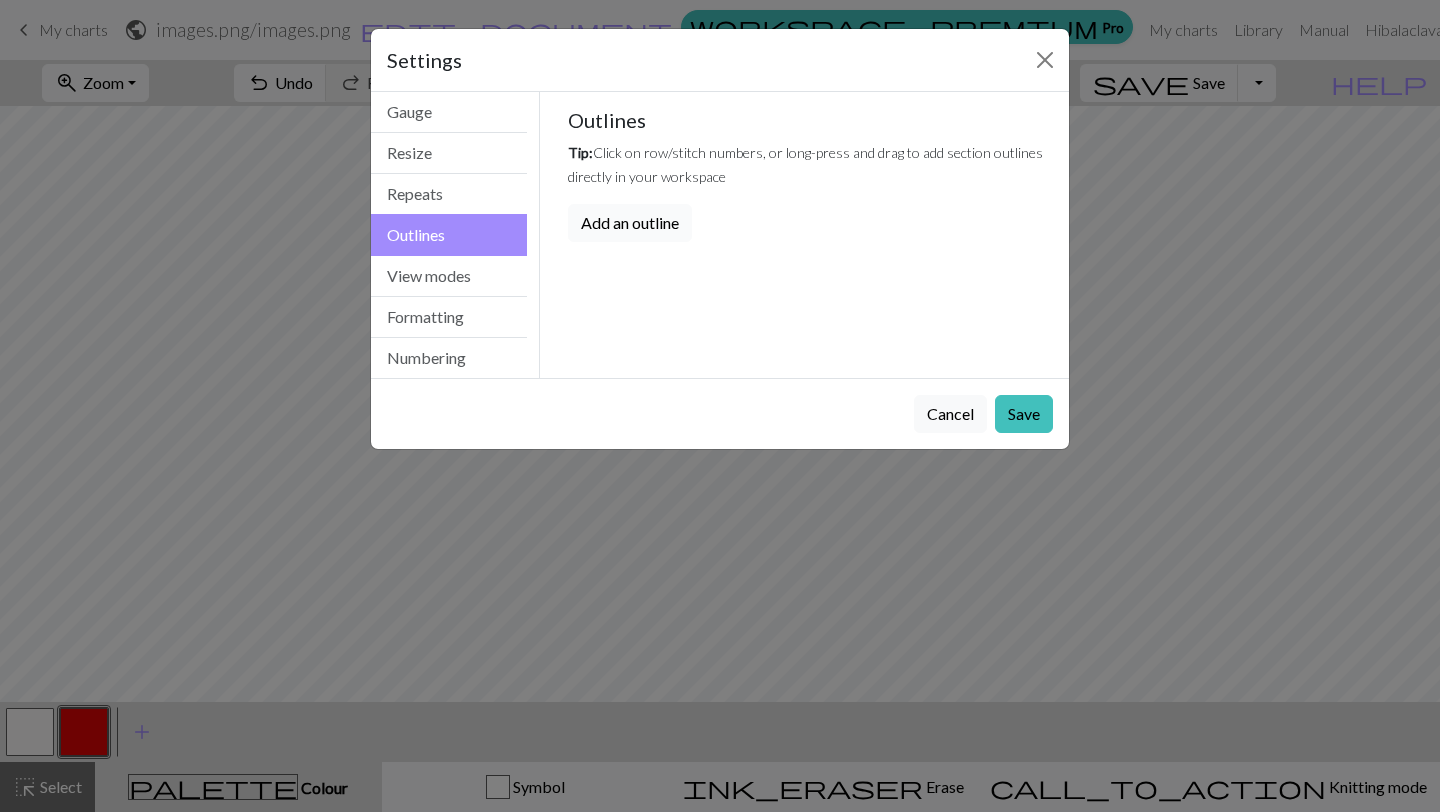 click on "Add an outline" at bounding box center (630, 223) 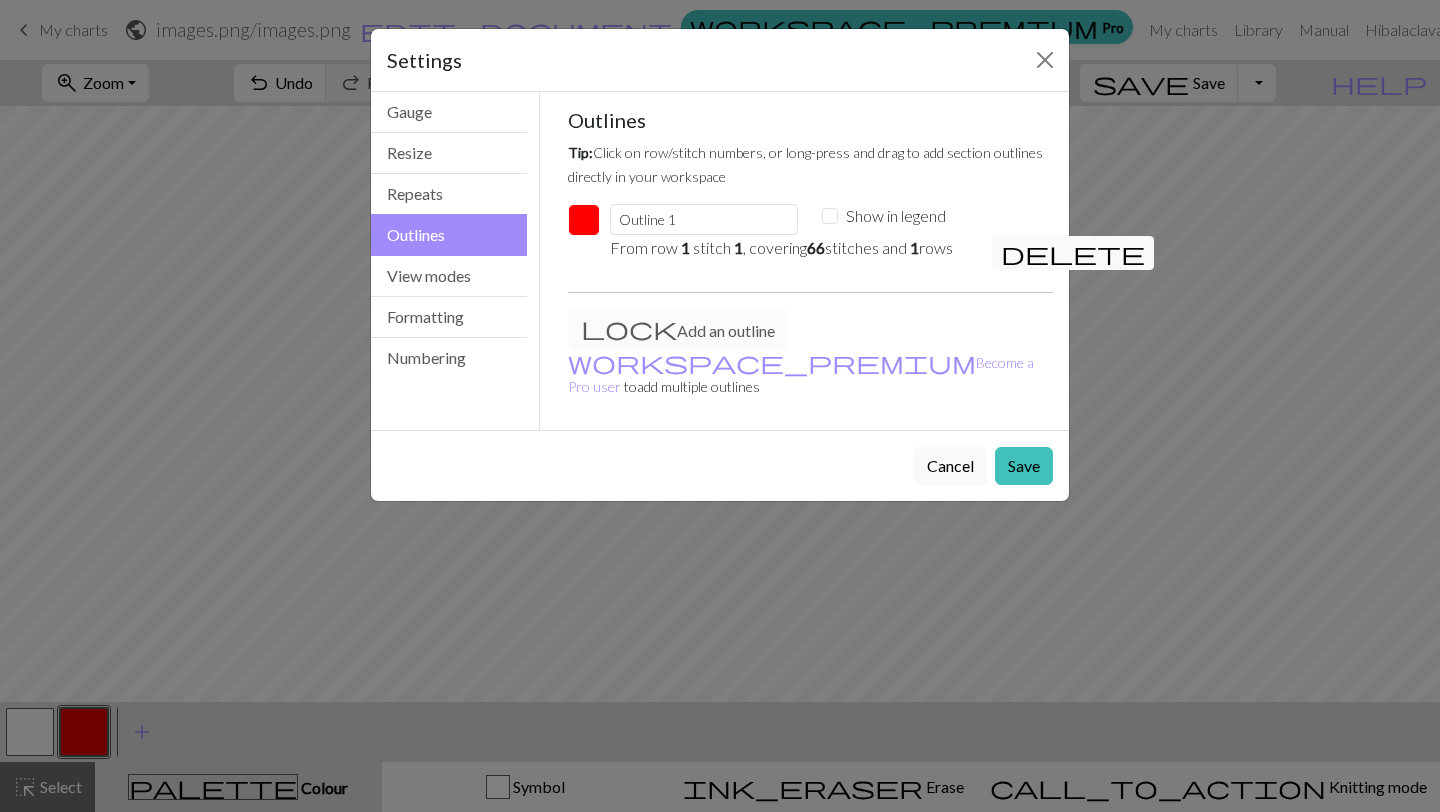 click on "Show in legend" at bounding box center (896, 216) 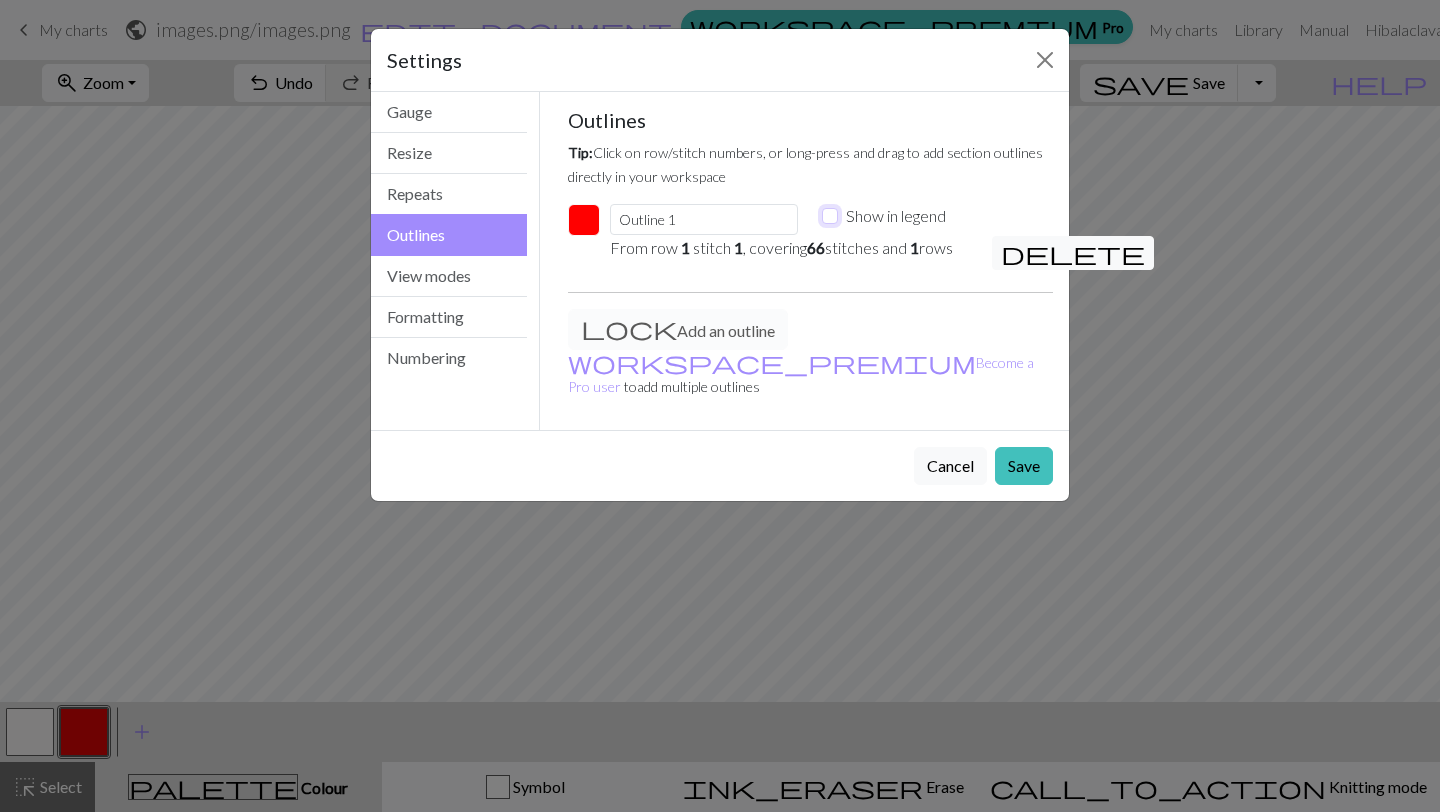 click on "Show in legend" at bounding box center (830, 216) 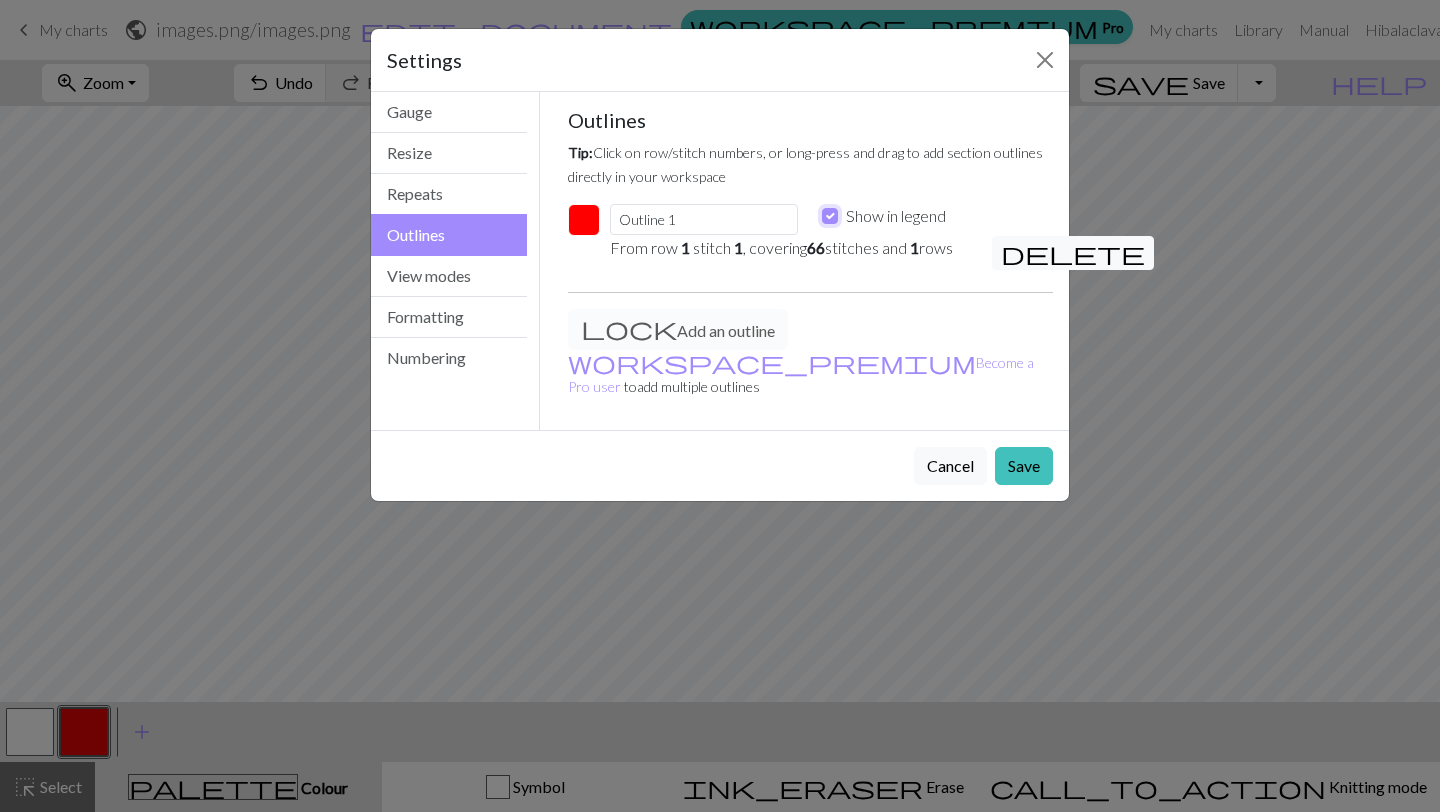 checkbox on "true" 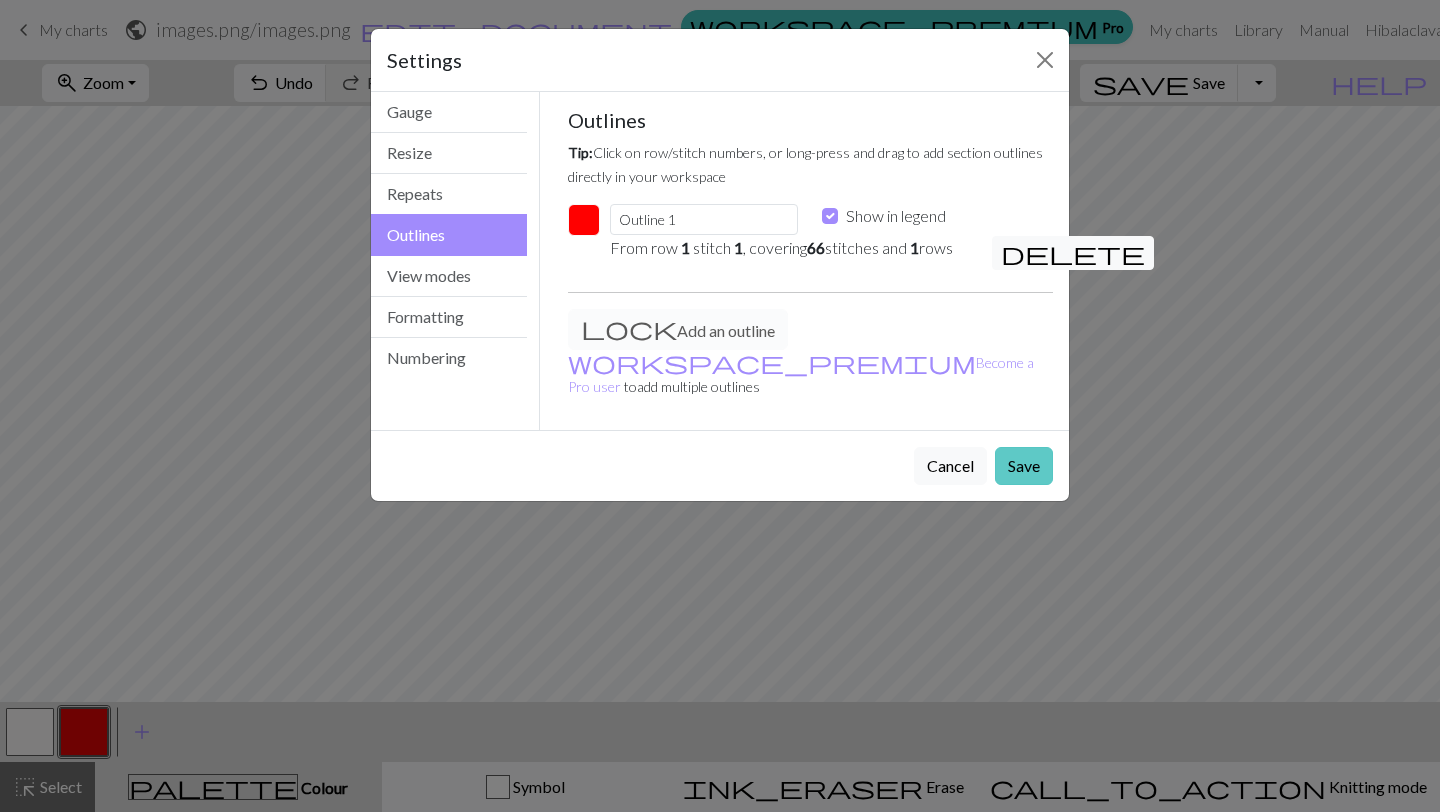 click on "Save" at bounding box center [1024, 466] 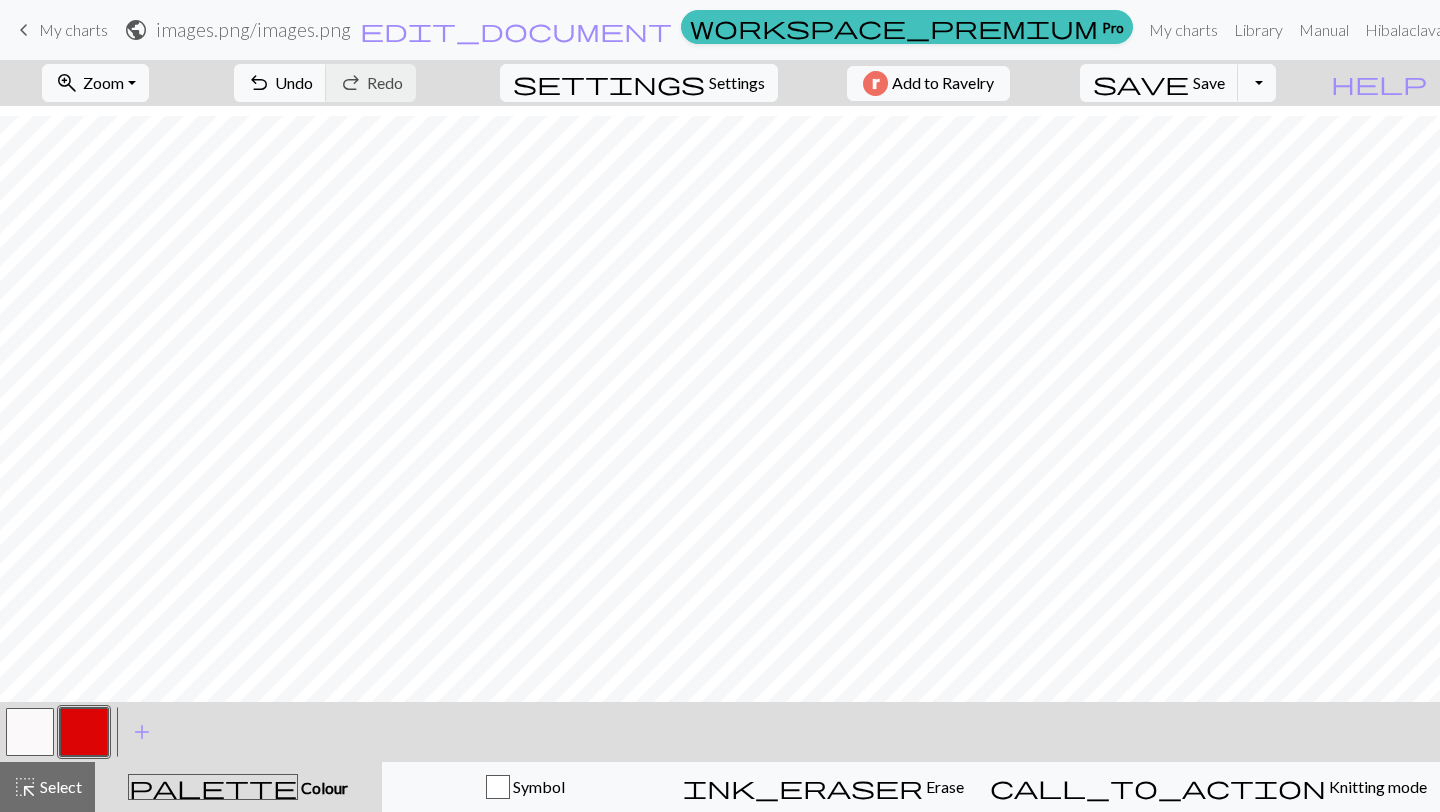 scroll, scrollTop: 114, scrollLeft: 0, axis: vertical 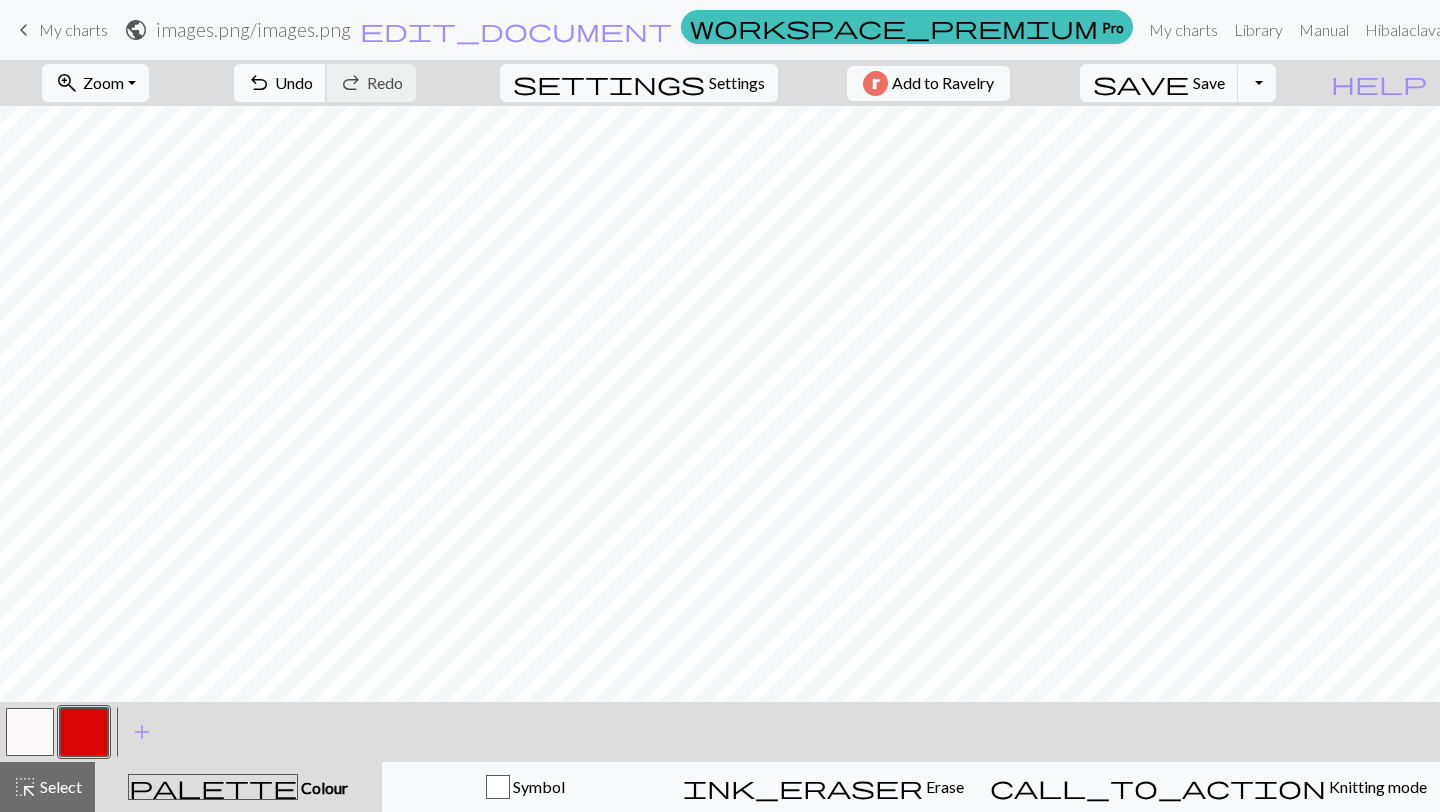 click on "undo Undo Undo" at bounding box center [280, 83] 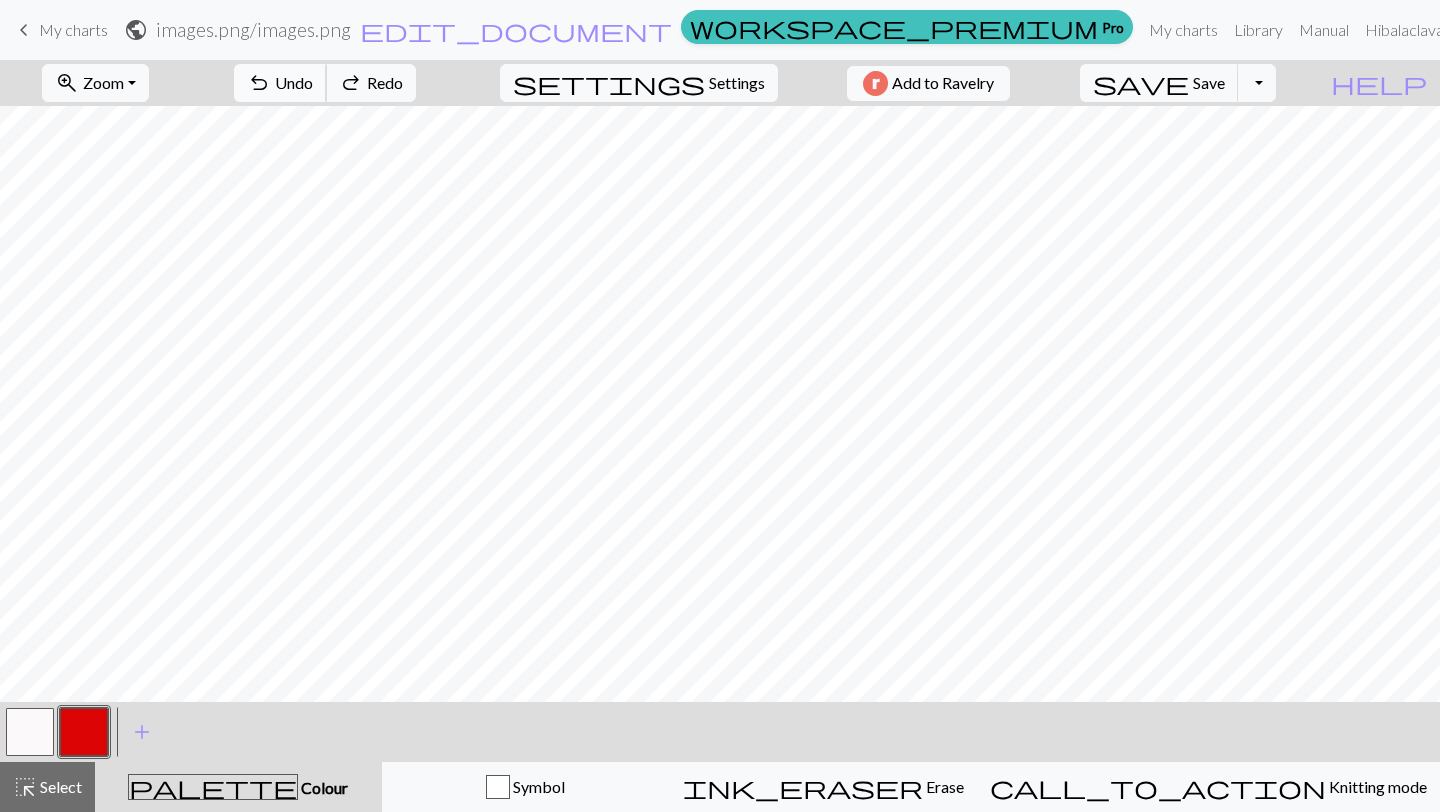 click on "undo Undo Undo" at bounding box center (280, 83) 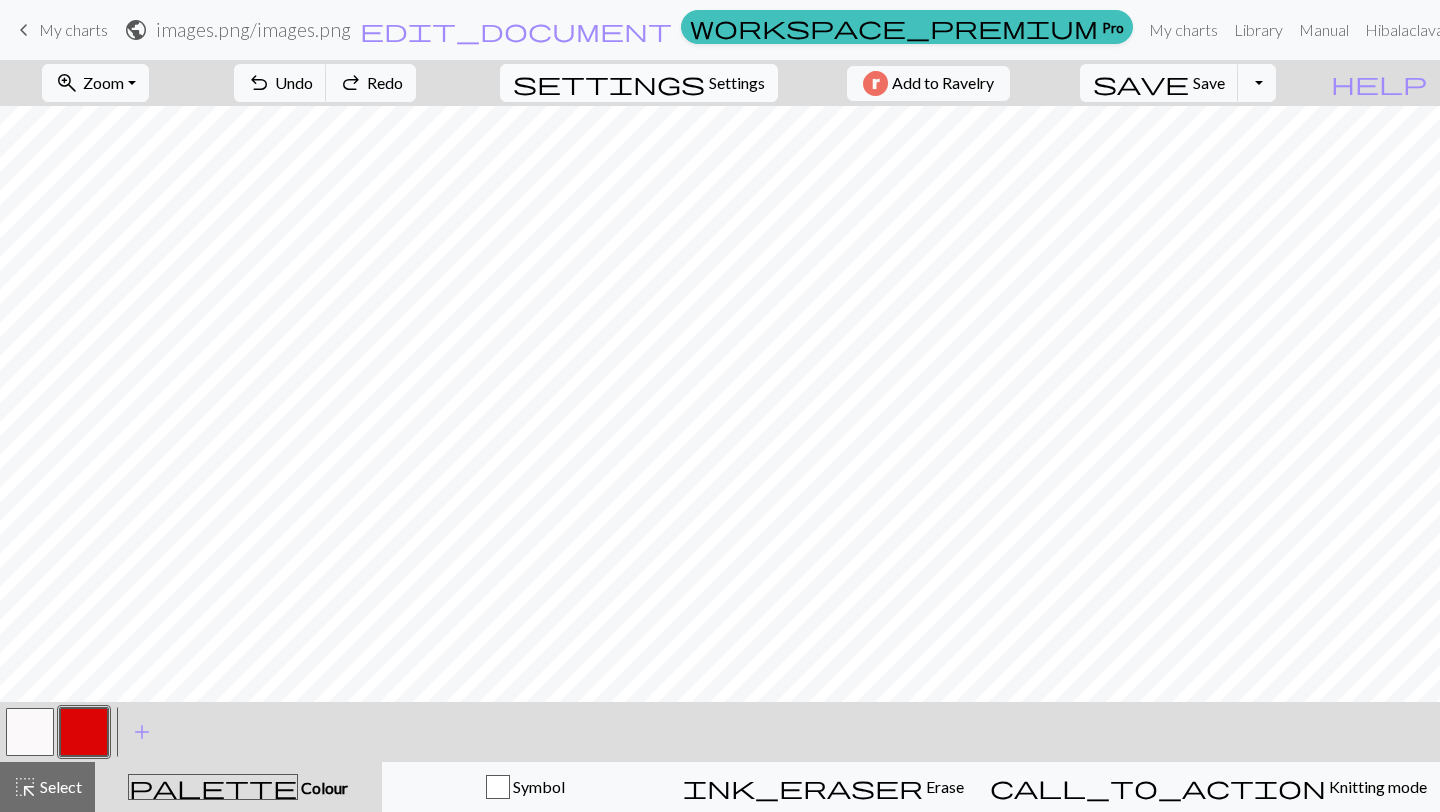click on "Settings" at bounding box center (737, 83) 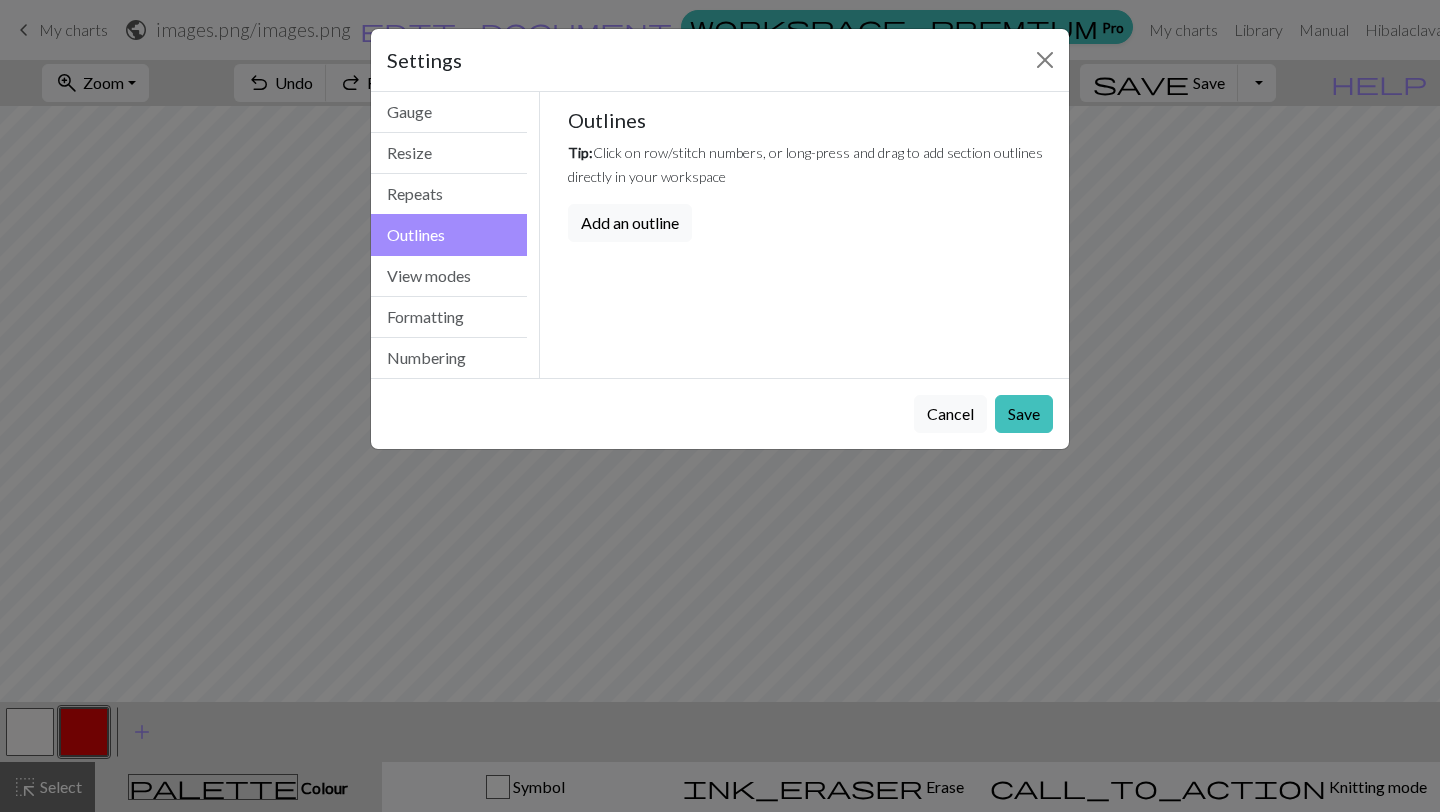 click on "Settings Outlines Gauge Resize Repeats Outlines View modes Formatting Numbering Gauge Resize Repeats Outlines View modes Formatting Numbering Gauge Tip:  Set your gauge to change the stitch distortion in your chart. This will give you the most accurate representation of your finished work. 1. Set your gauge Preset yarn weight Custom Square Lace Light Fingering Fingering Sport Double knit Worsted Aran Bulky Super Bulky 22 stitches in  4 inches 18 rows in  4 inches Use  cm 2. Calculate 22 stitches is 4 inches 18 rows is 4 inches Resize your chart Tip:  Changes will be applied from the bottom right. To change rows and columns in other areas (e.g. within the chart or at the top), use the select tool or click the grid numbers to select then insert or remove from the top toolbar. Width 66 Height 52 Repeats workspace_premium Become a Pro user   to  visualise repeats Tip:   This will show your entire chart repeated, so you can preview what joining panels look like together. arrow_forward  Horizontal 1 arrow_downward" at bounding box center (720, 406) 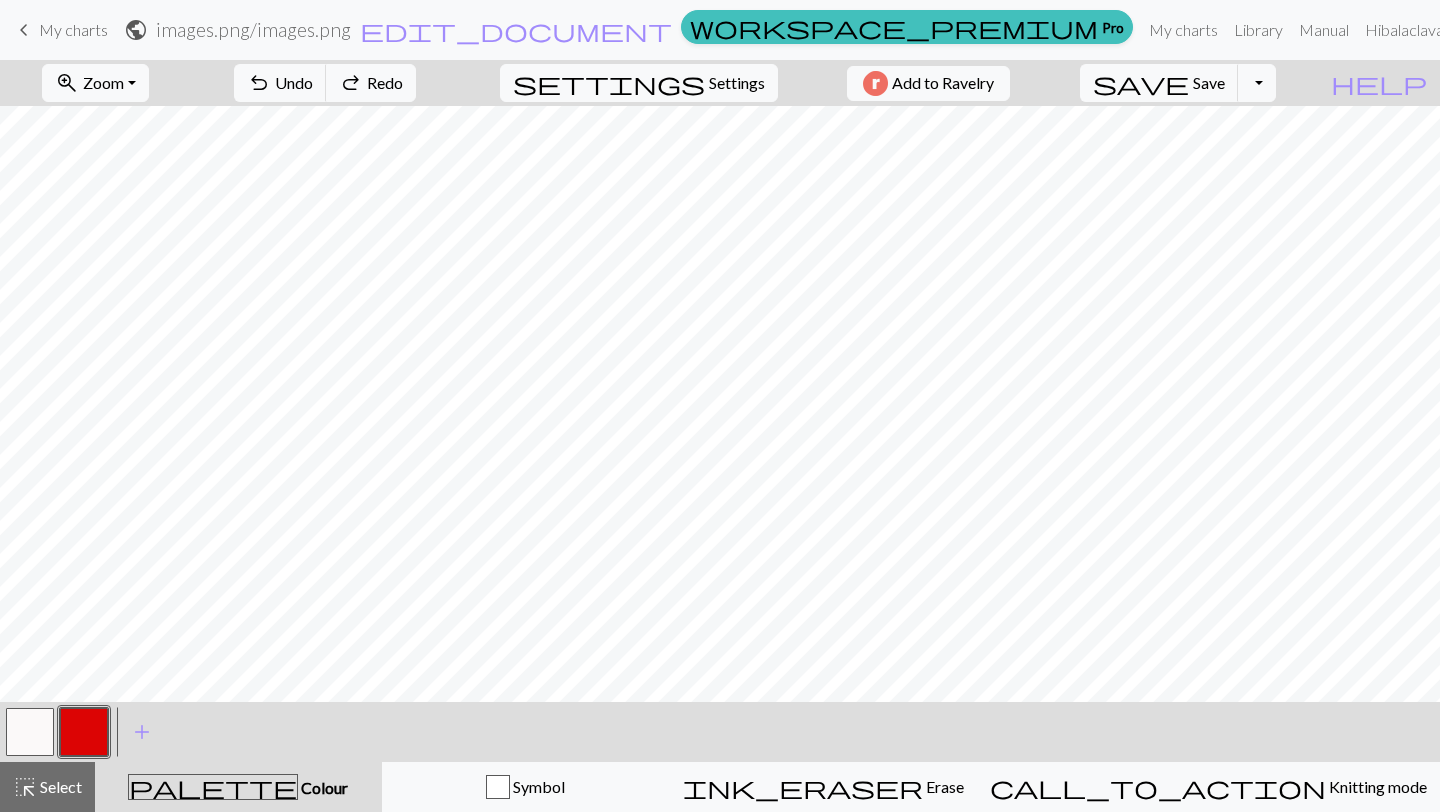 click on "keyboard_arrow_left" at bounding box center (24, 30) 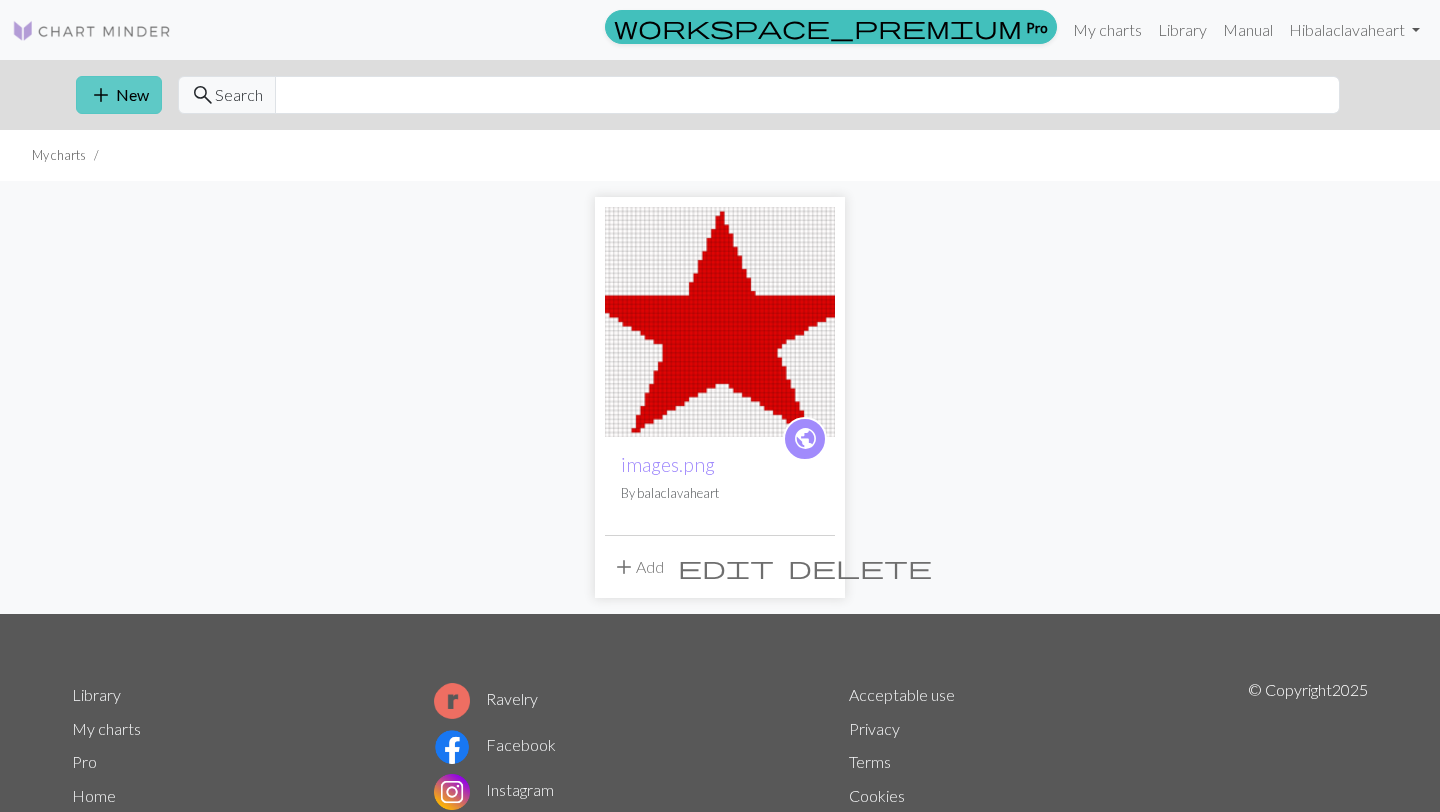 click on "add   New" at bounding box center [119, 95] 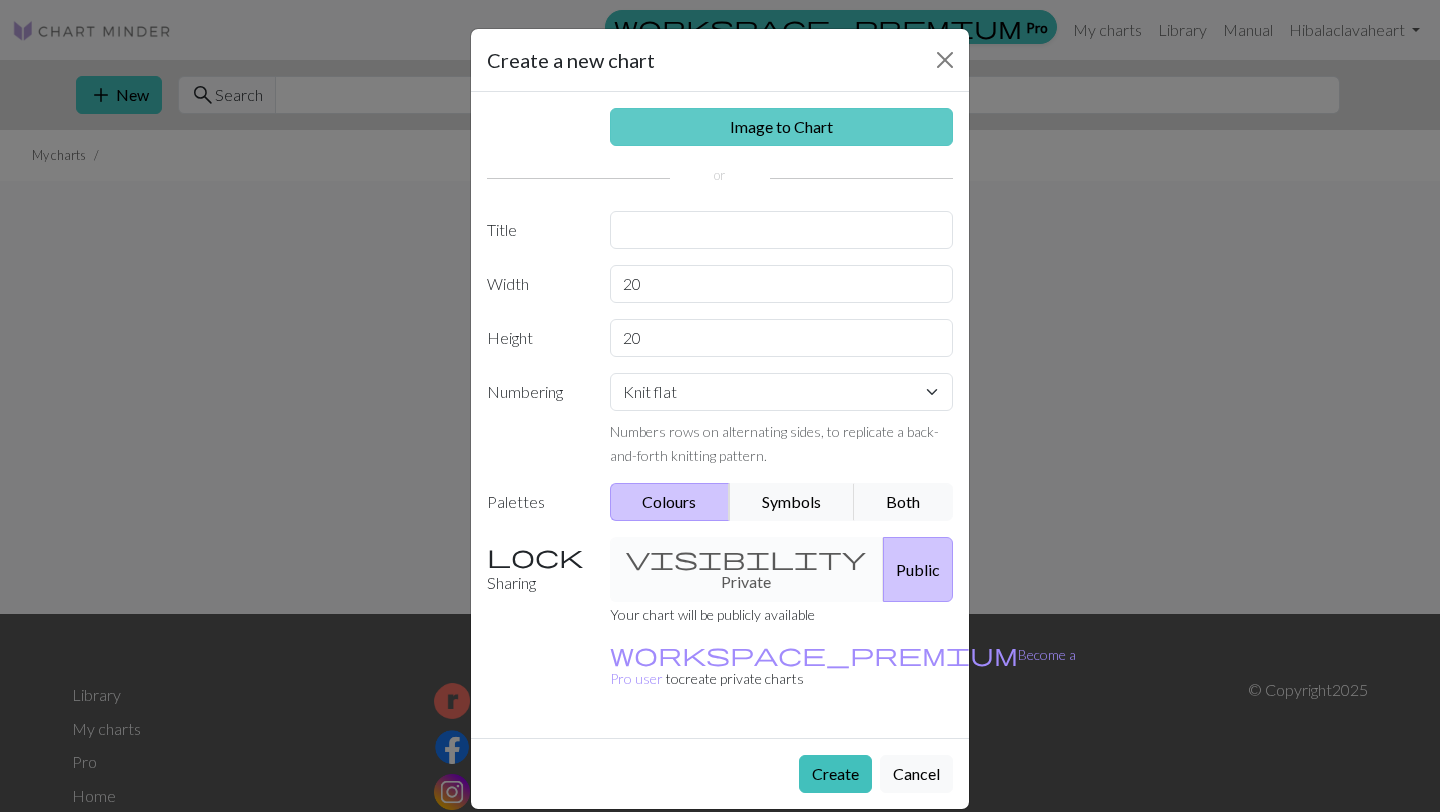 click on "Image to Chart" at bounding box center (782, 127) 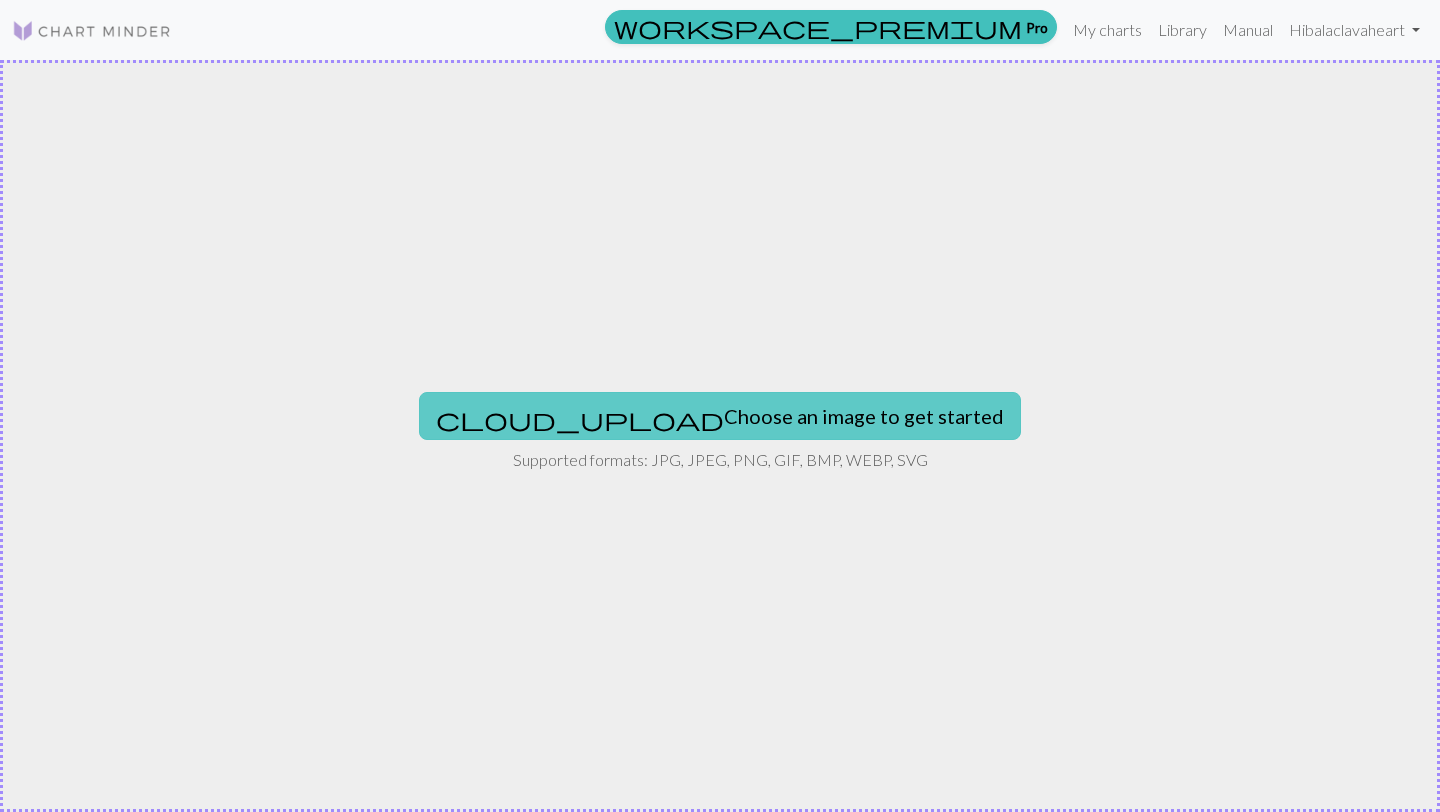 click on "cloud_upload  Choose an image to get started" at bounding box center [720, 416] 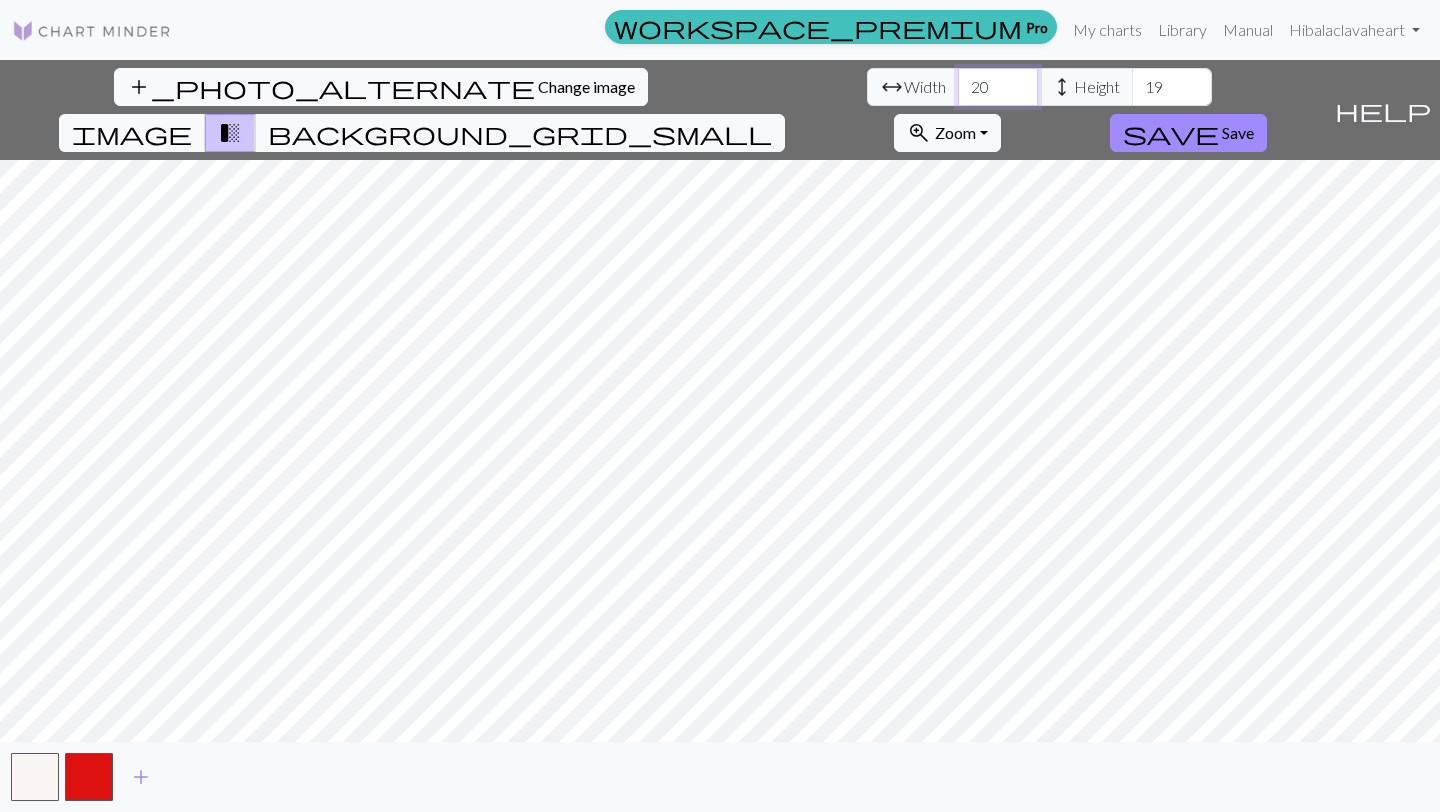 click on "20" at bounding box center [998, 87] 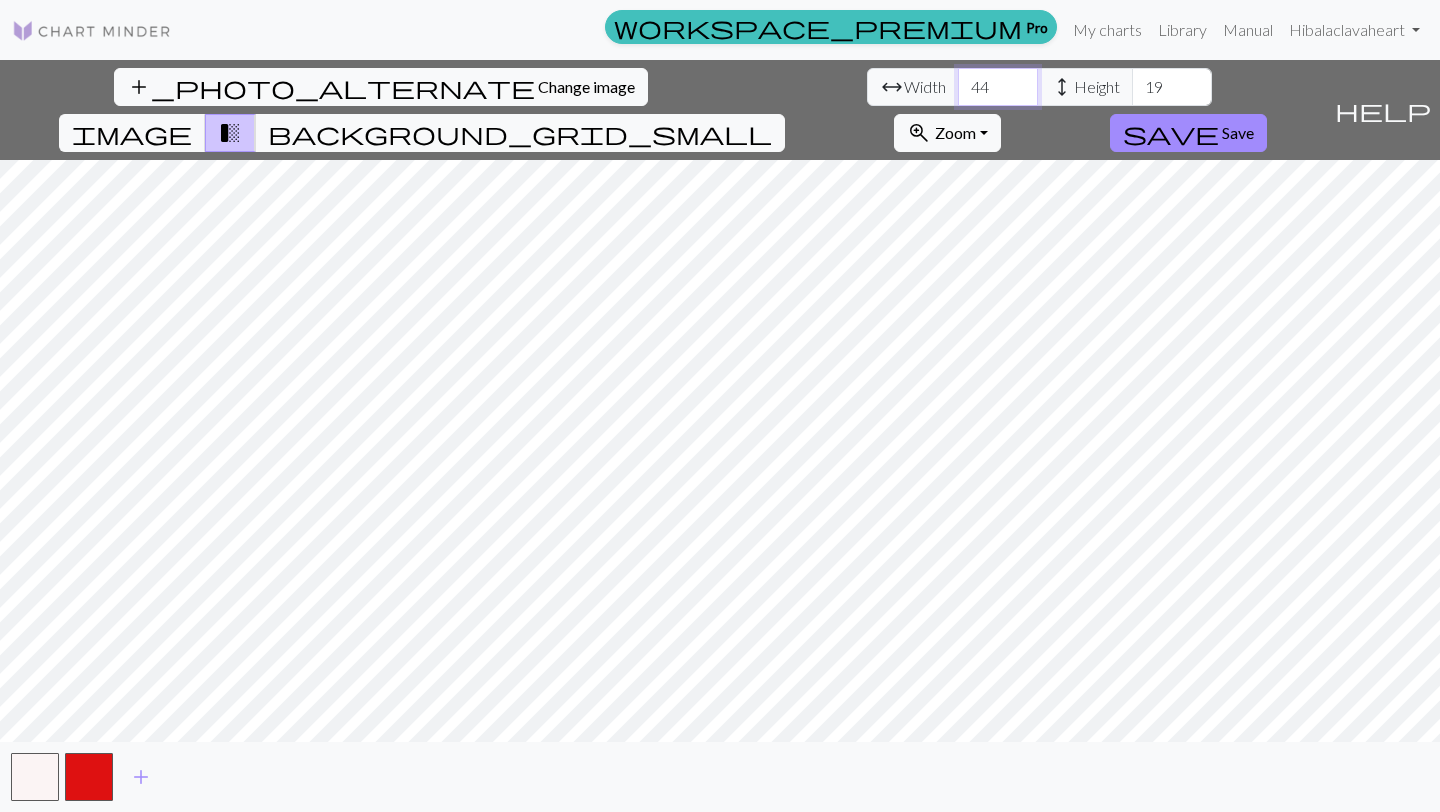 type on "44" 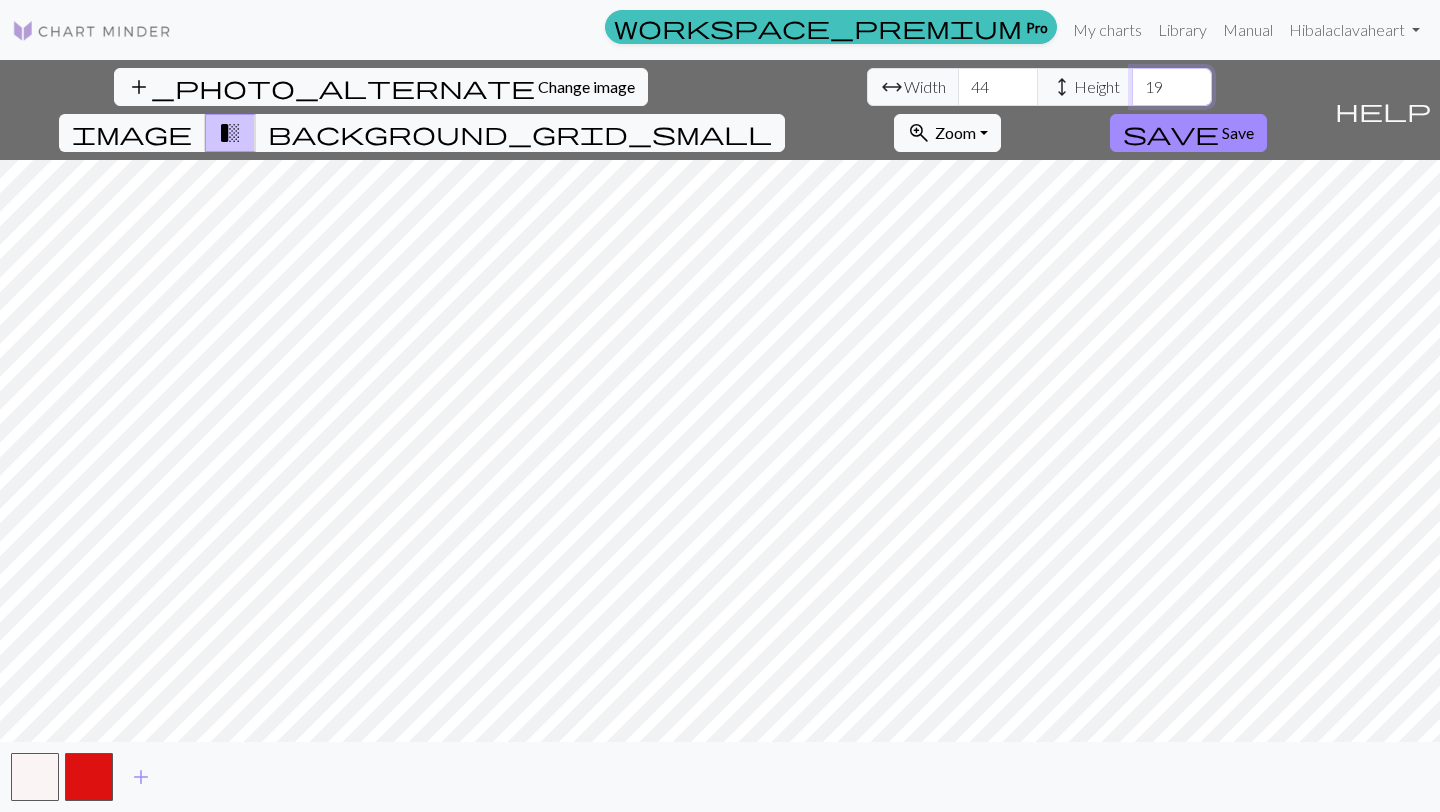 click on "19" at bounding box center [1172, 87] 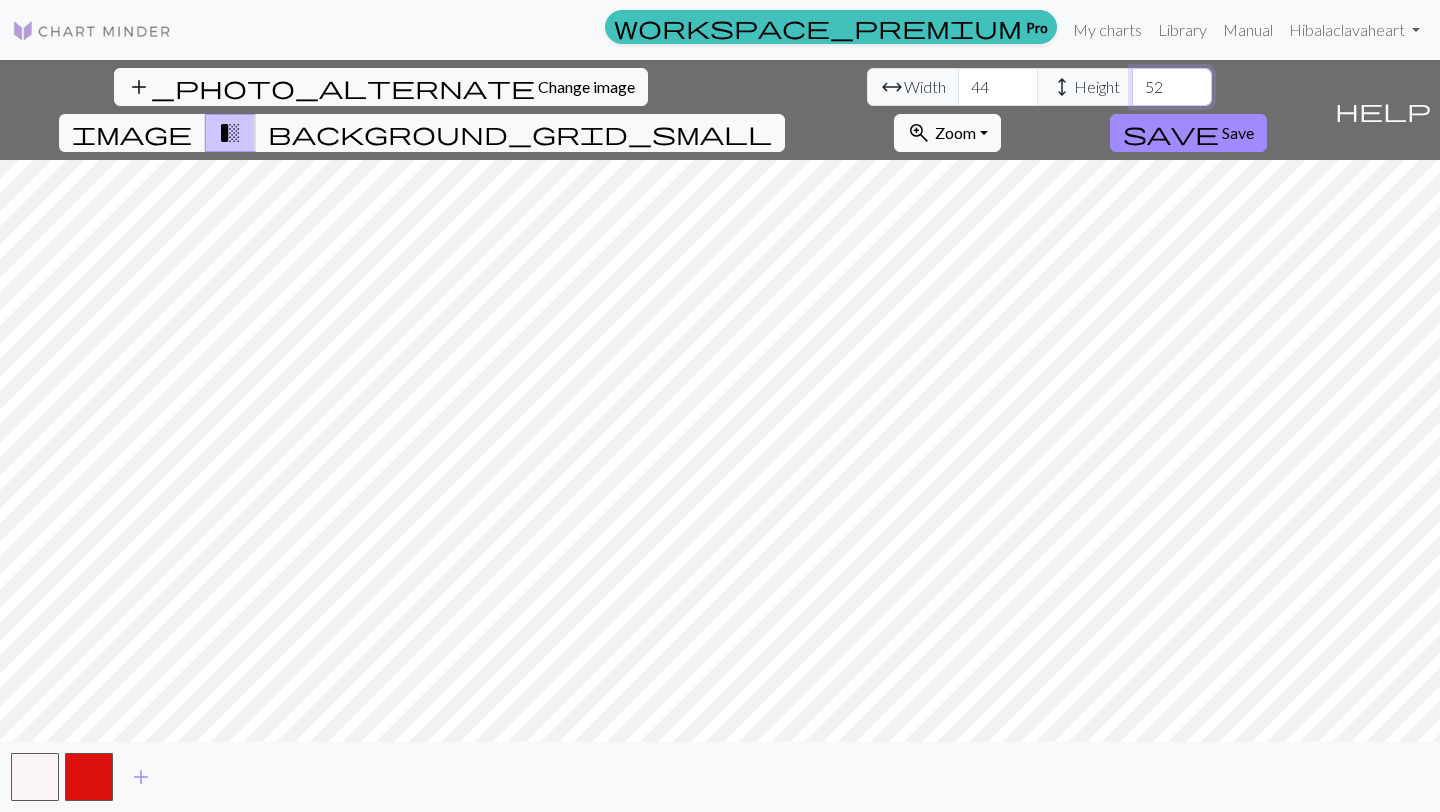 type on "52" 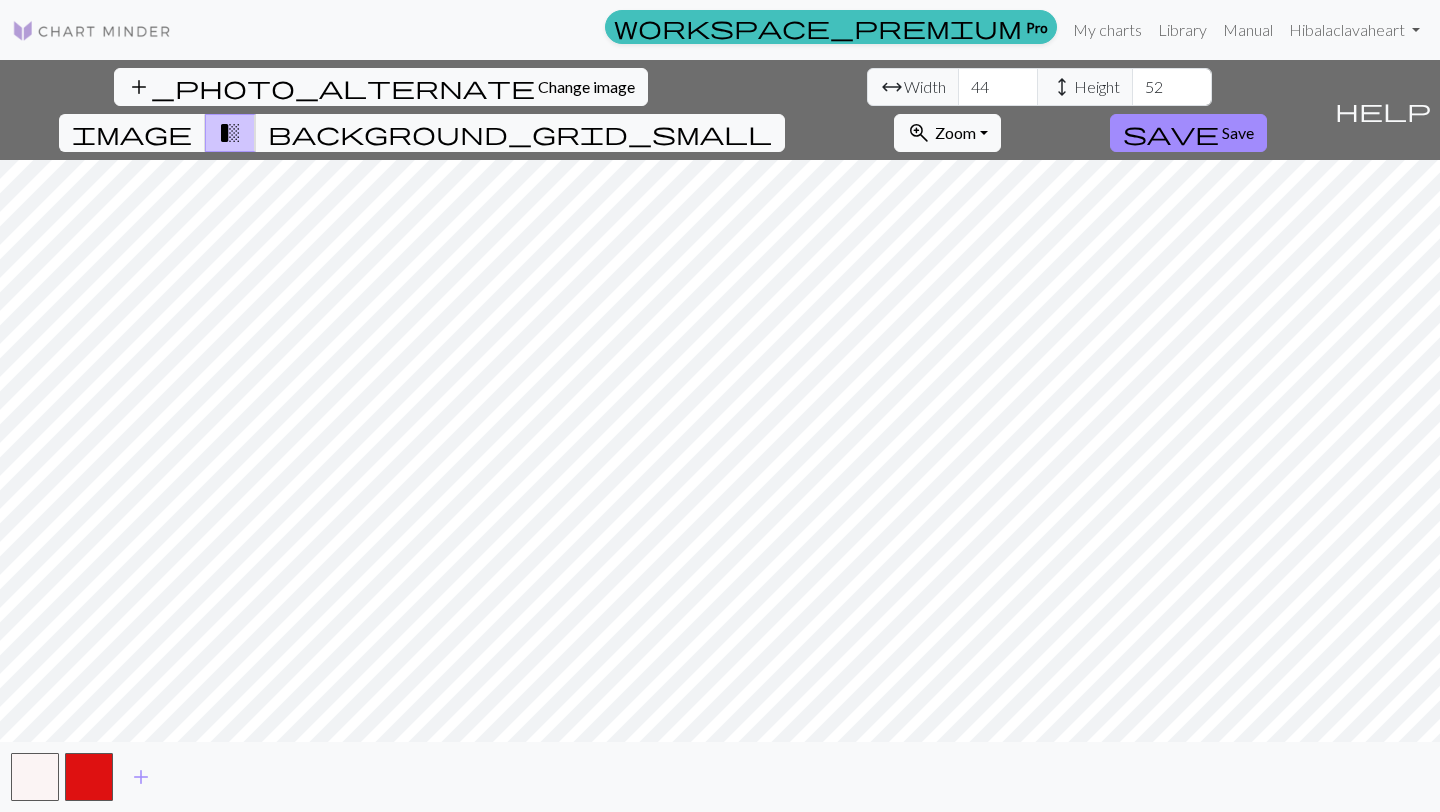 click on "add_photo_alternate   Change image arrow_range   Width 44 height   Height 52 image transition_fade background_grid_small zoom_in Zoom Zoom Fit all Fit width Fit height 50% 100% 150% 200% save   Save help Show me around add" at bounding box center [720, 436] 